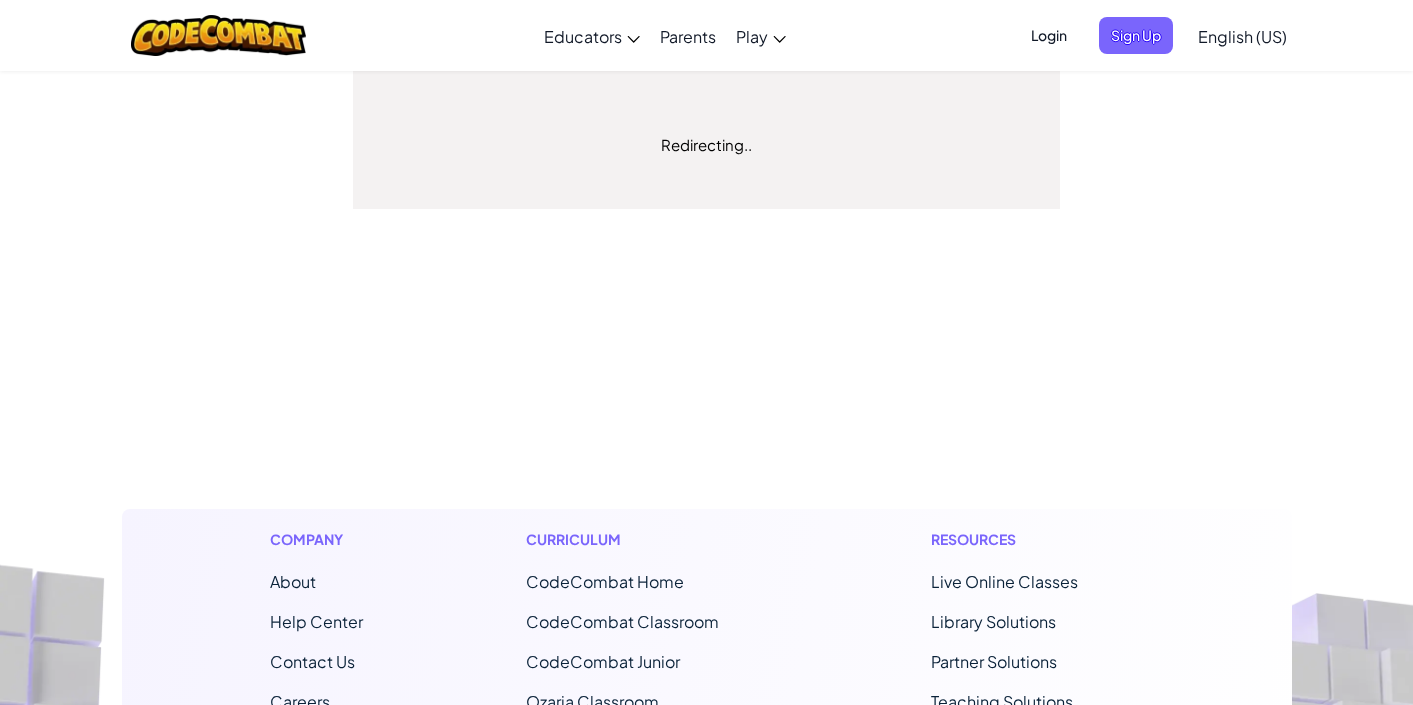 scroll, scrollTop: 0, scrollLeft: 0, axis: both 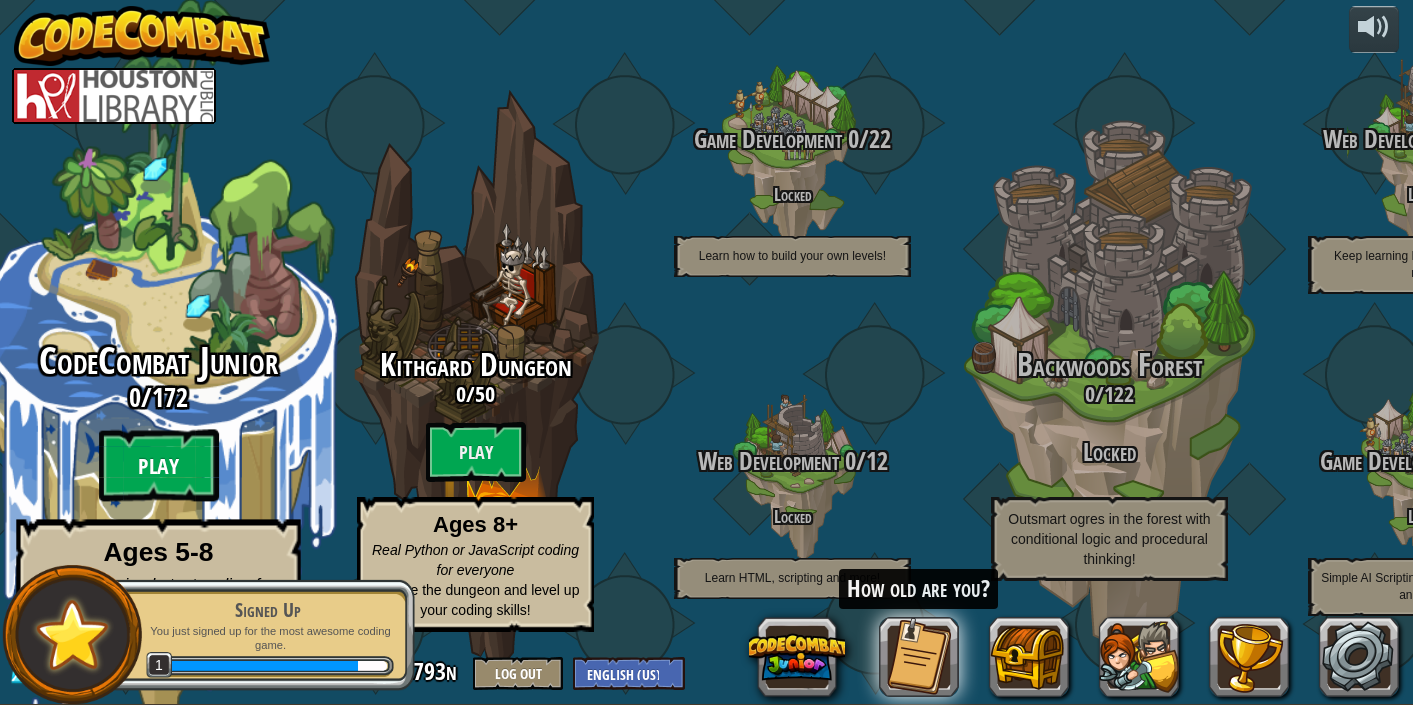 click on "Play" at bounding box center (159, 466) 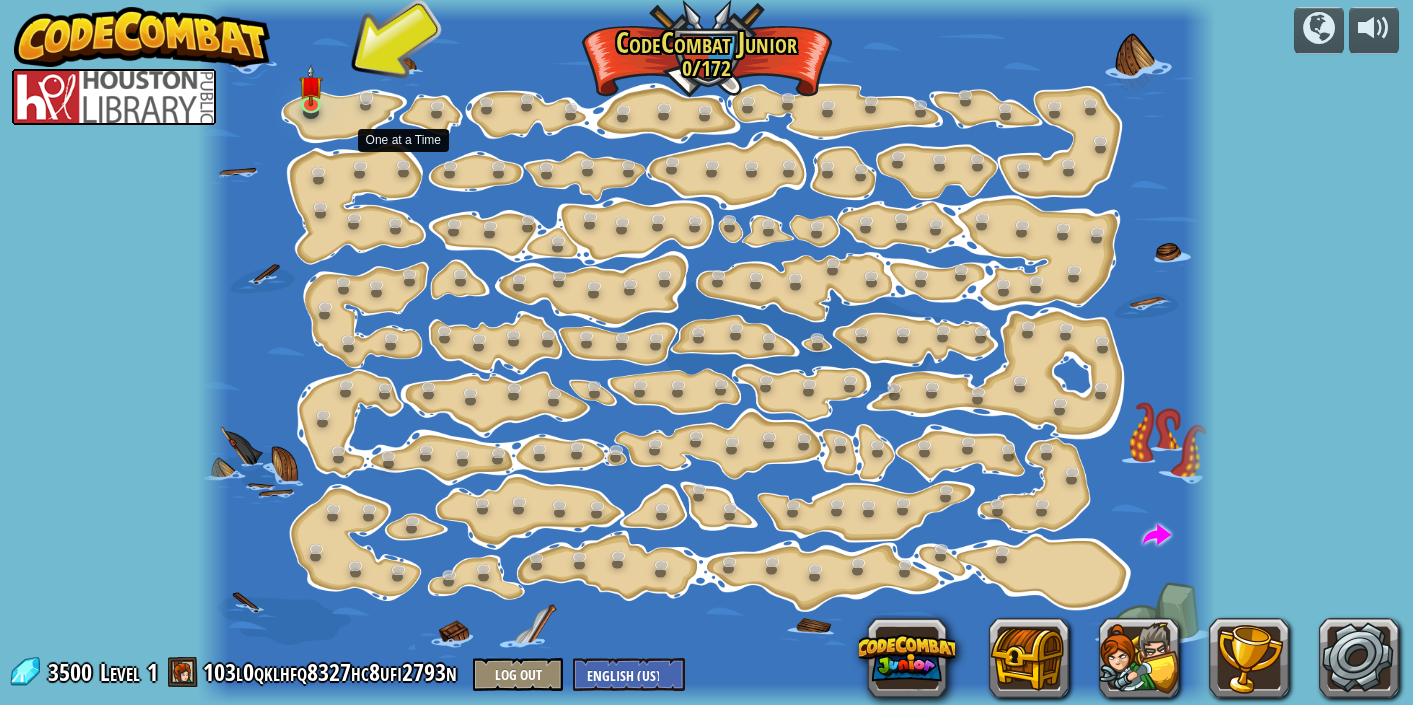 scroll, scrollTop: 1, scrollLeft: 0, axis: vertical 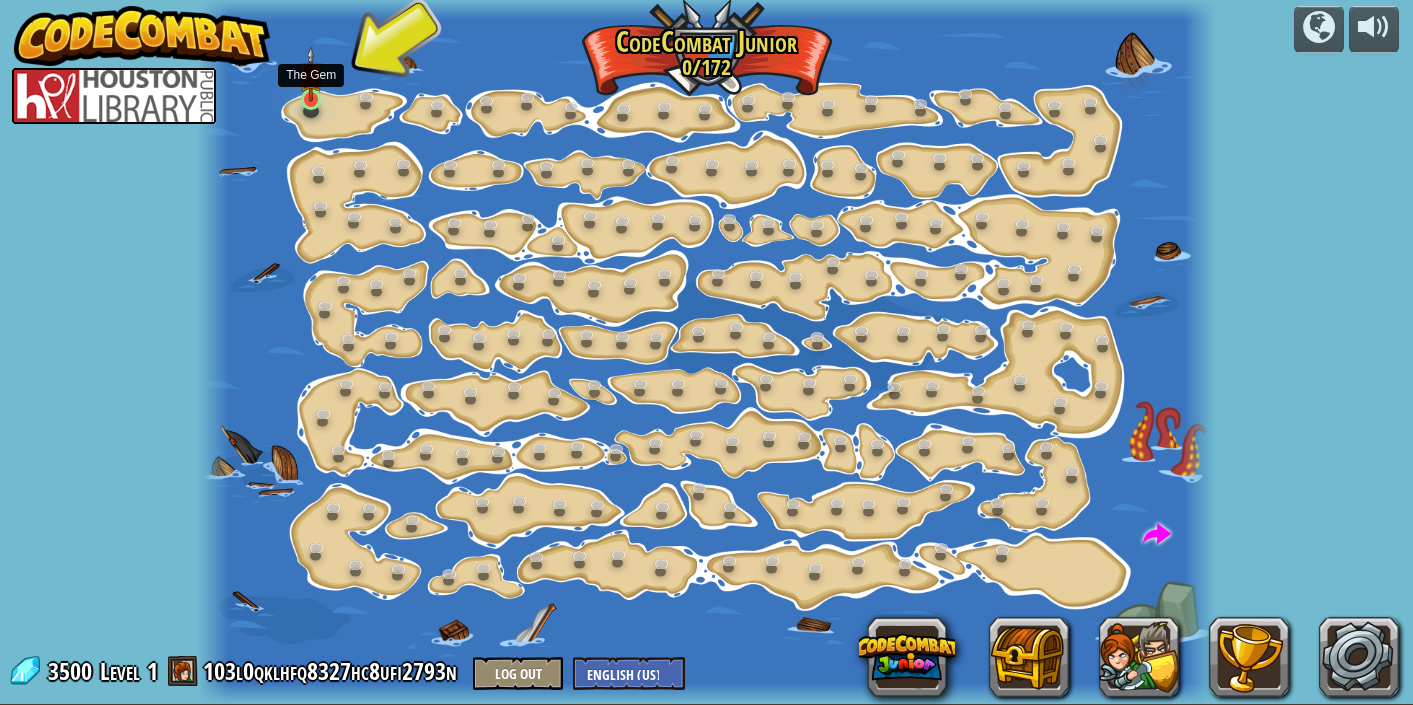 click at bounding box center [311, 74] 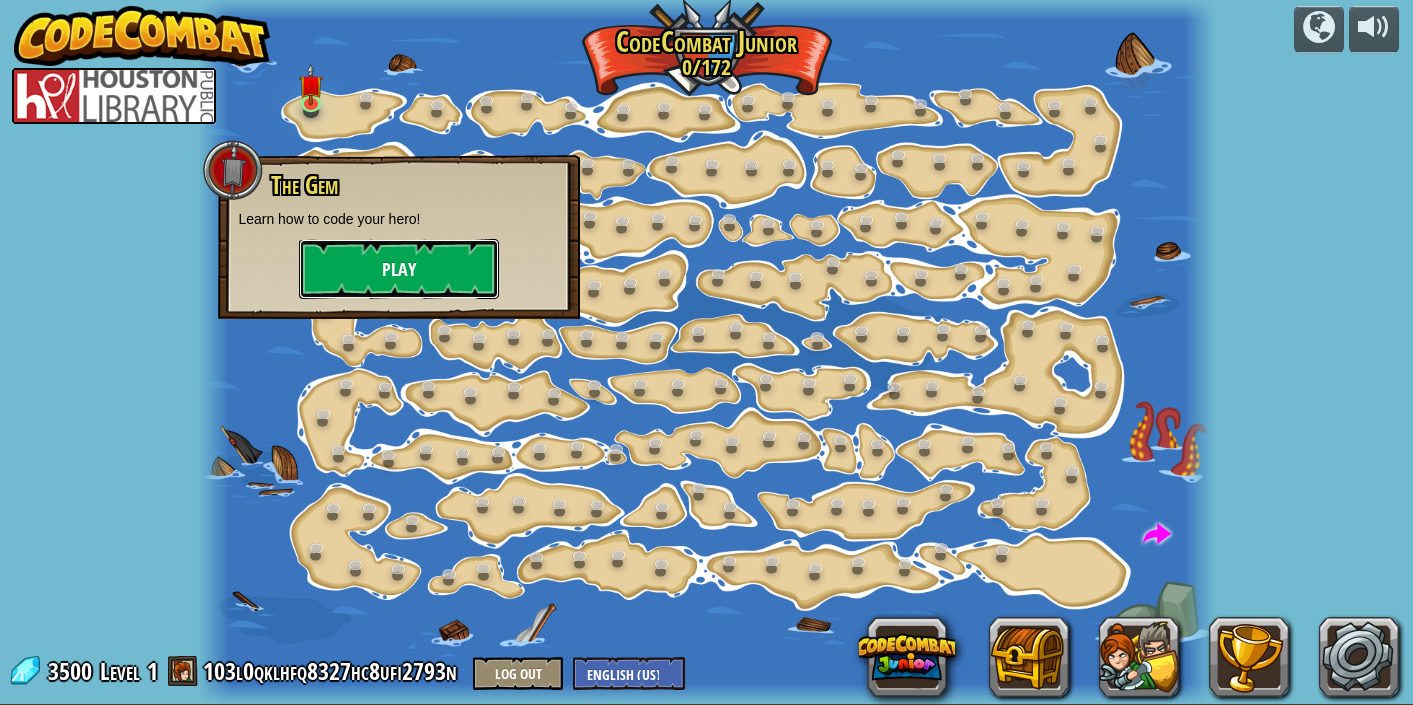 click on "Play" at bounding box center [399, 269] 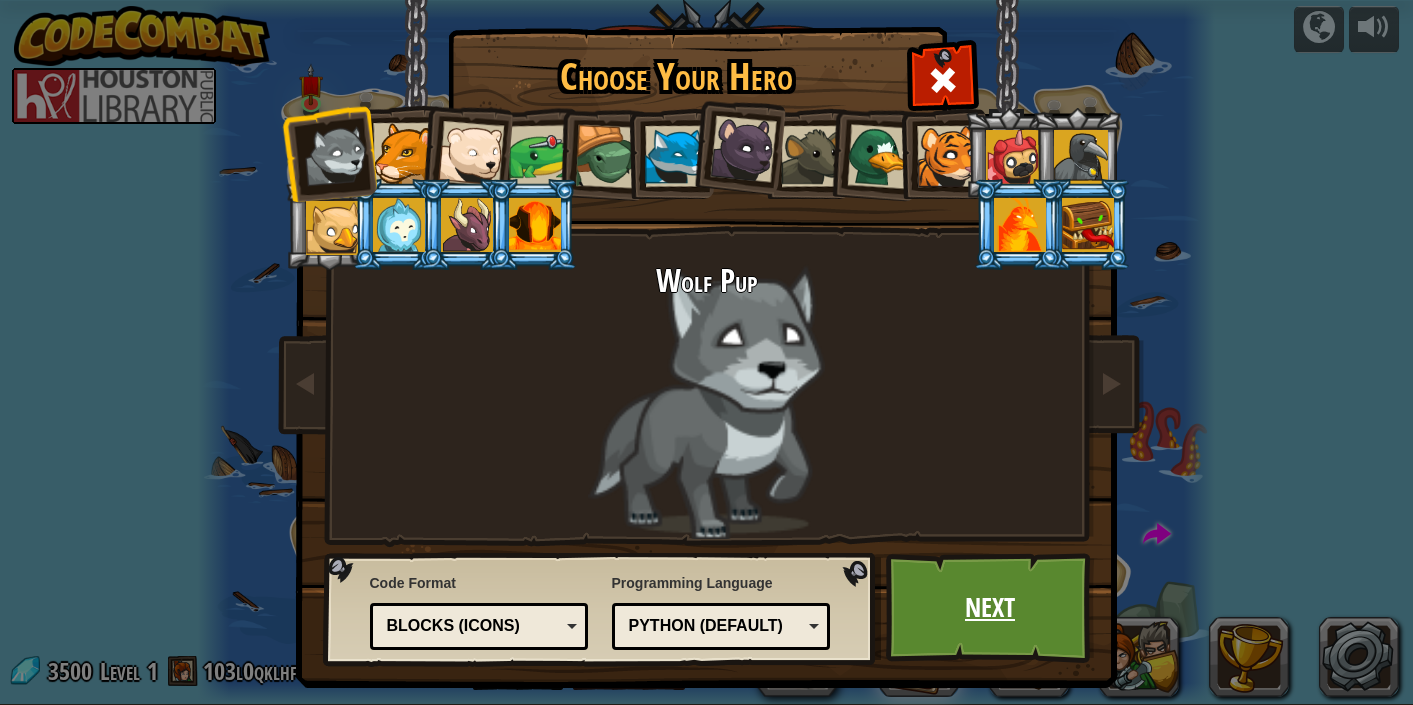 click on "Next" at bounding box center (990, 608) 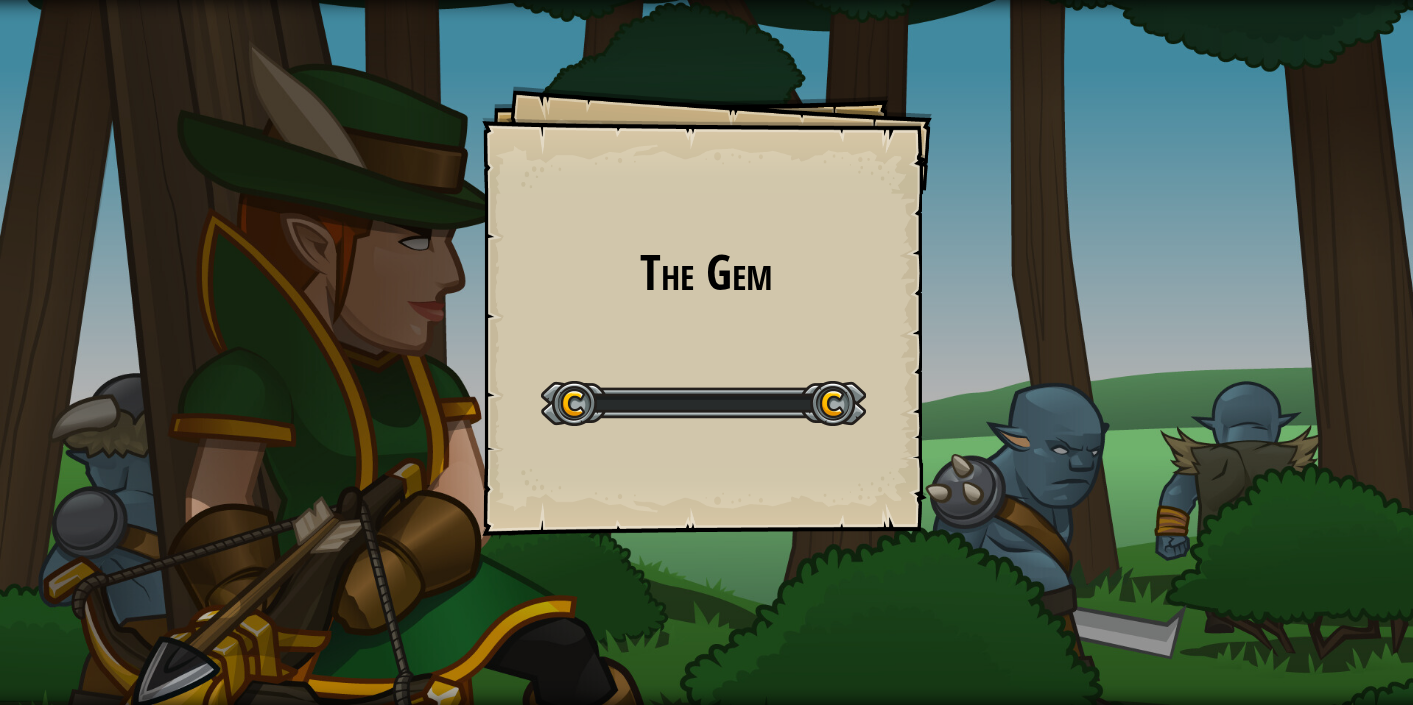 scroll, scrollTop: 0, scrollLeft: 0, axis: both 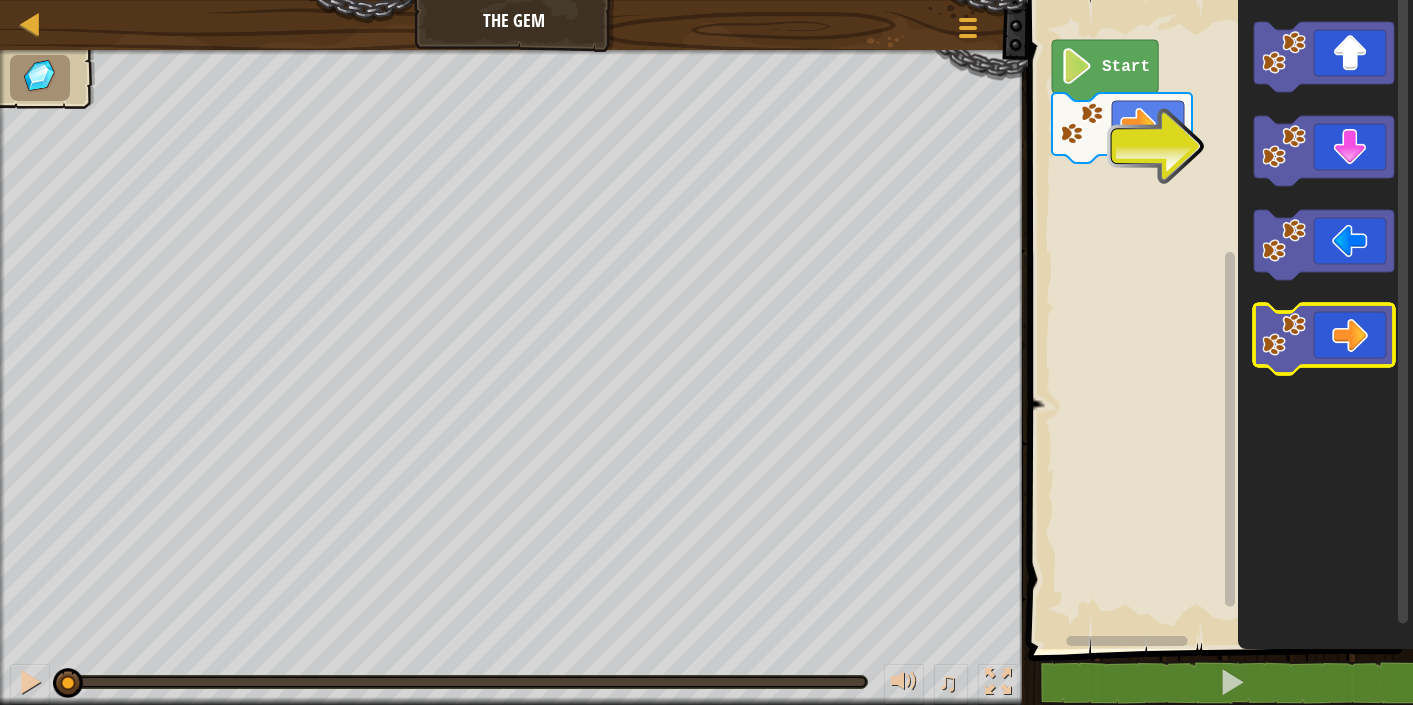 click 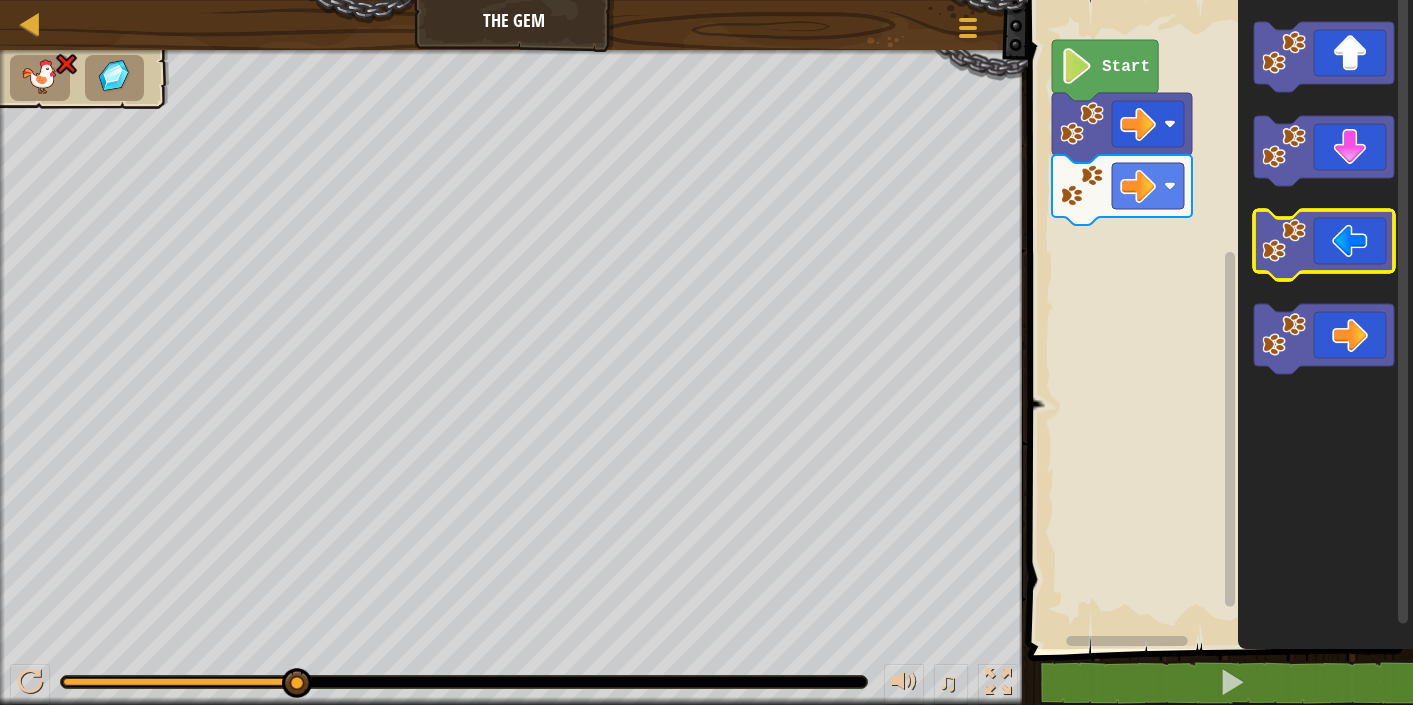 click 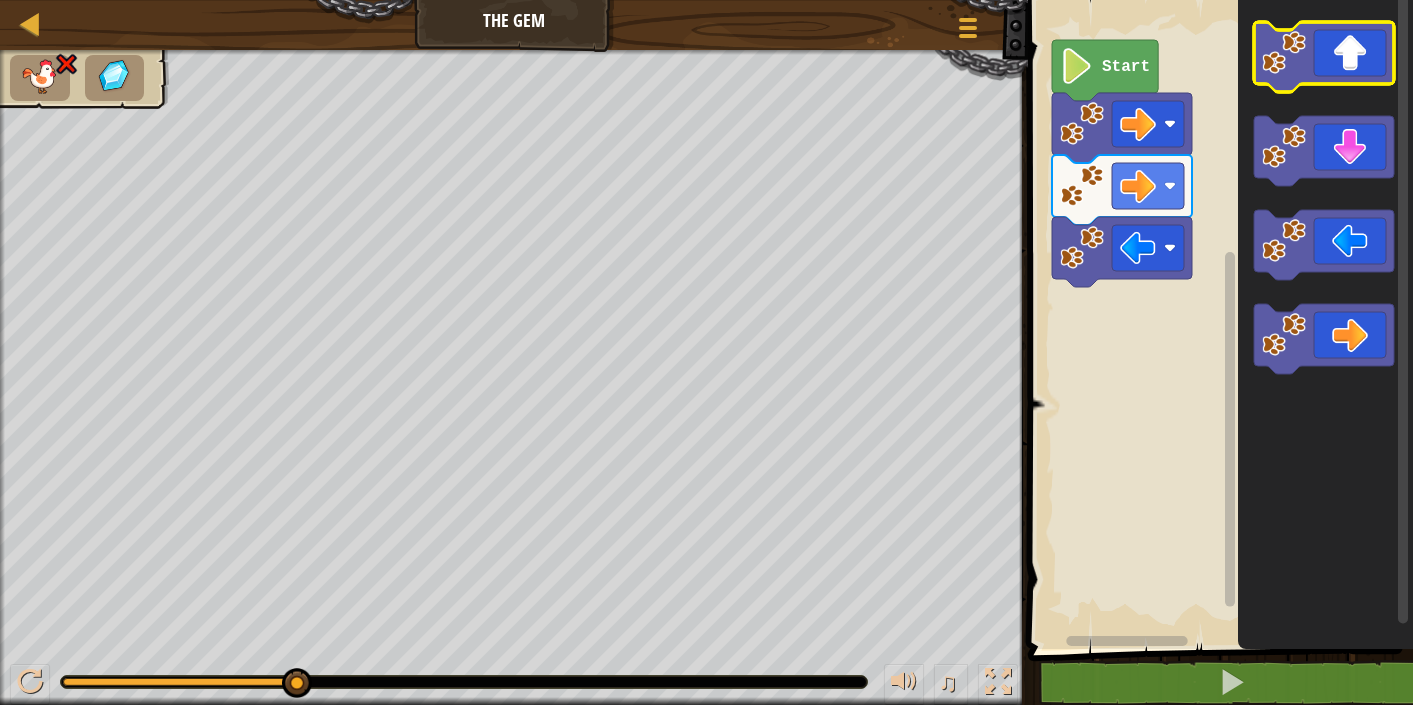 click 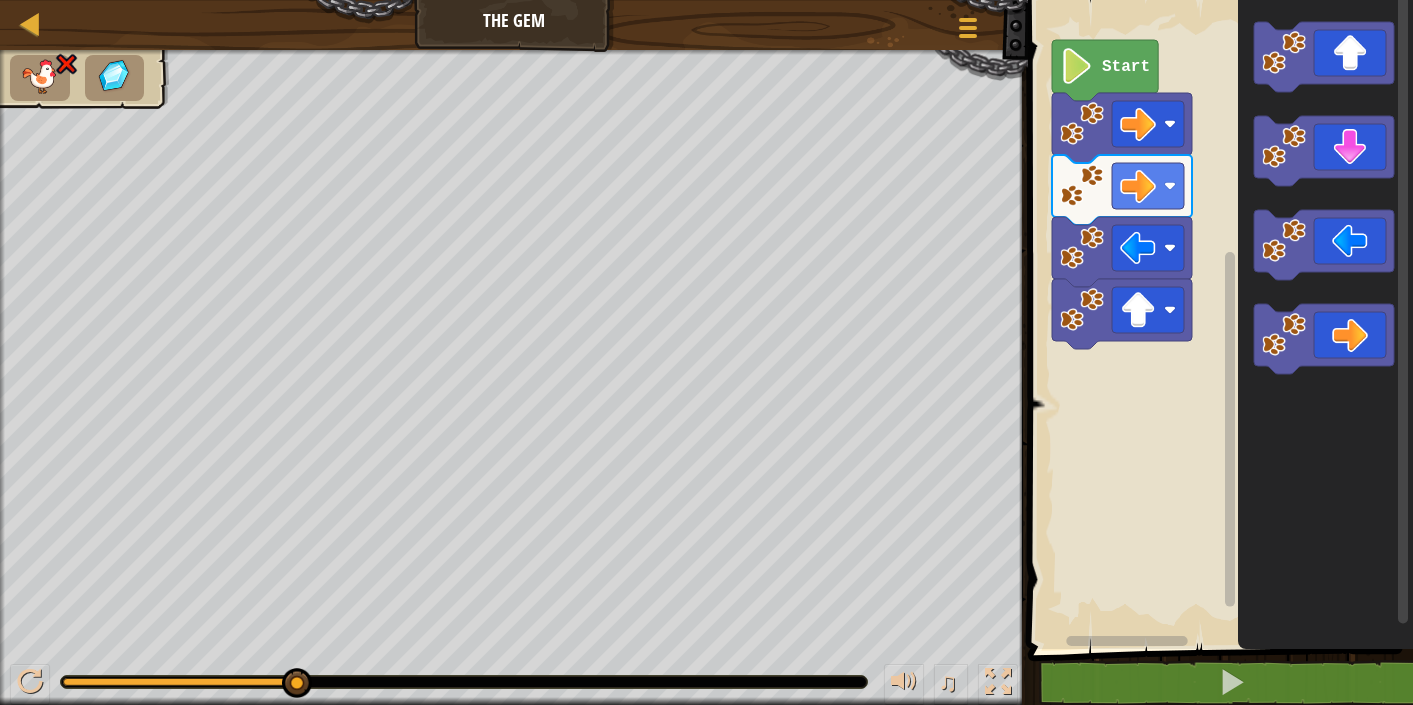 click on "Start" 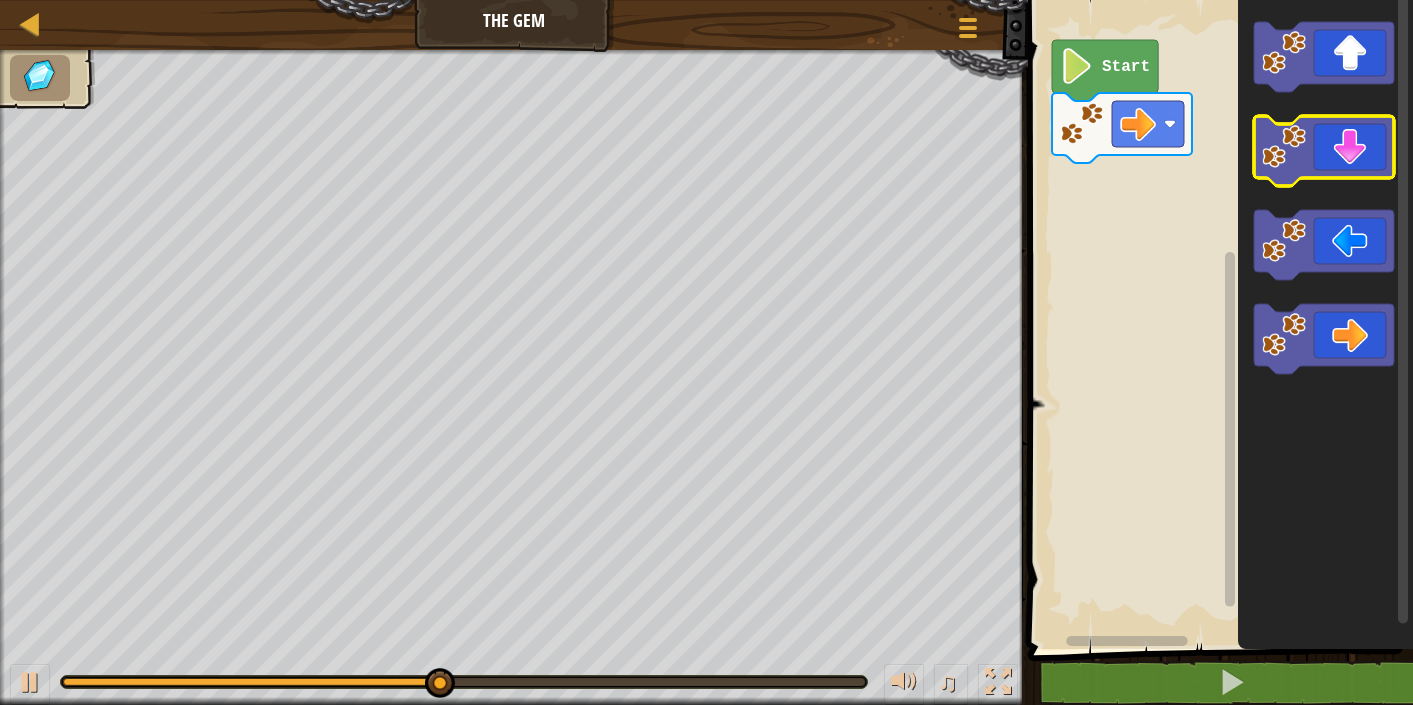 click 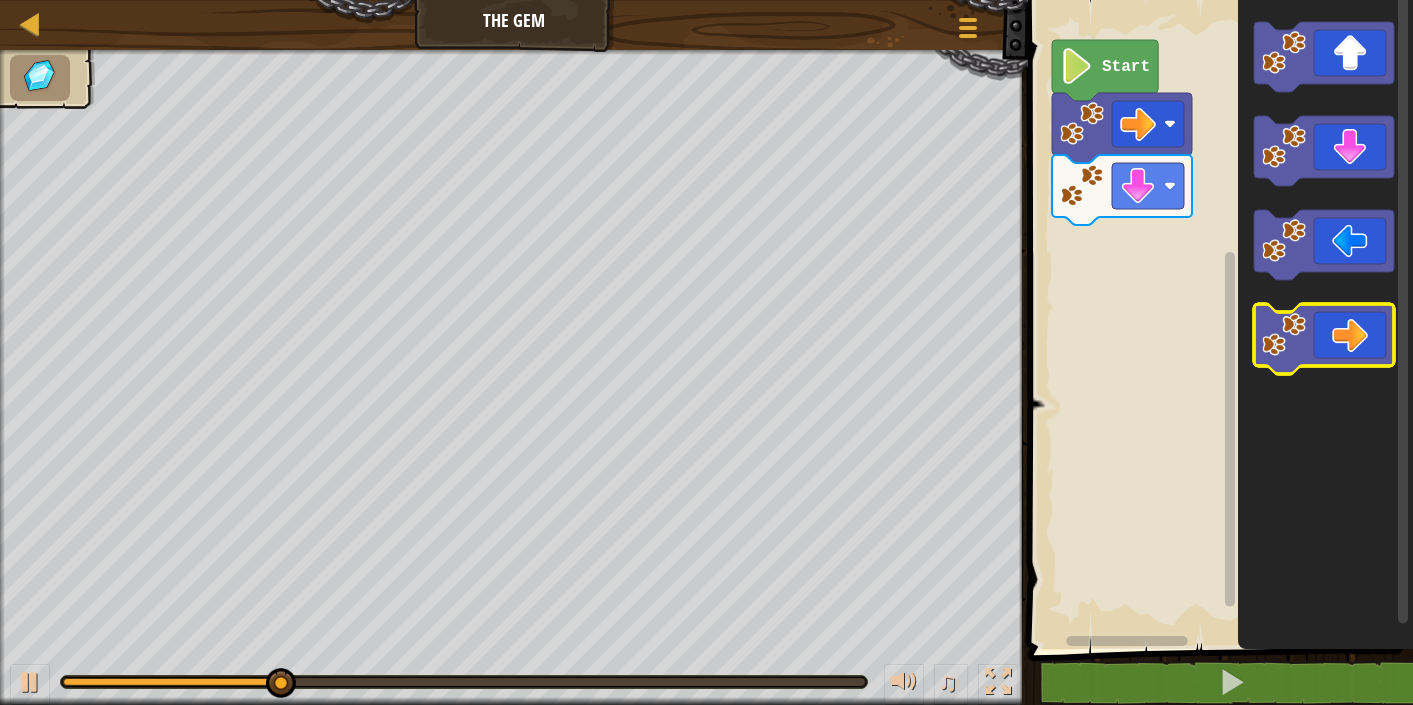 click 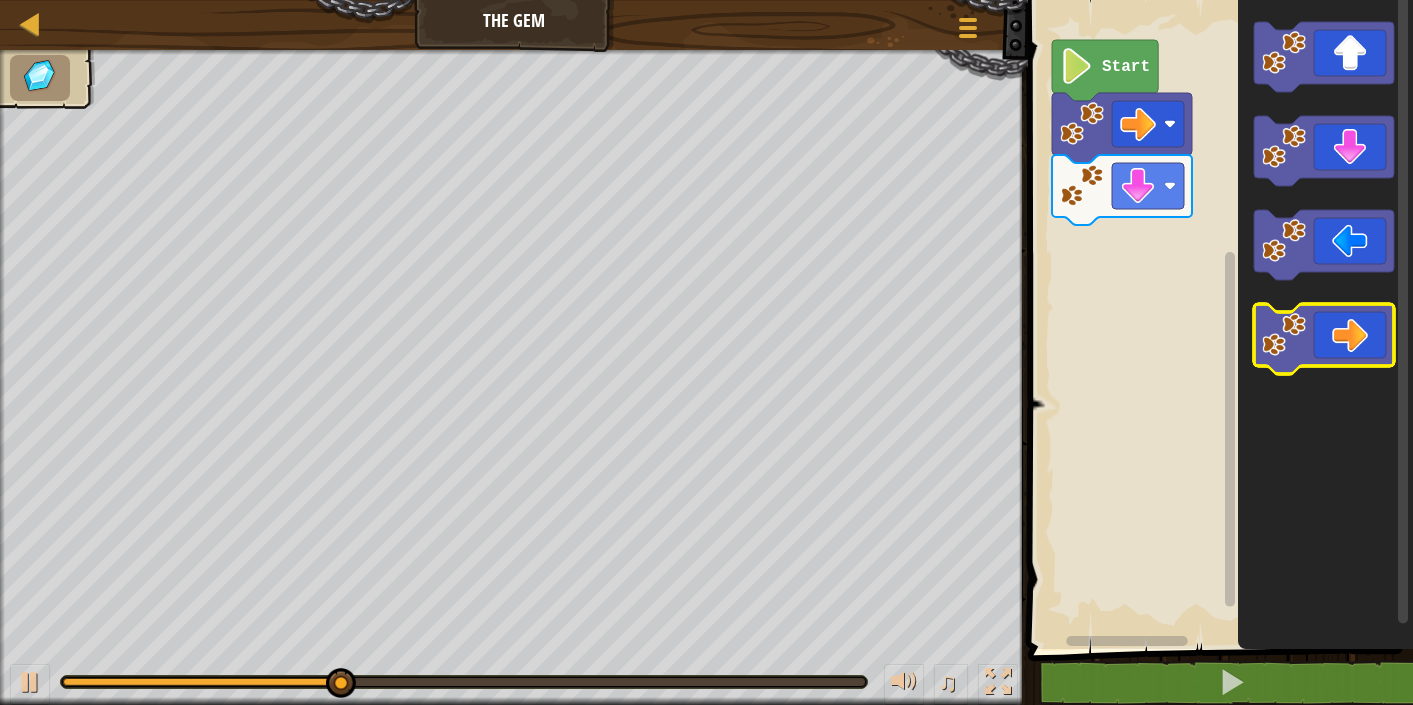 click 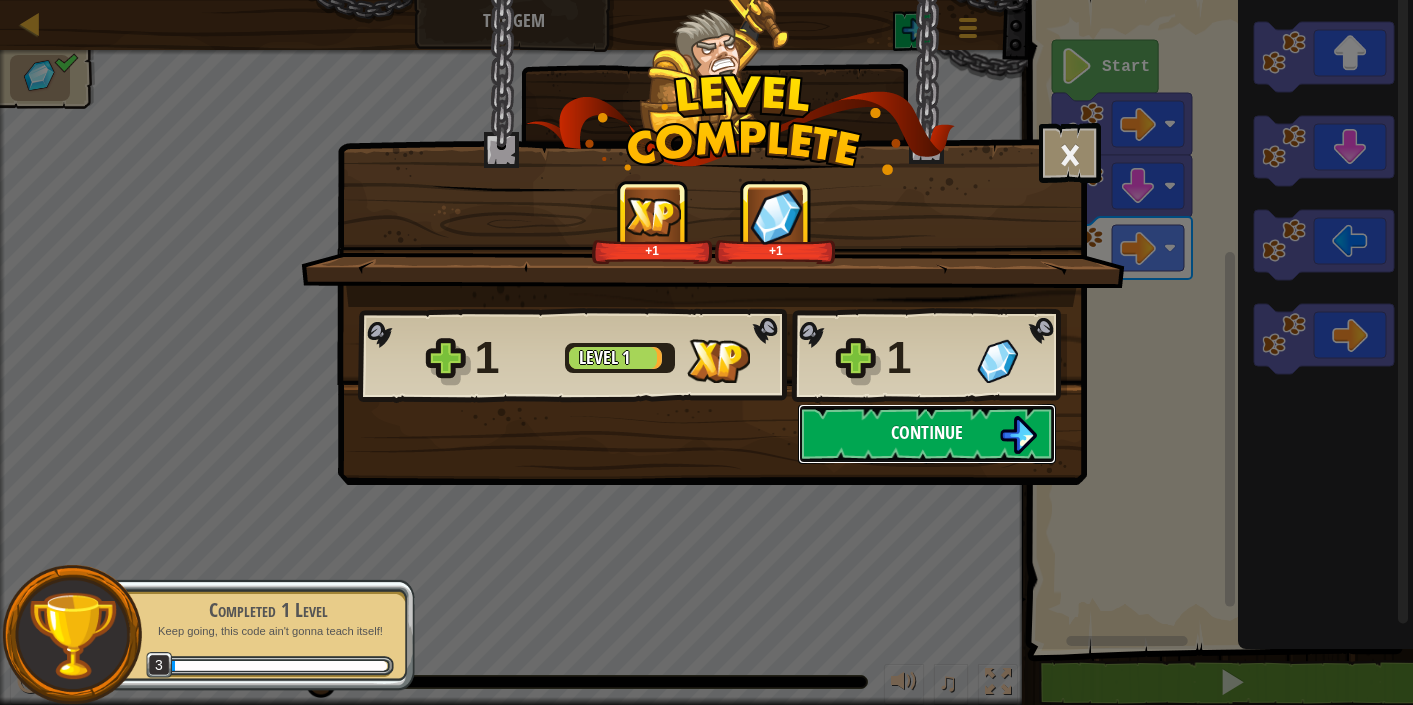 click on "Continue" at bounding box center [927, 432] 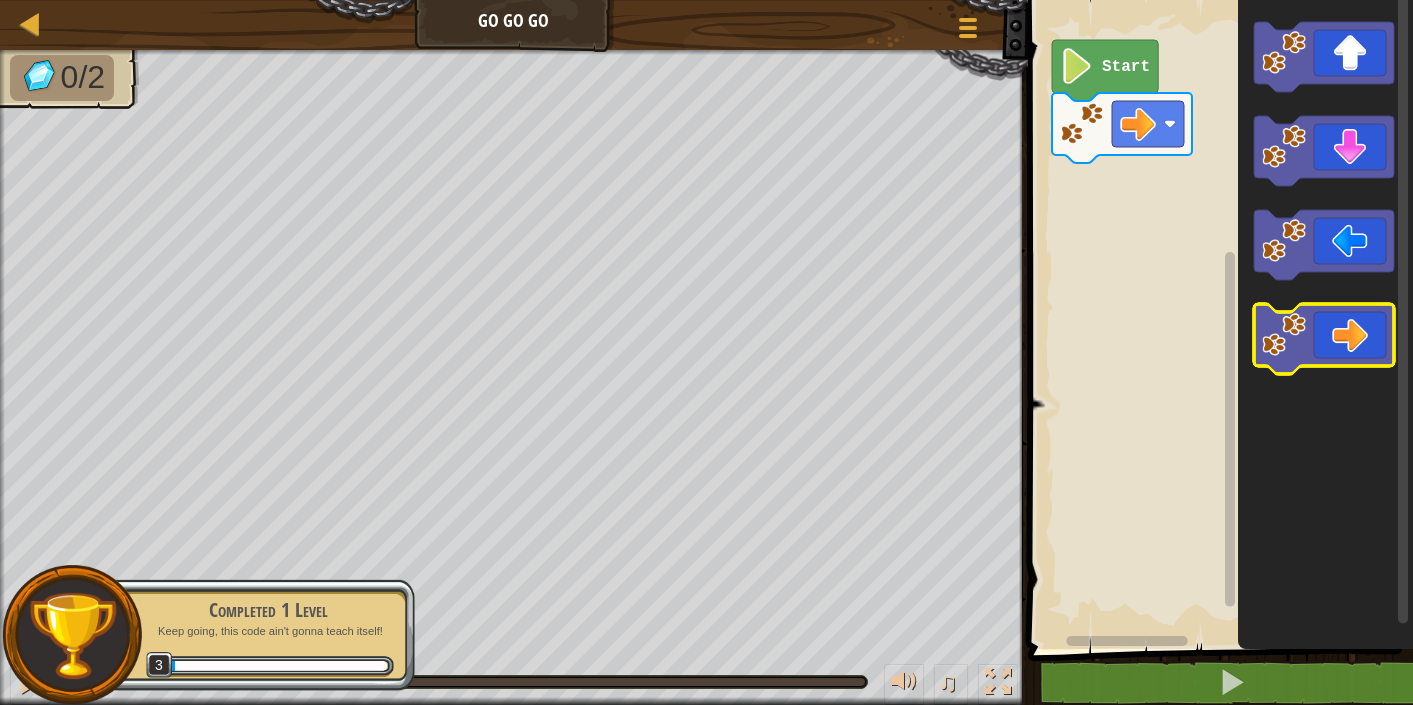 click 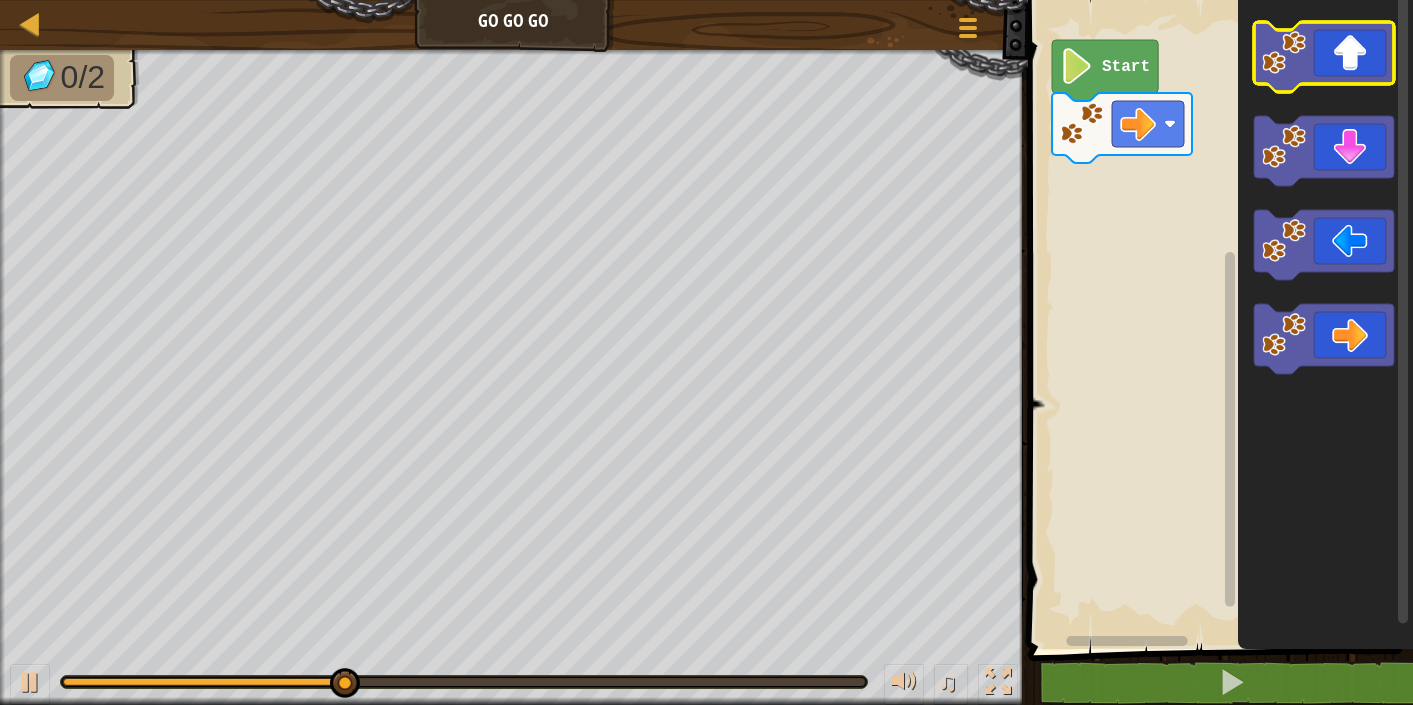 click 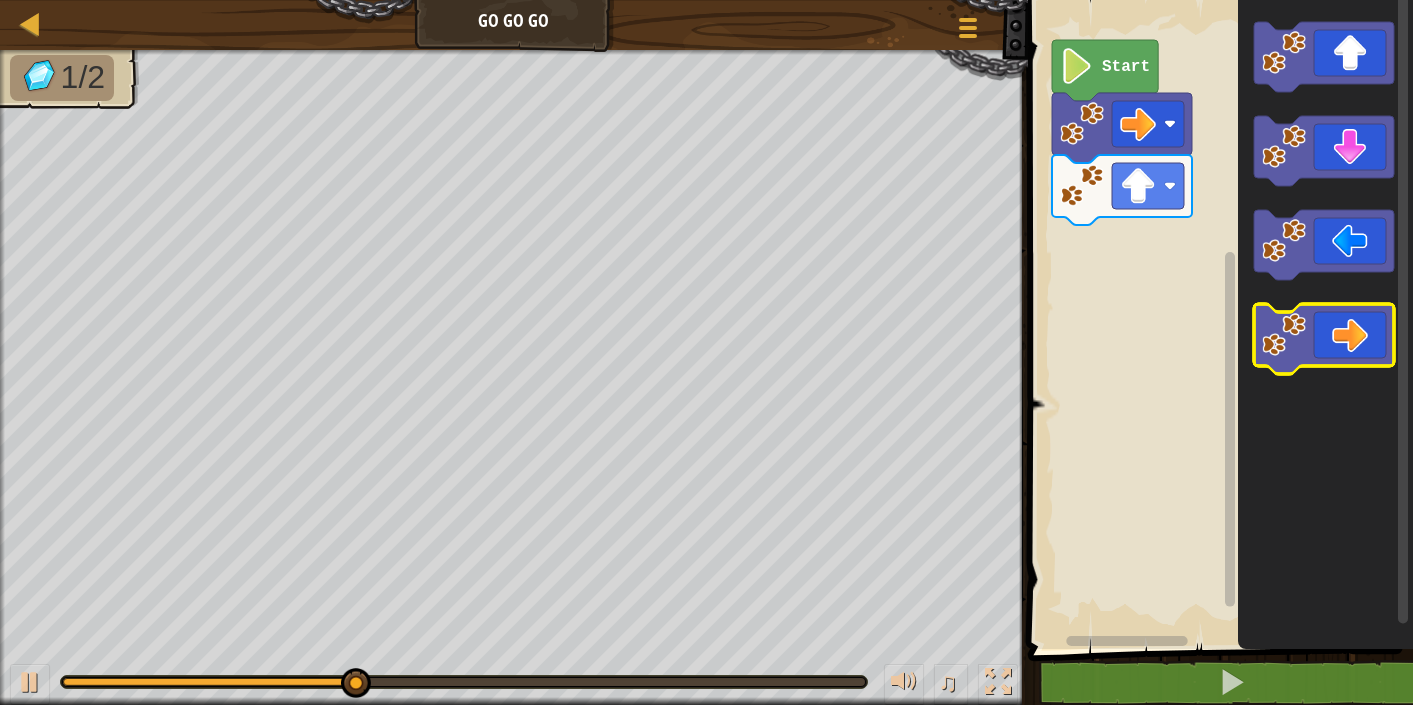 click 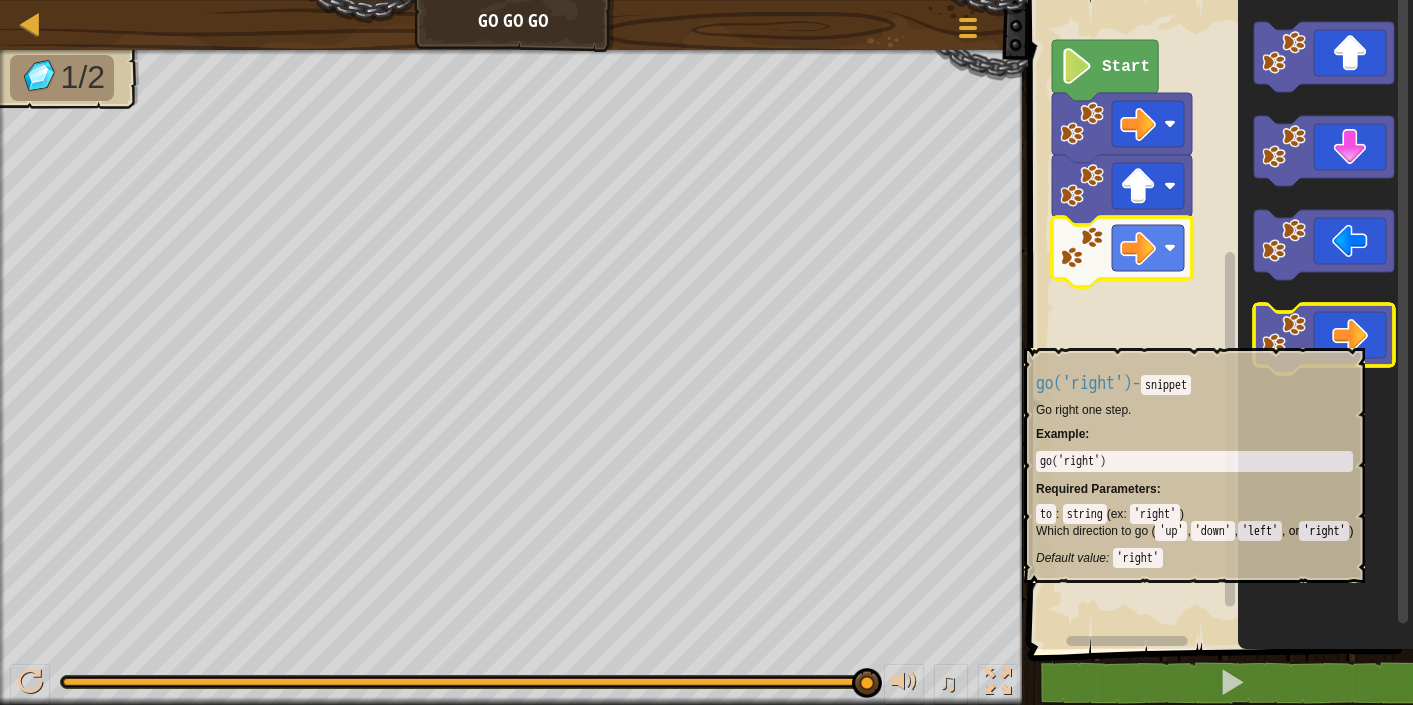 click 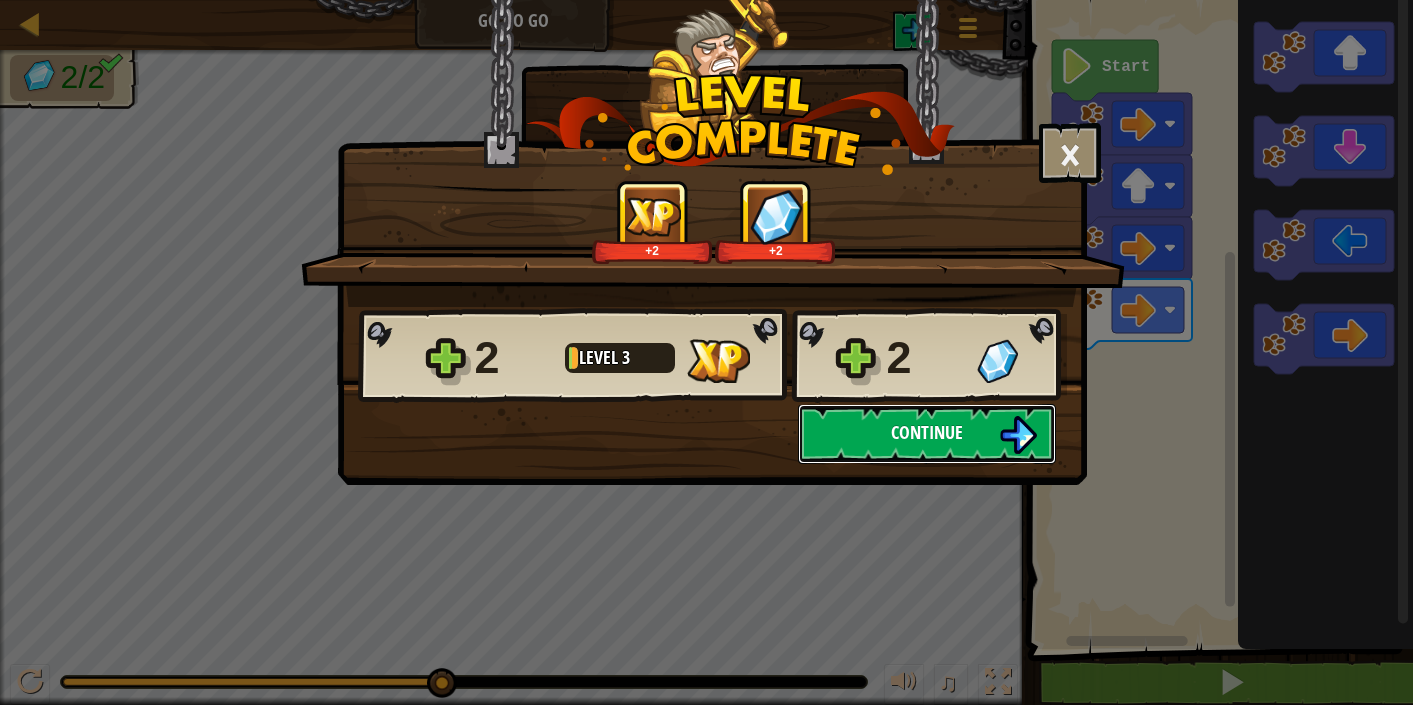 click on "Continue" at bounding box center (927, 432) 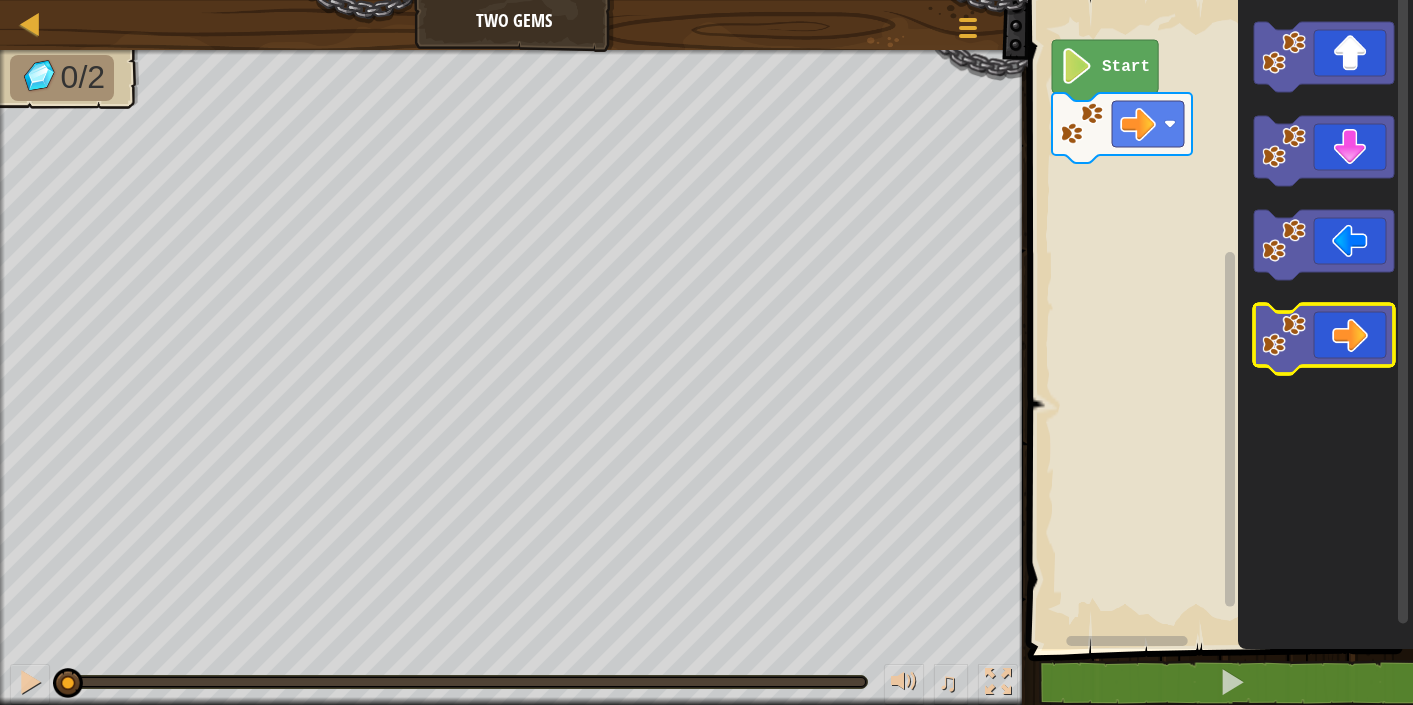 click 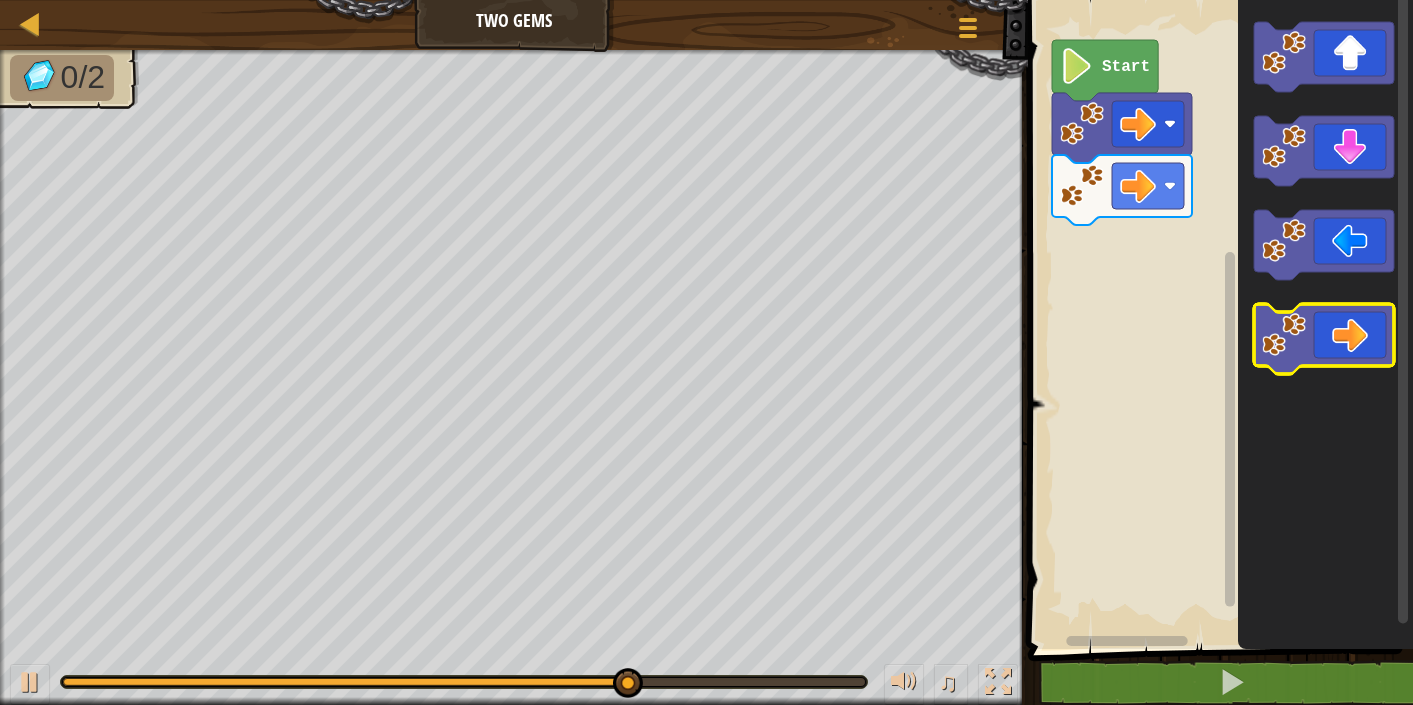 click 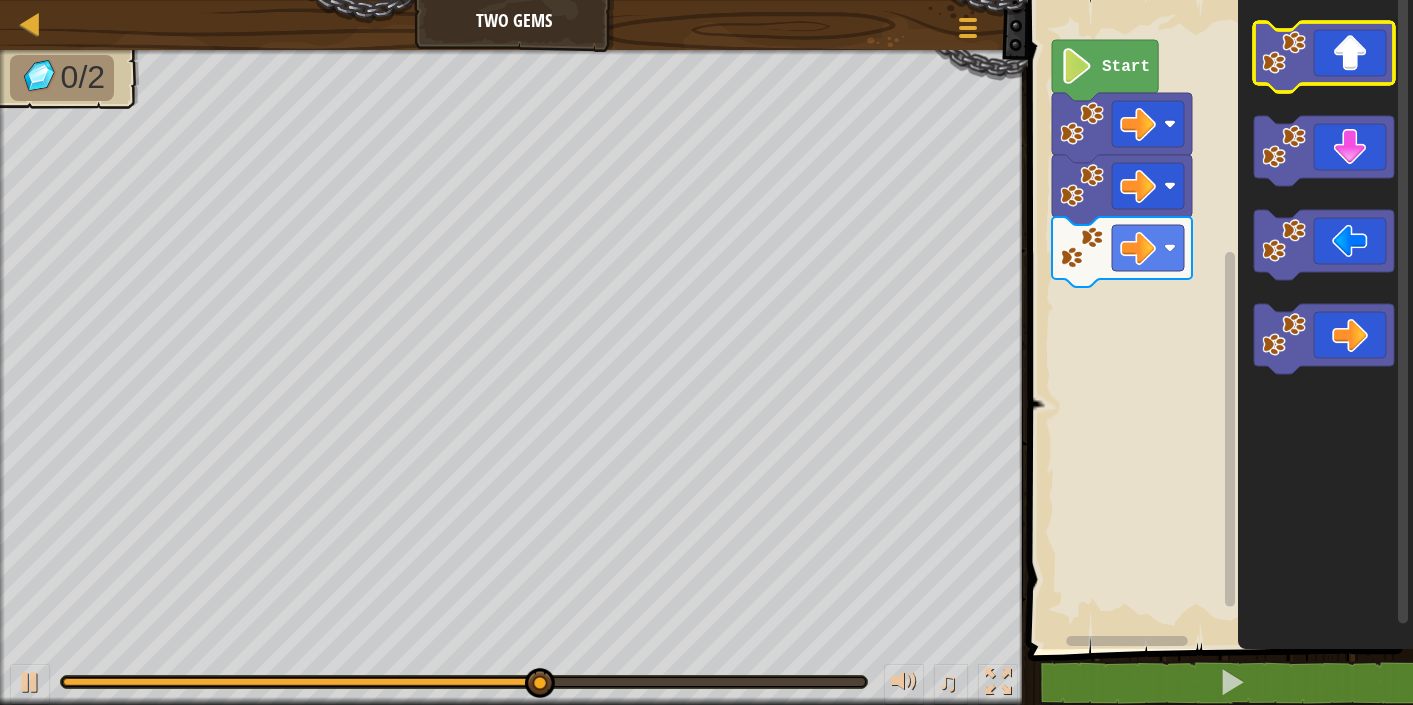 click 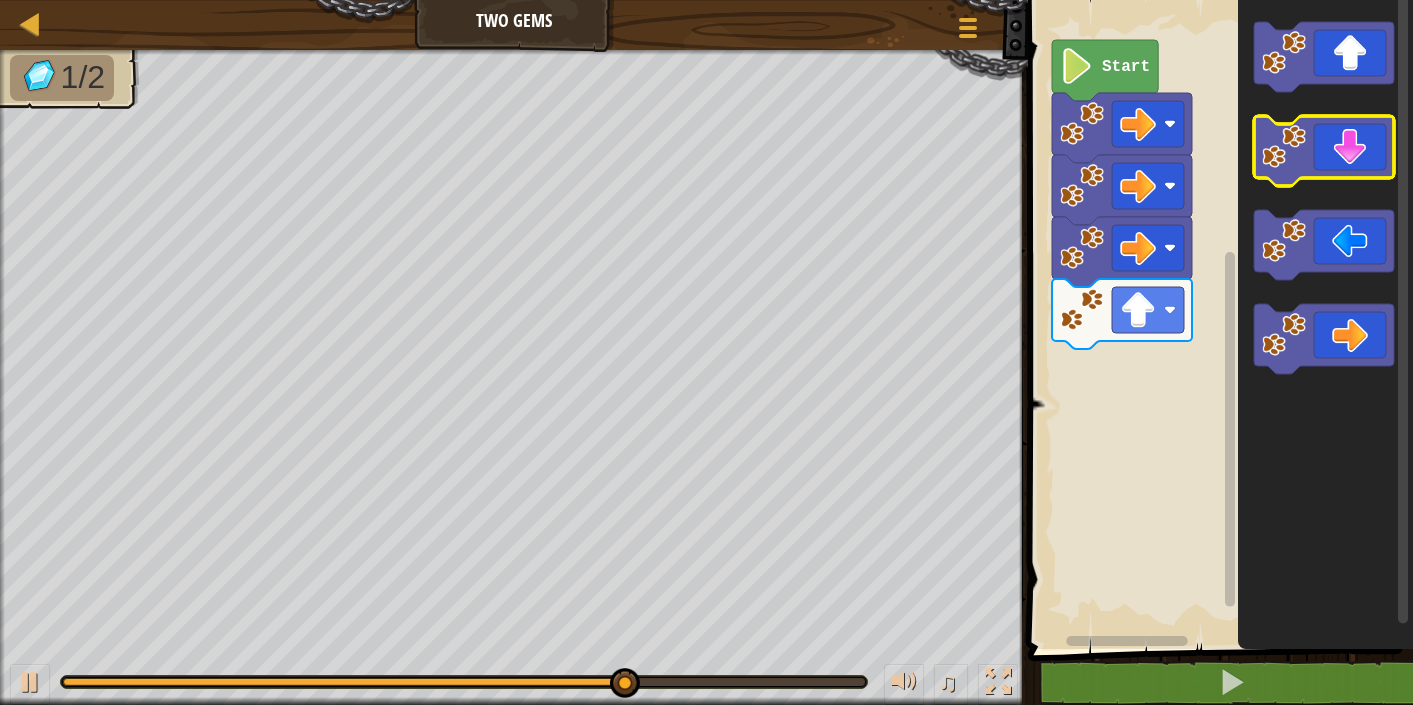 click 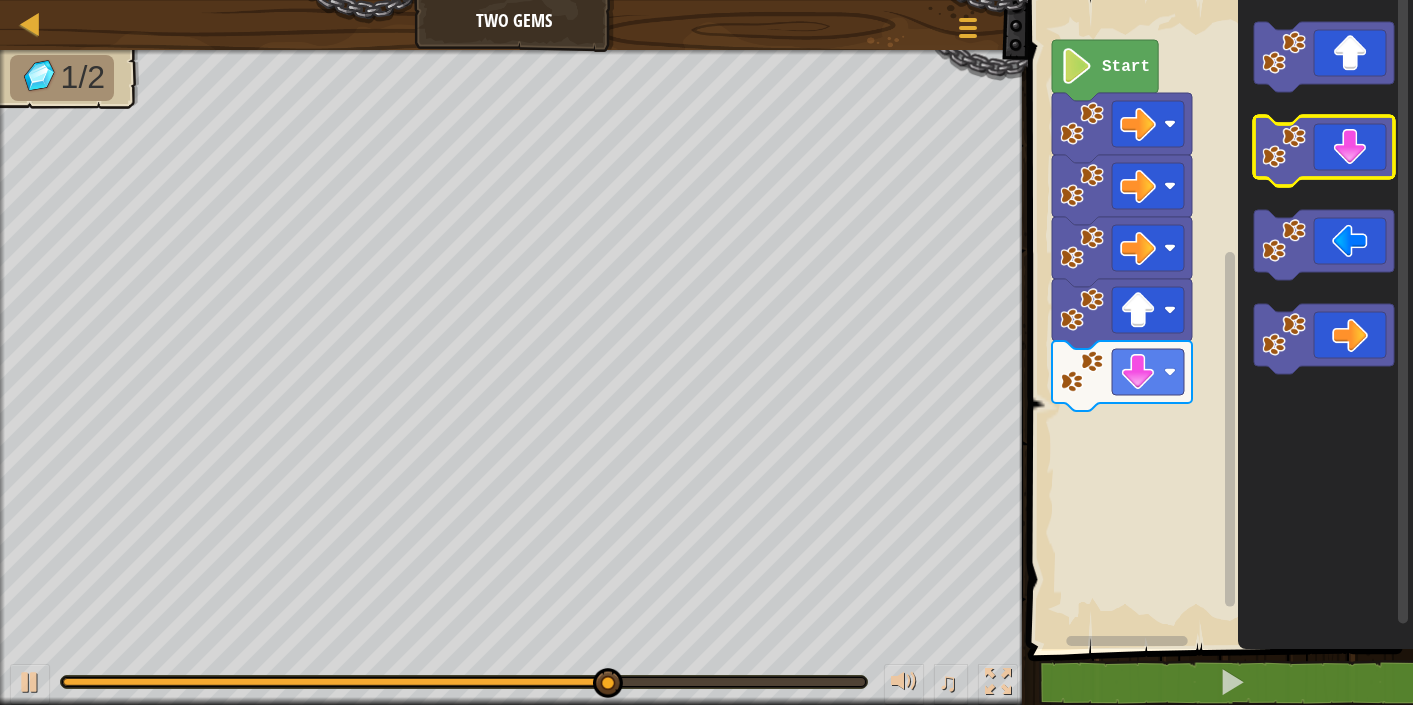 click 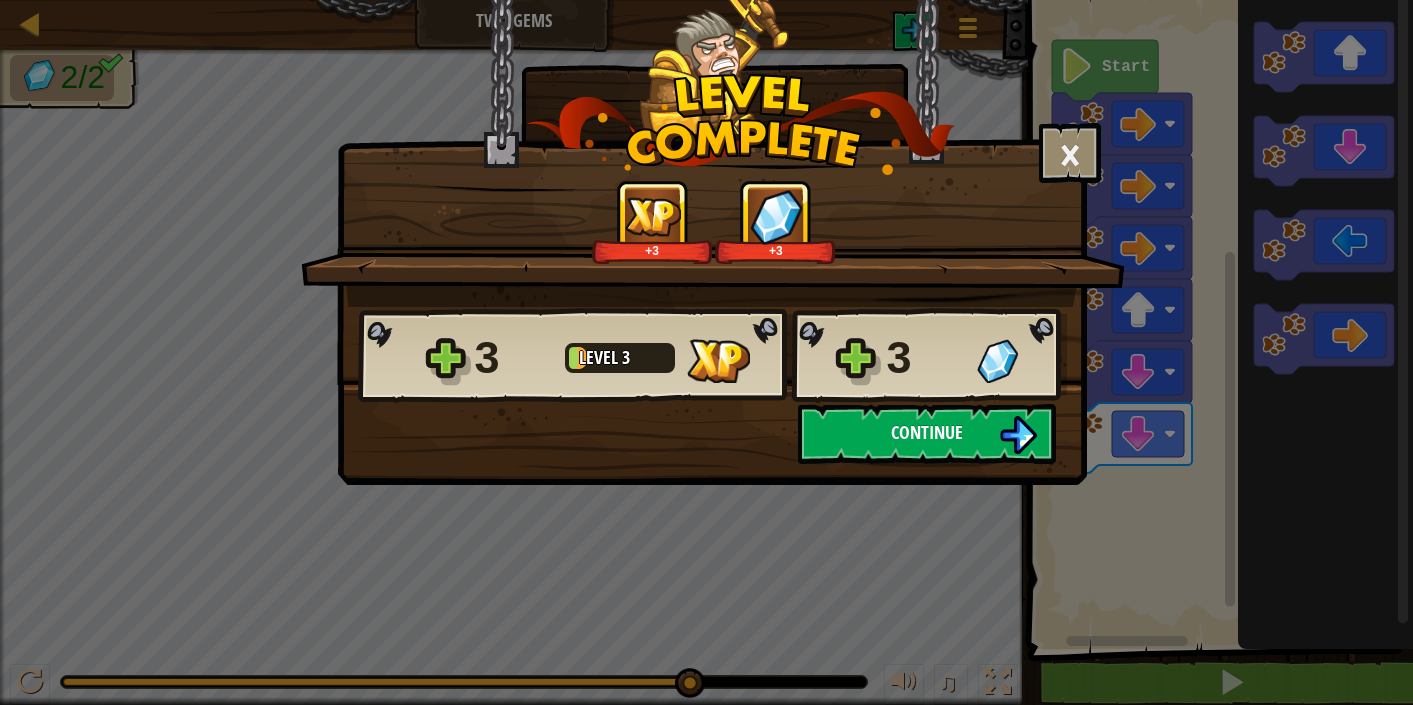 click on "Continue" at bounding box center (927, 434) 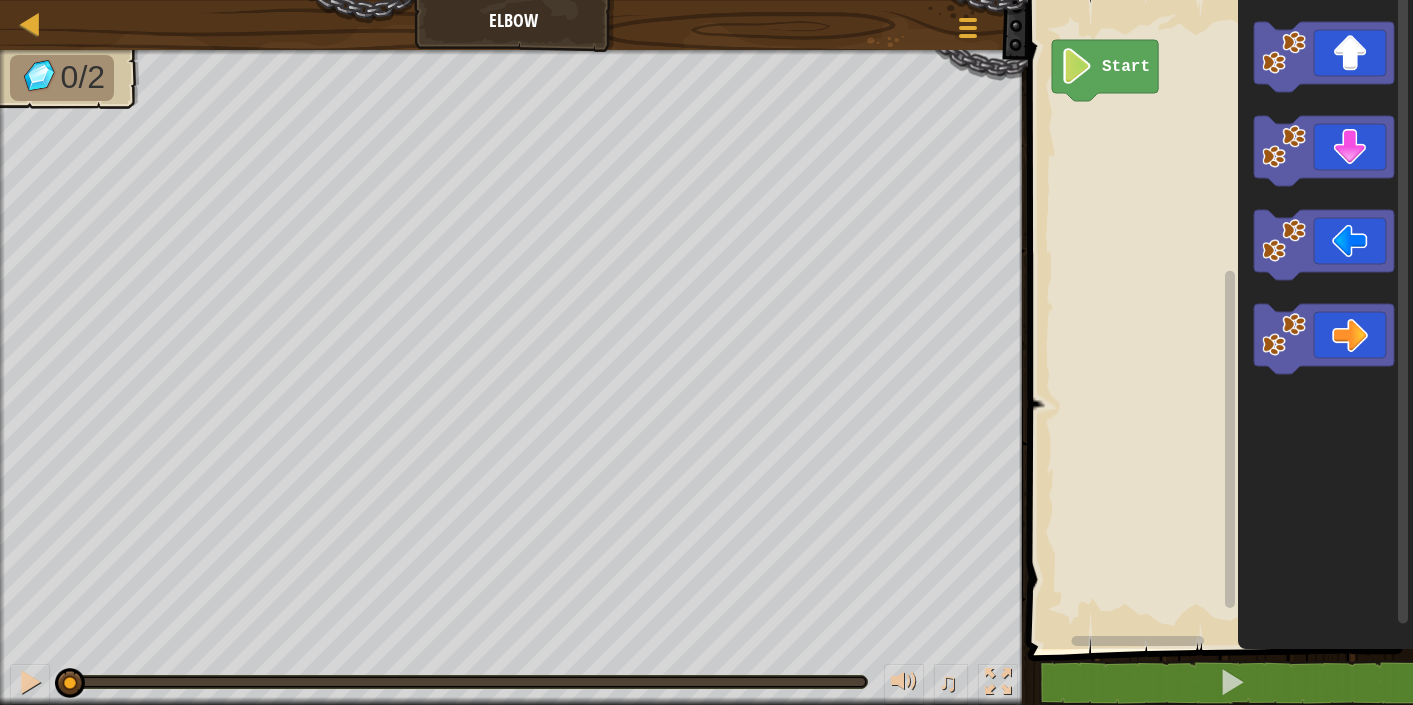 click 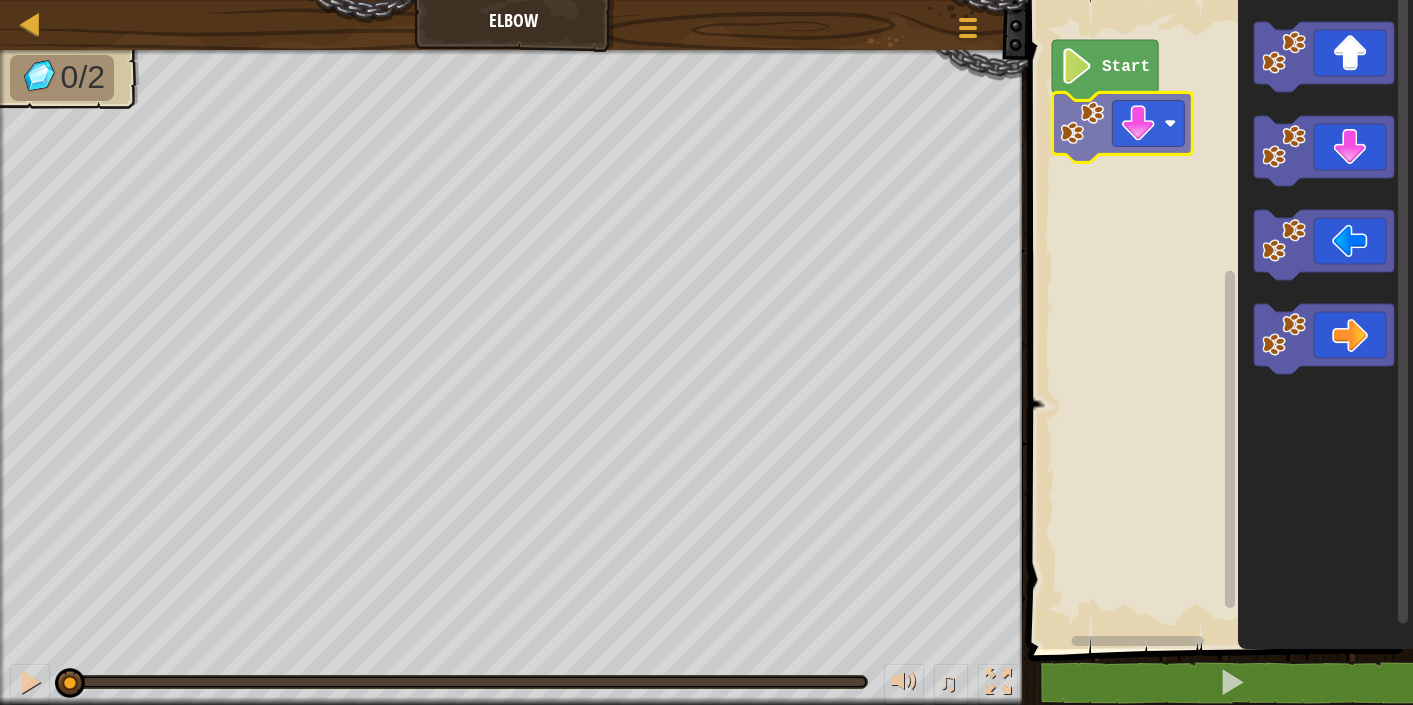 click on "Start" at bounding box center [1217, 319] 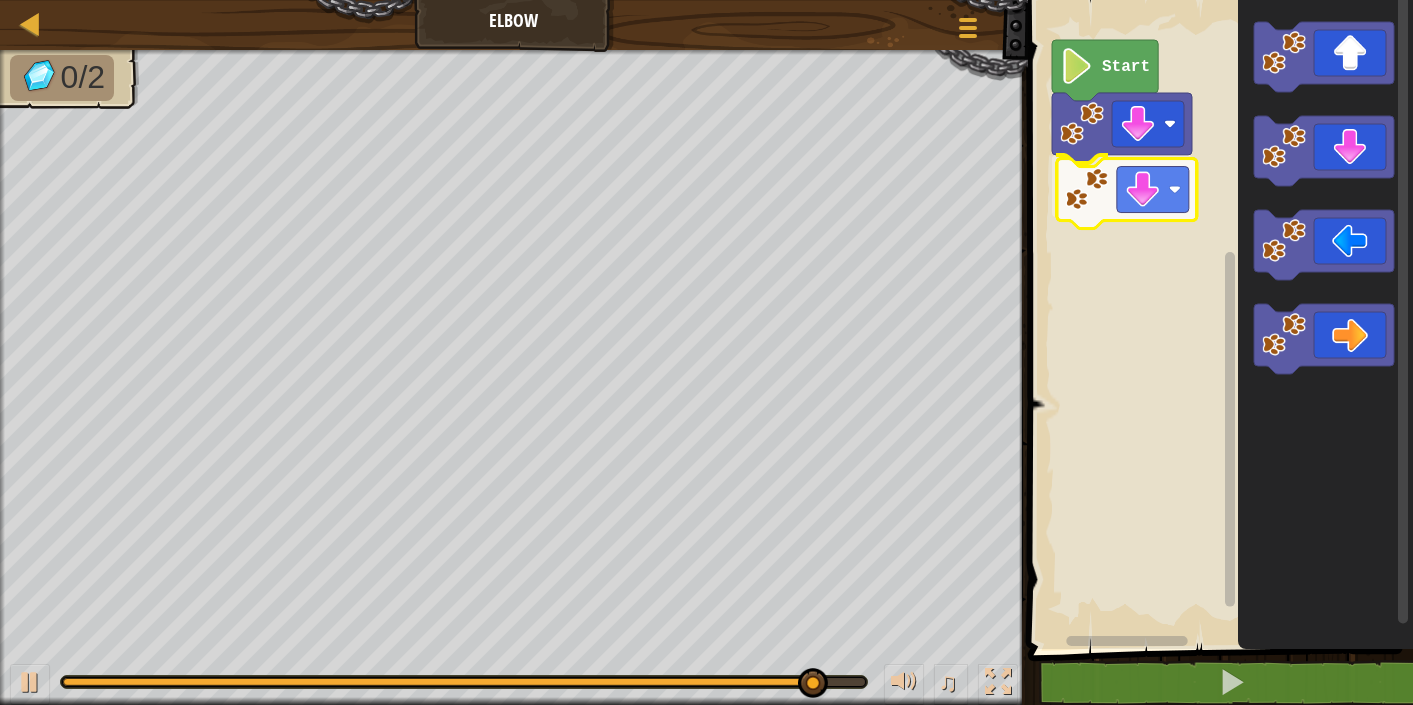 click on "Start" at bounding box center [1217, 319] 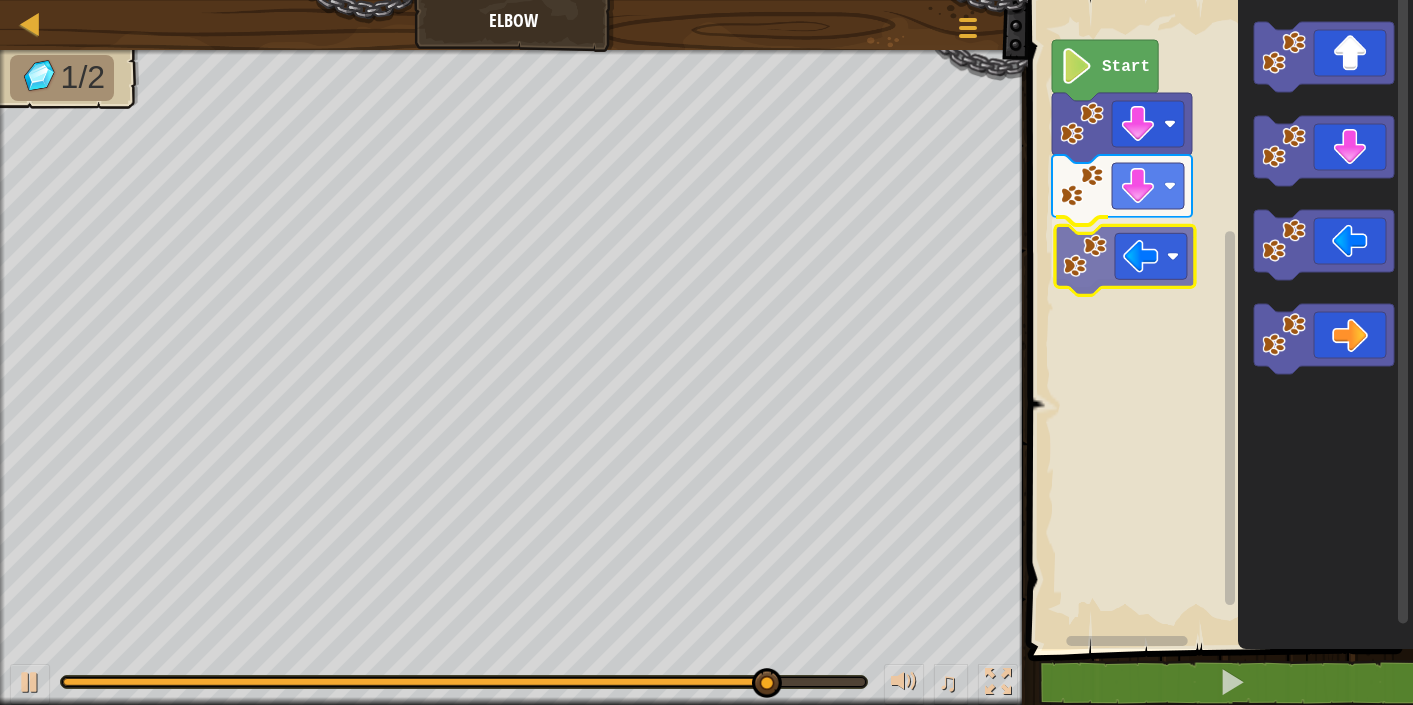 click on "Start" at bounding box center [1217, 319] 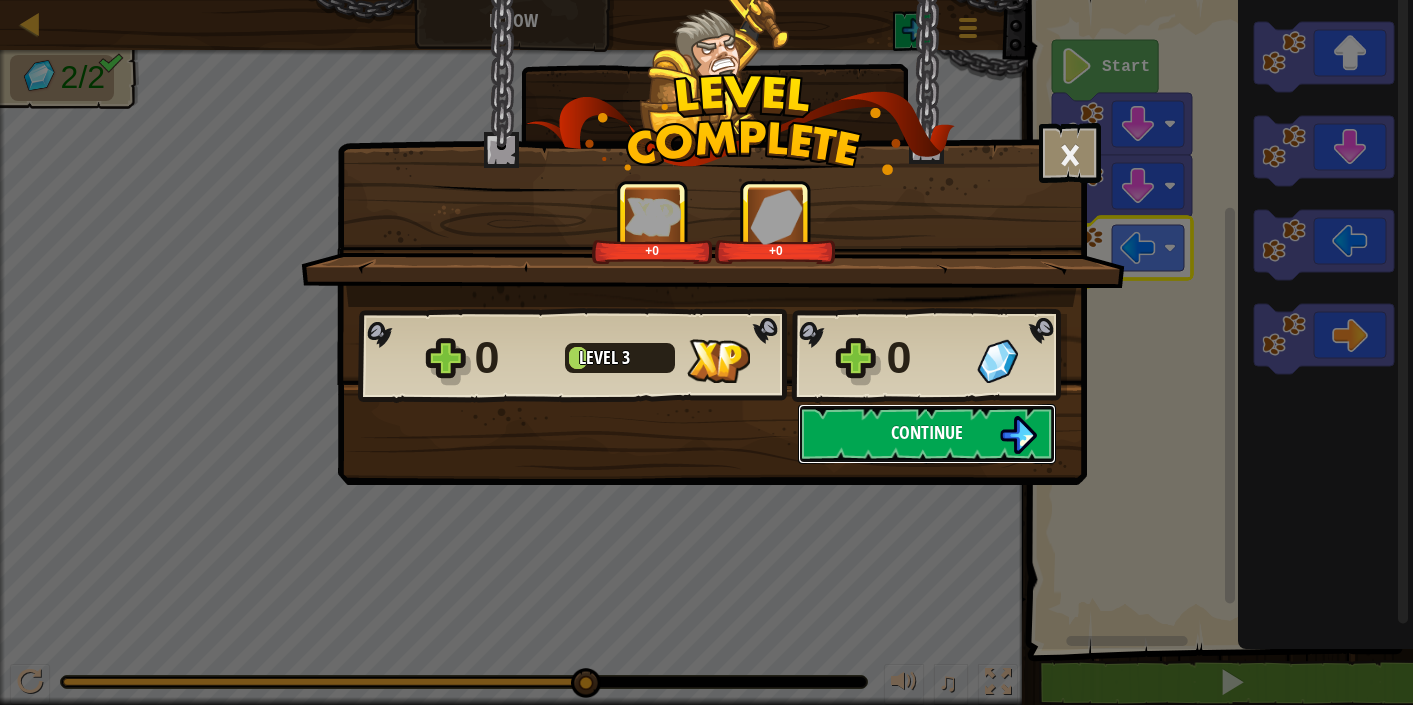 click on "Continue" at bounding box center [927, 432] 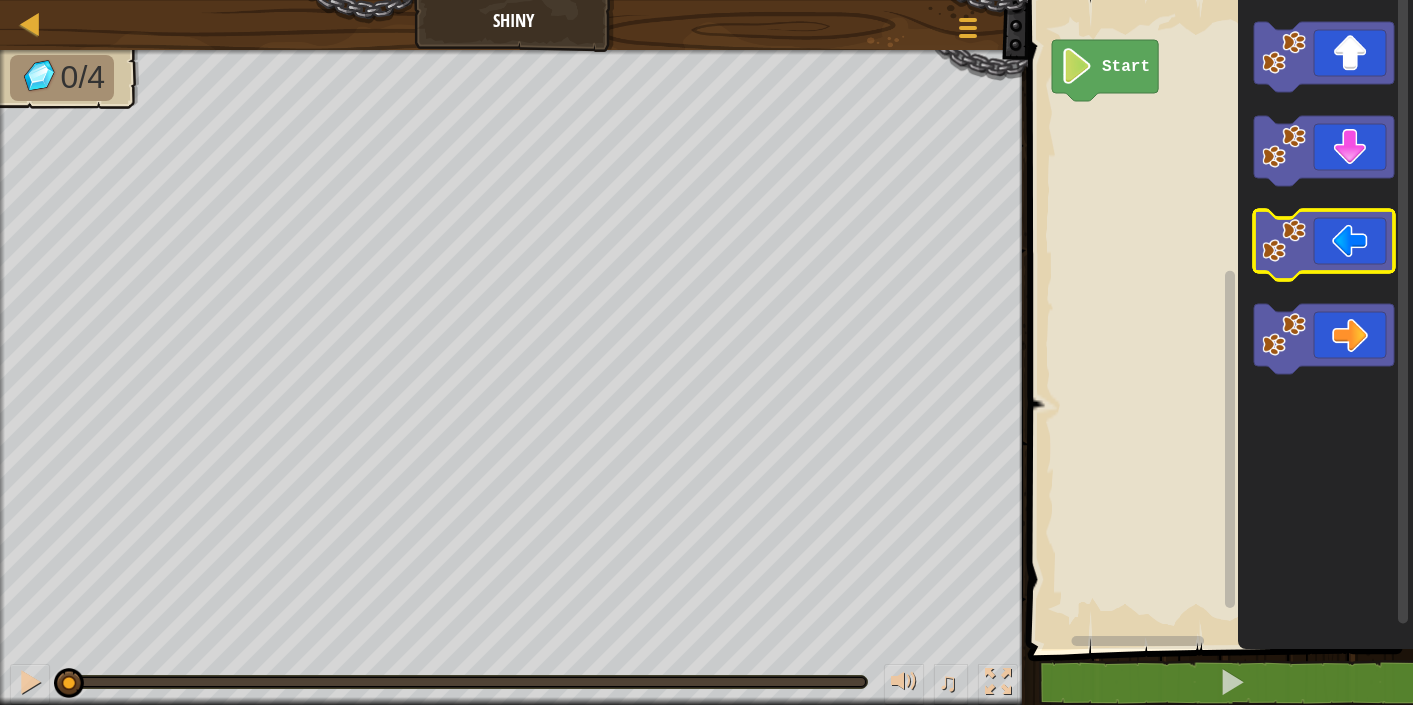 click 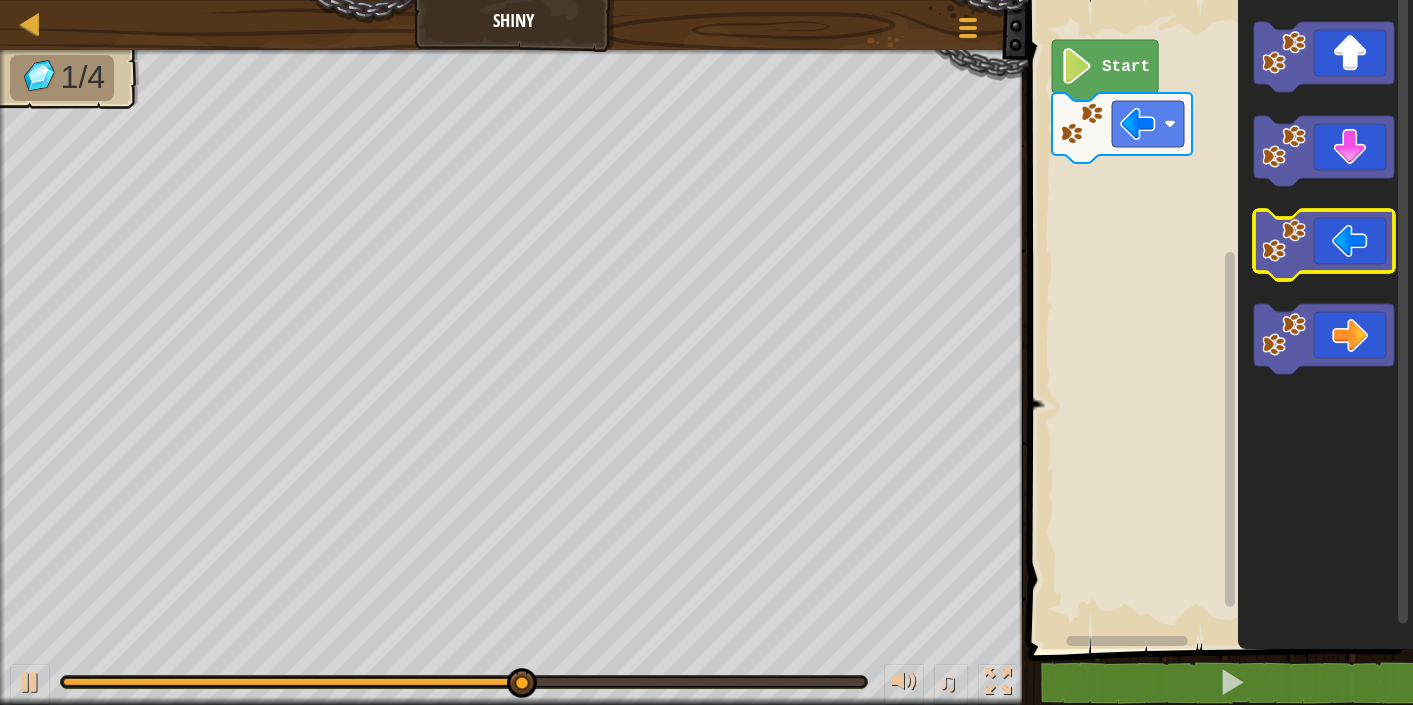 click 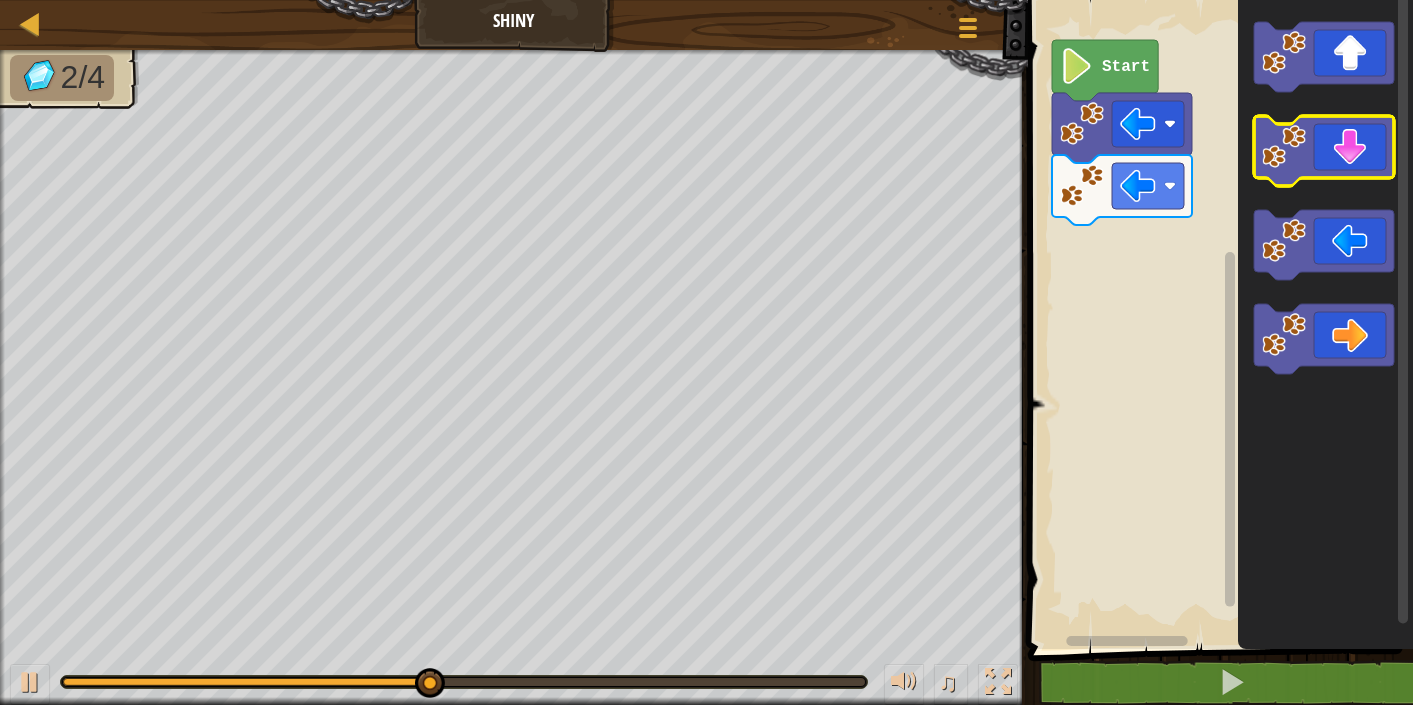 click 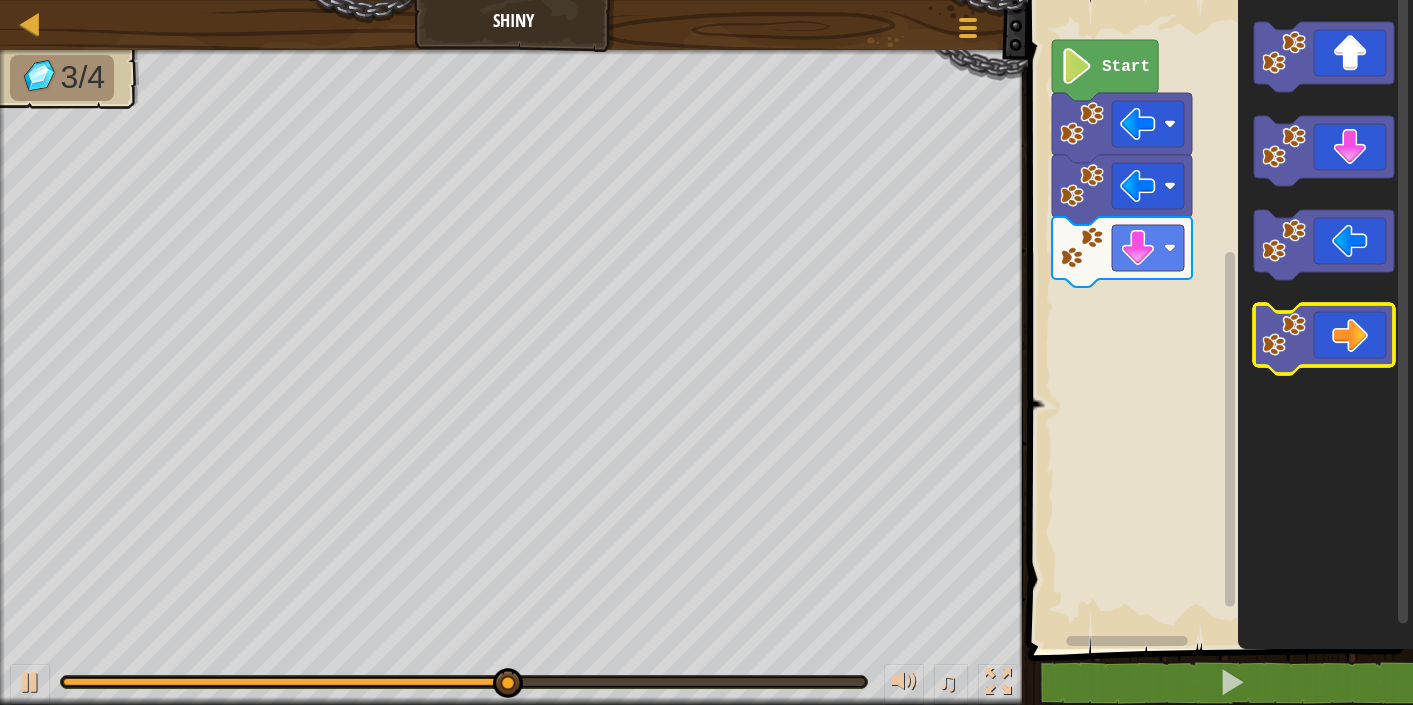 click 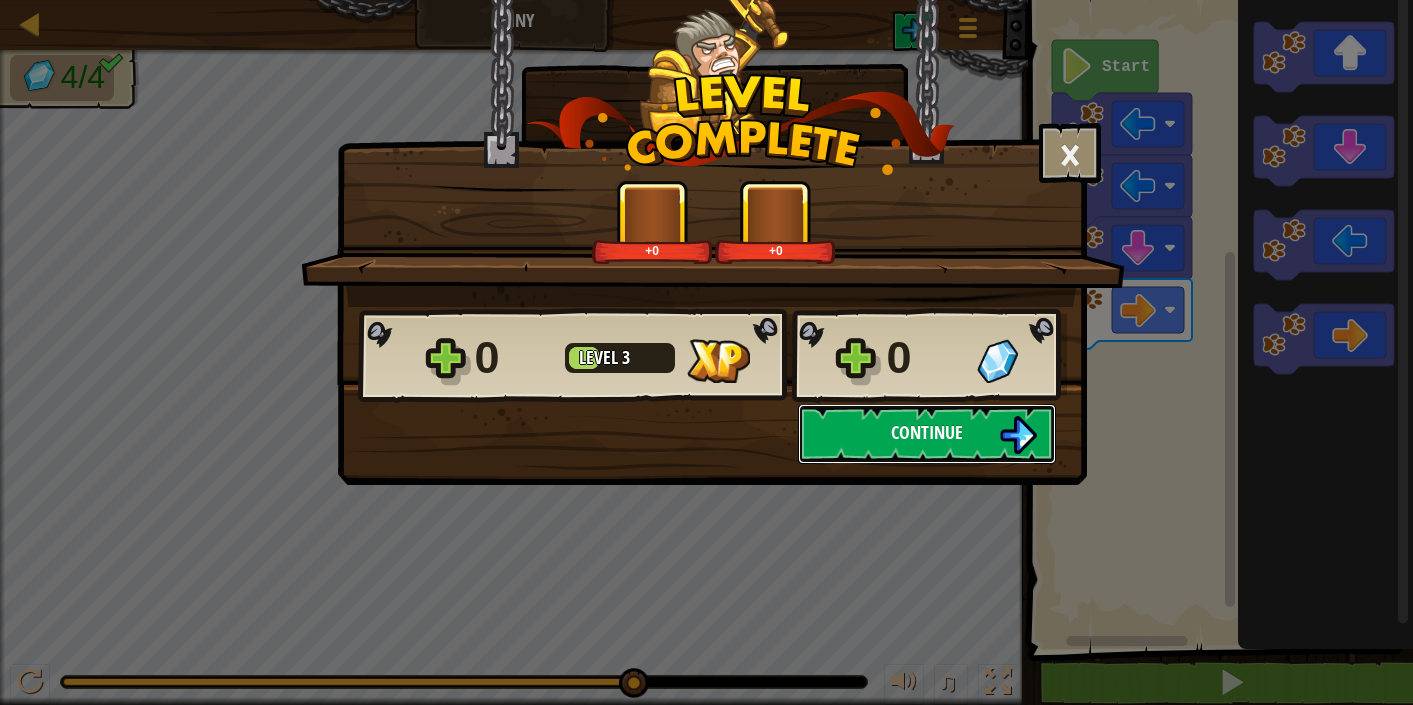 click on "Continue" at bounding box center [927, 432] 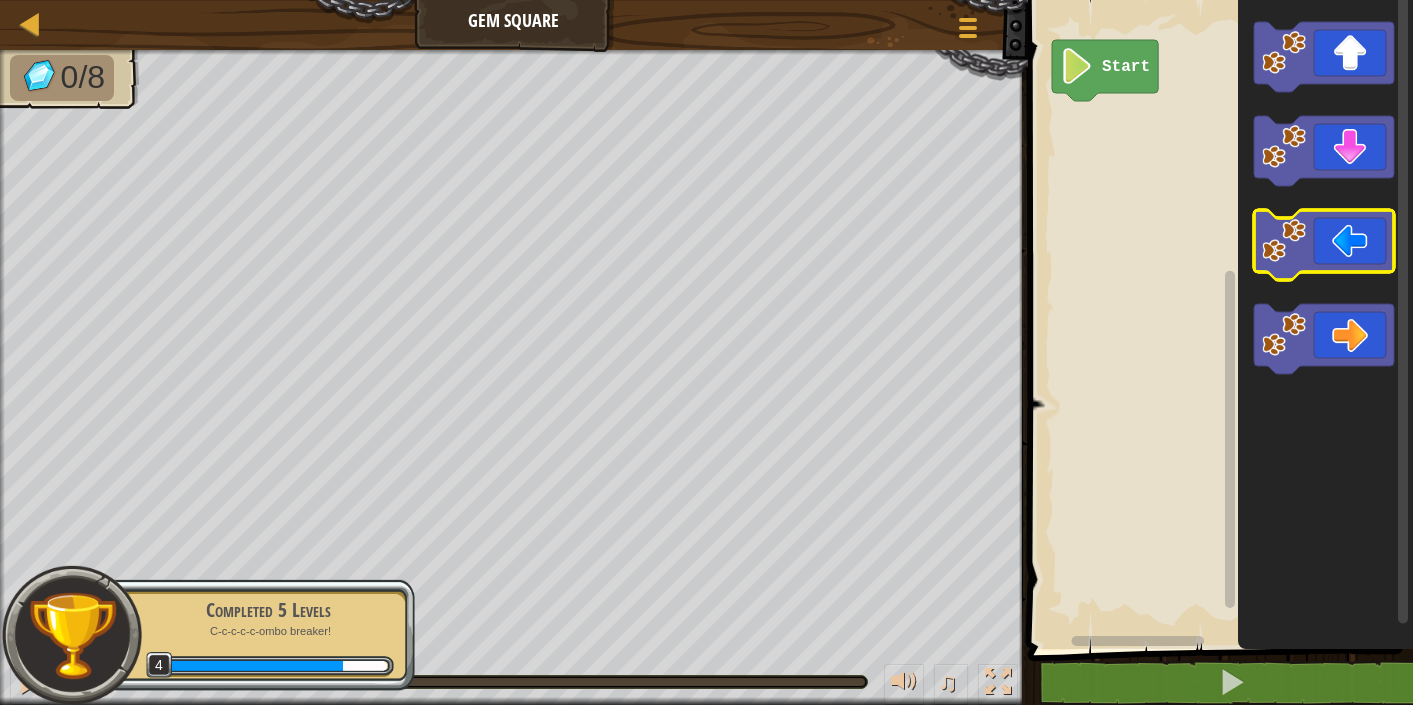 click 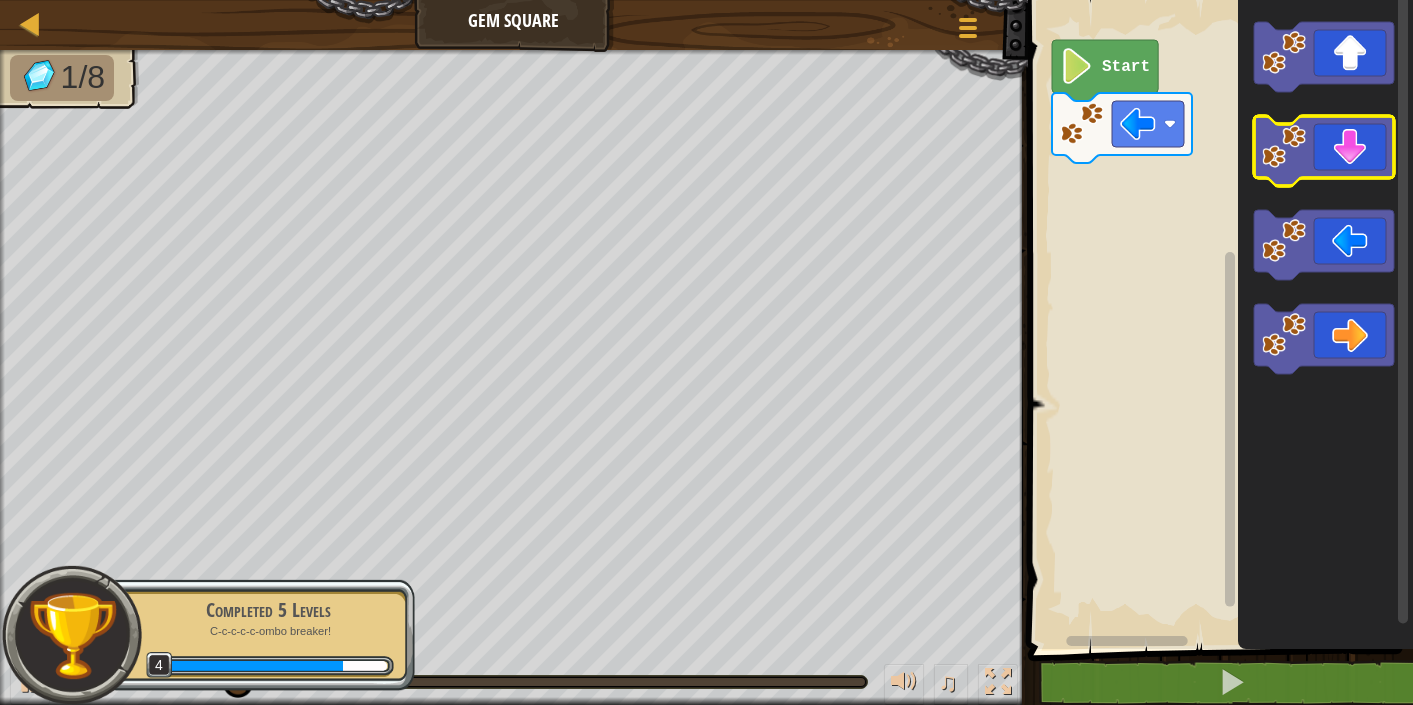 click 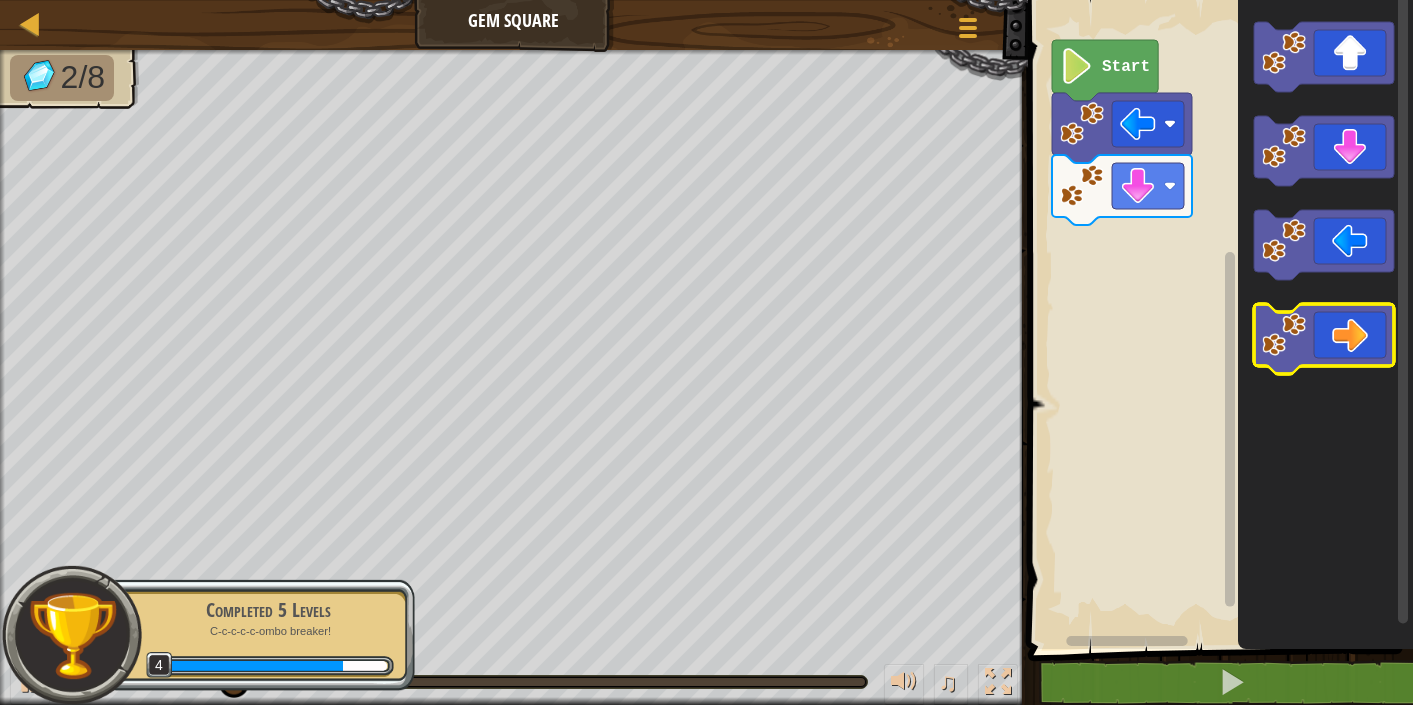 click 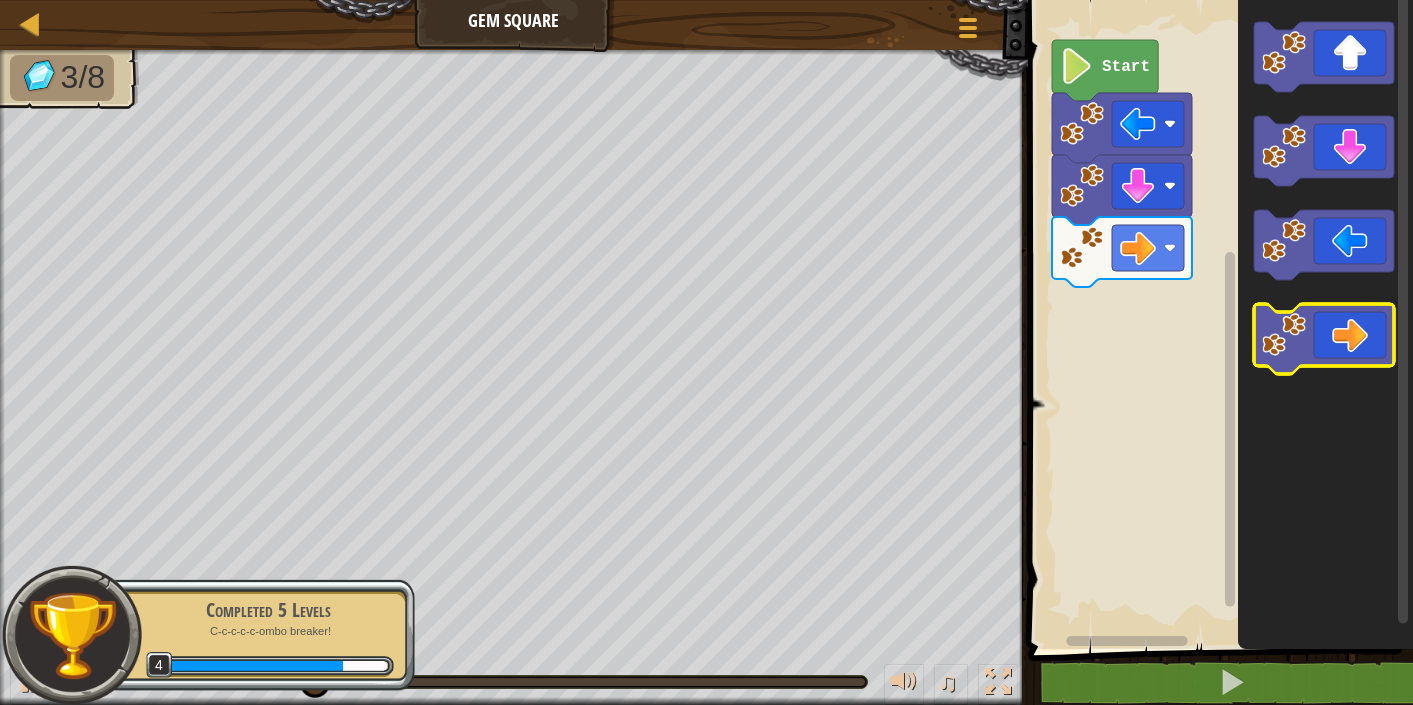 click 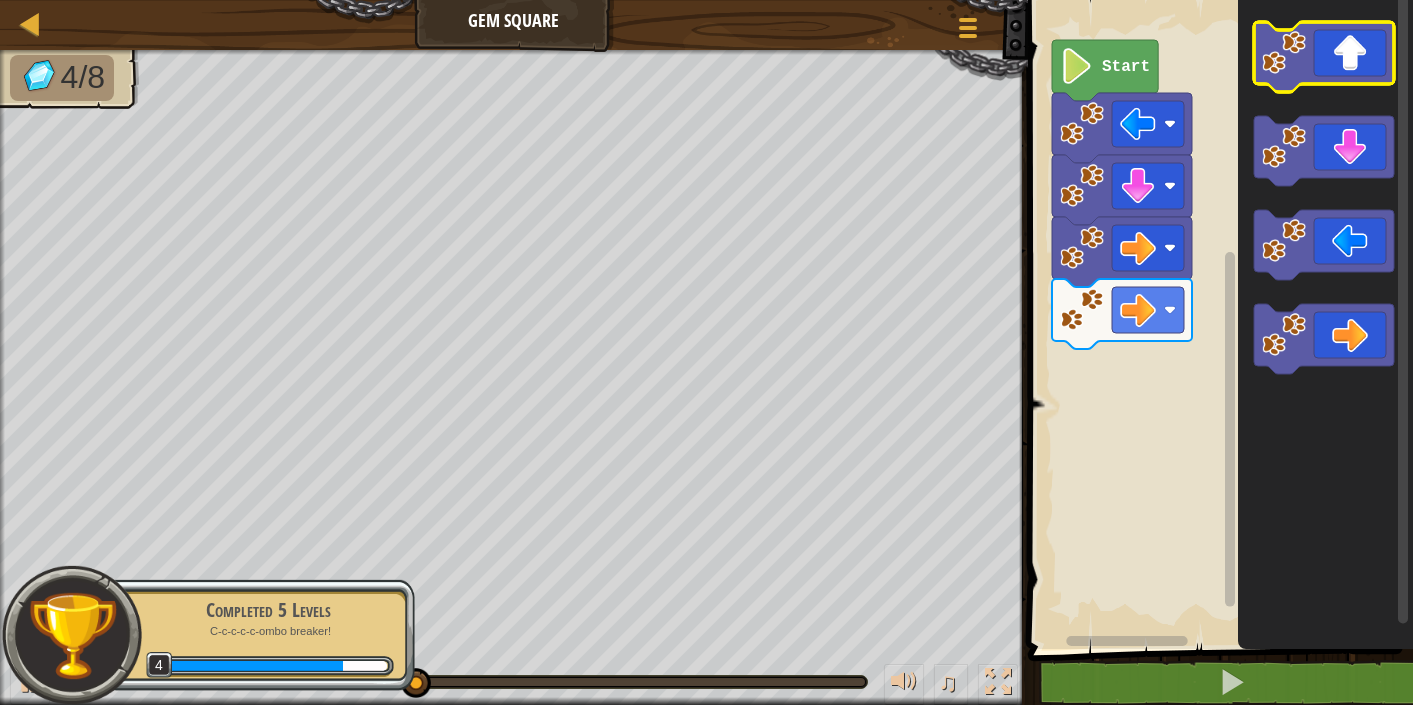 click 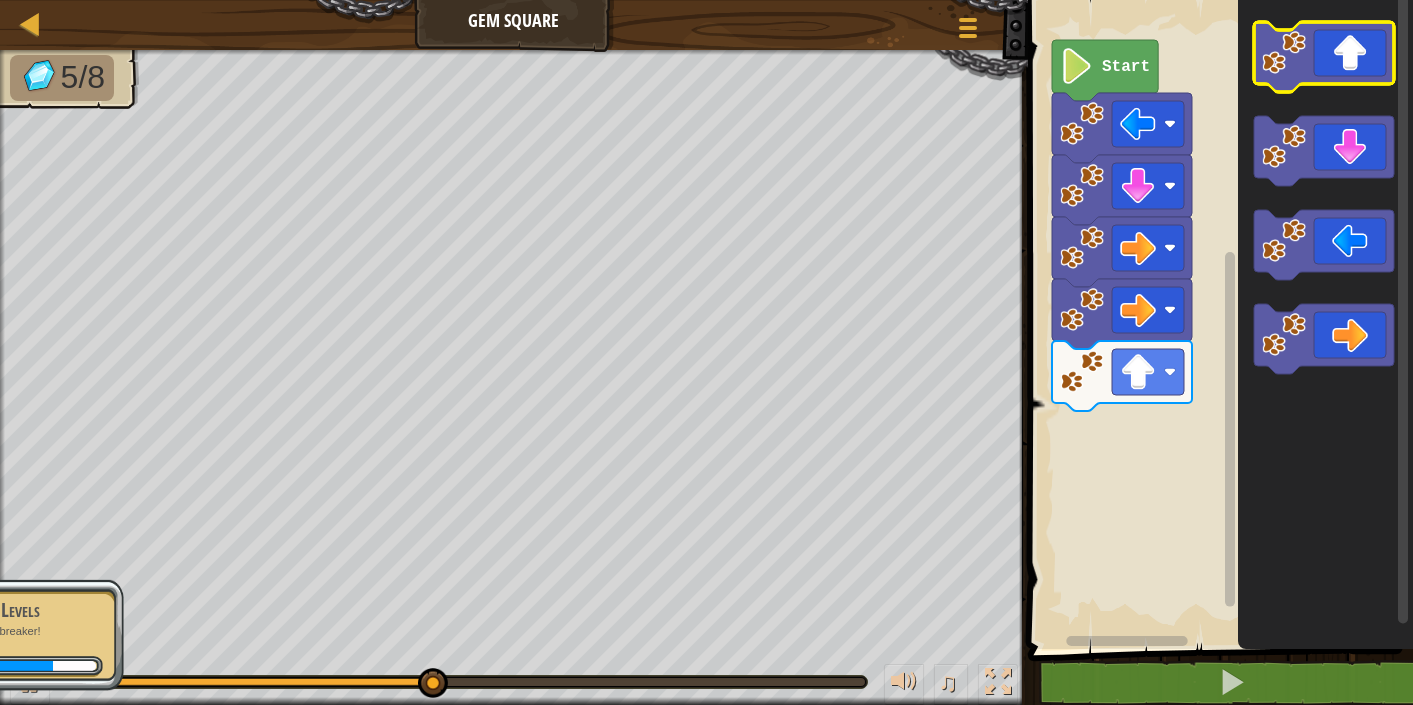 click 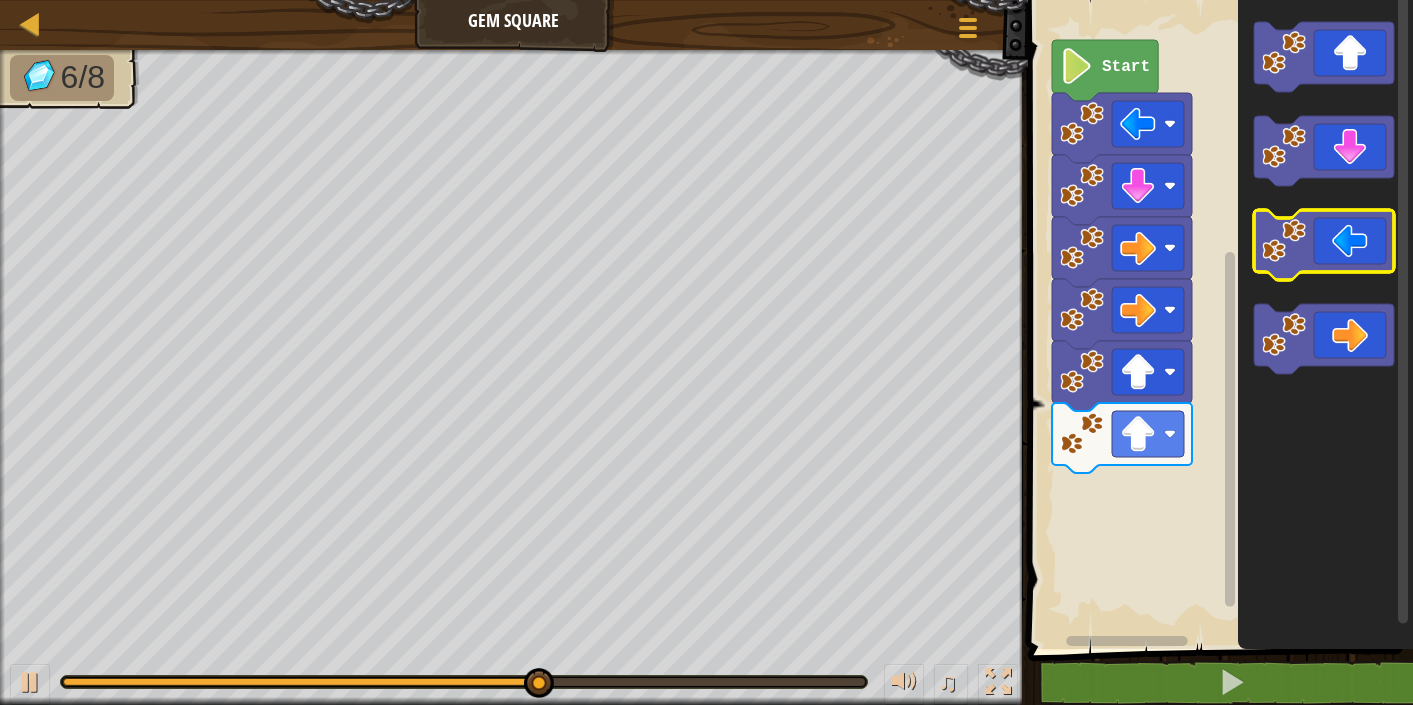 click 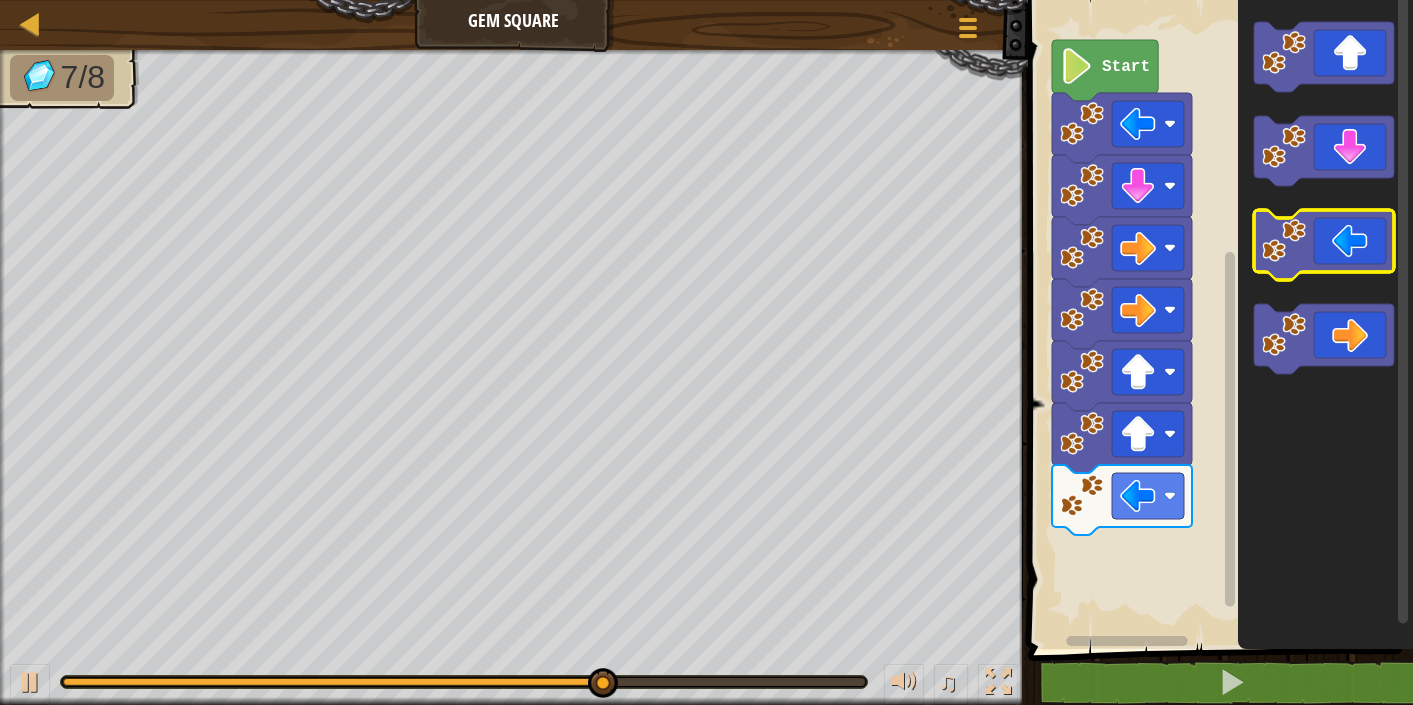 click 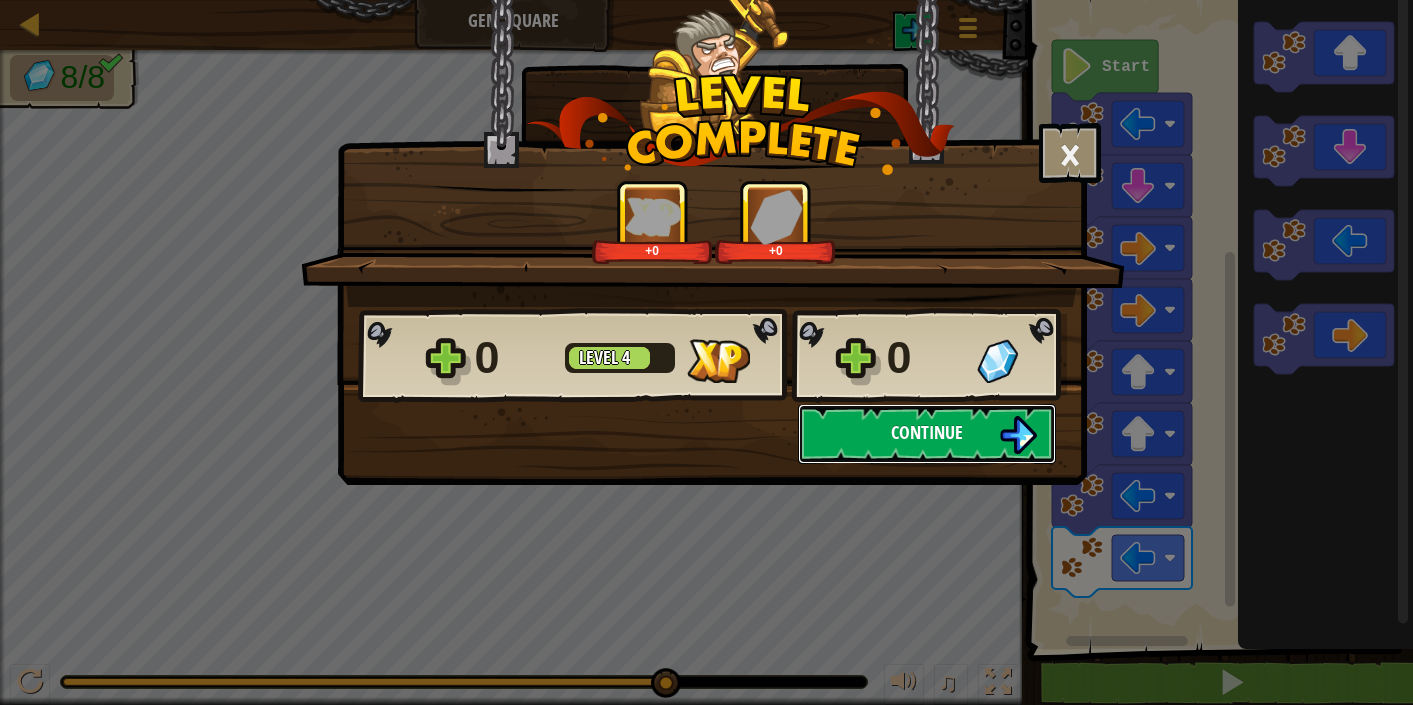 click on "Continue" at bounding box center (927, 434) 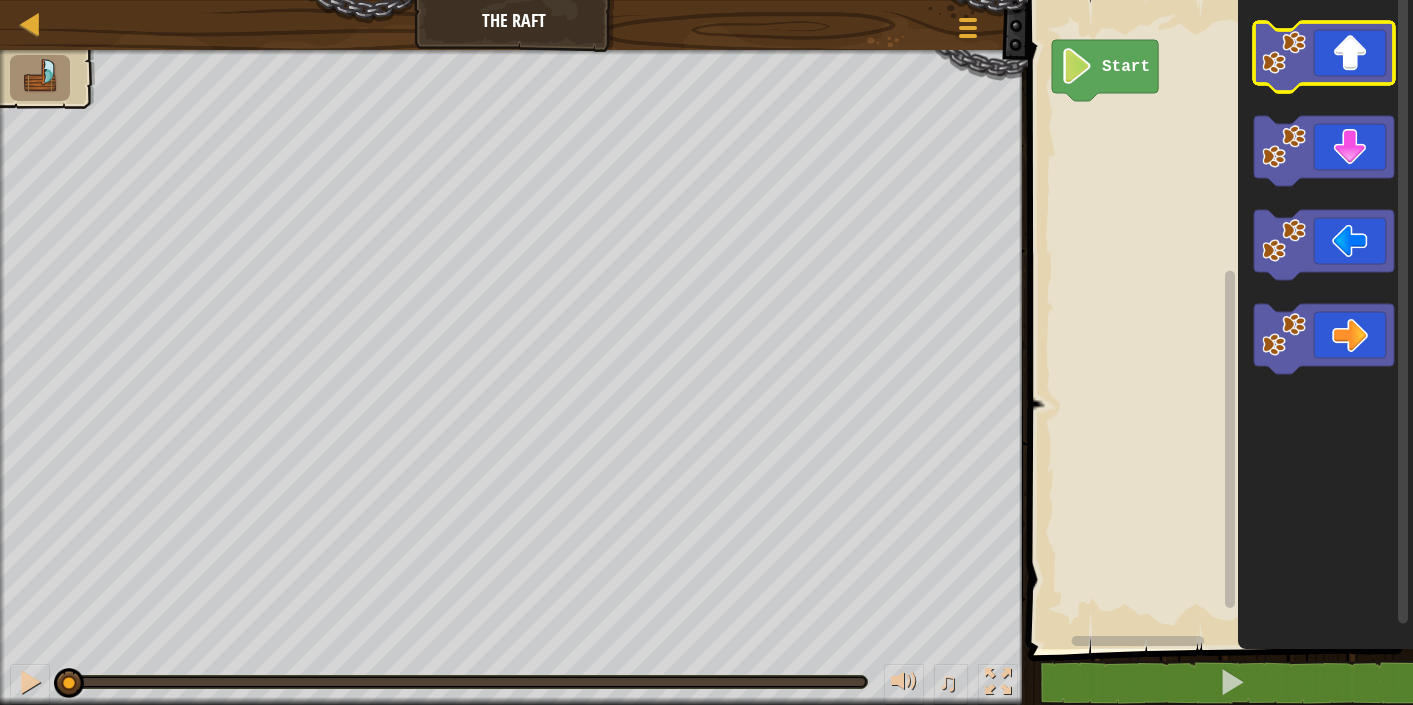 click 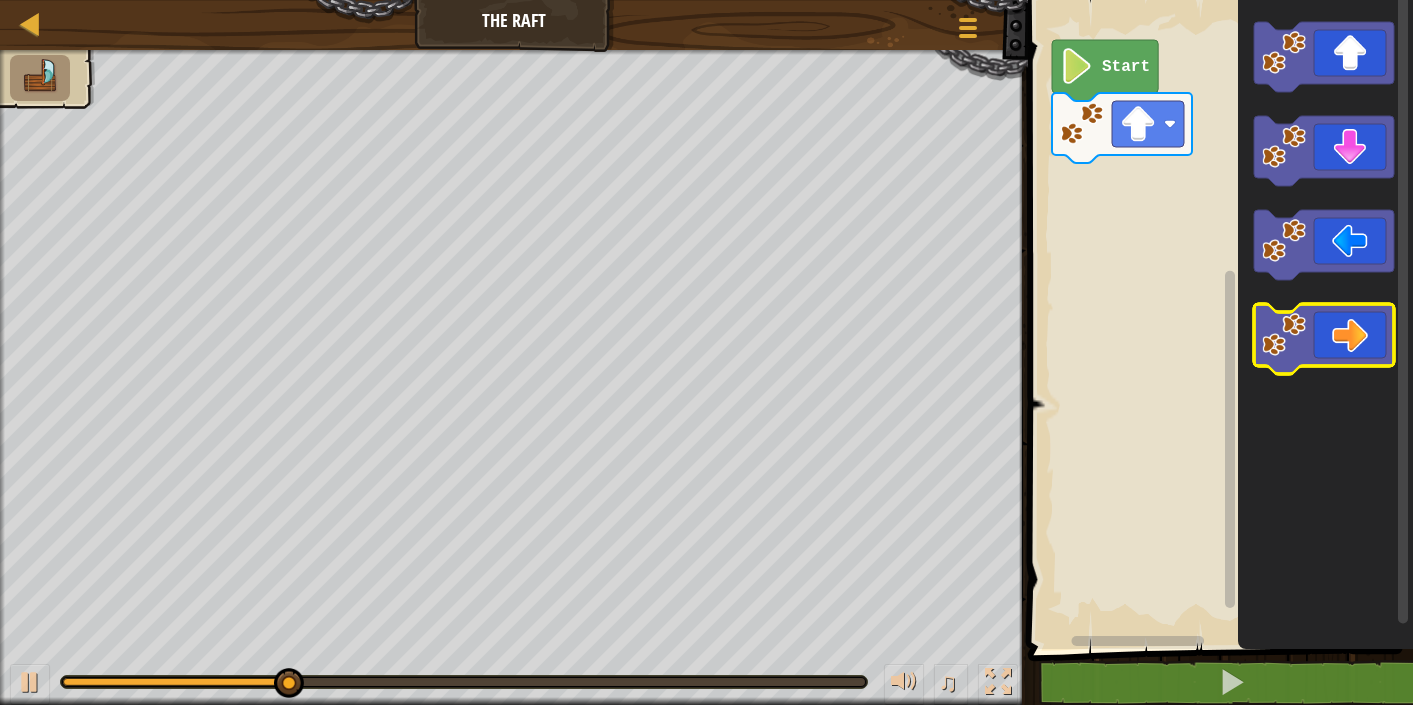 click 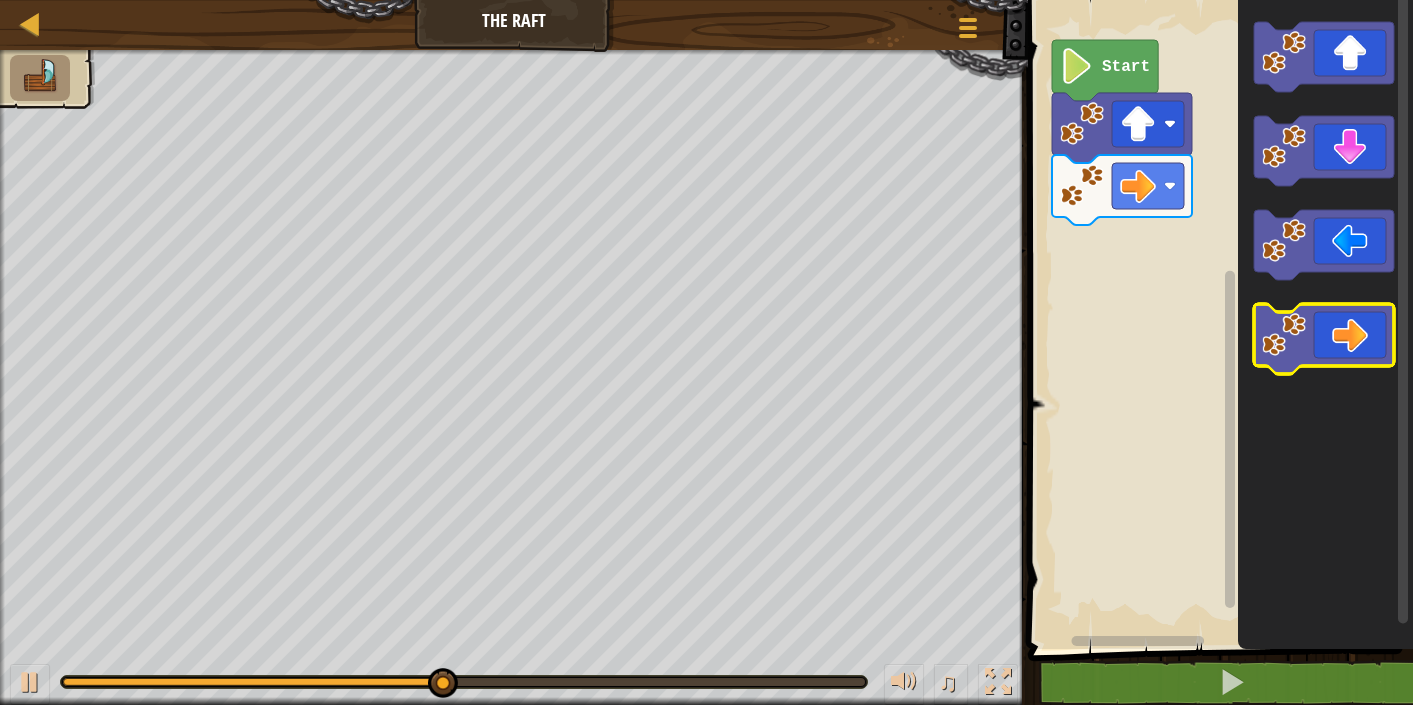 click 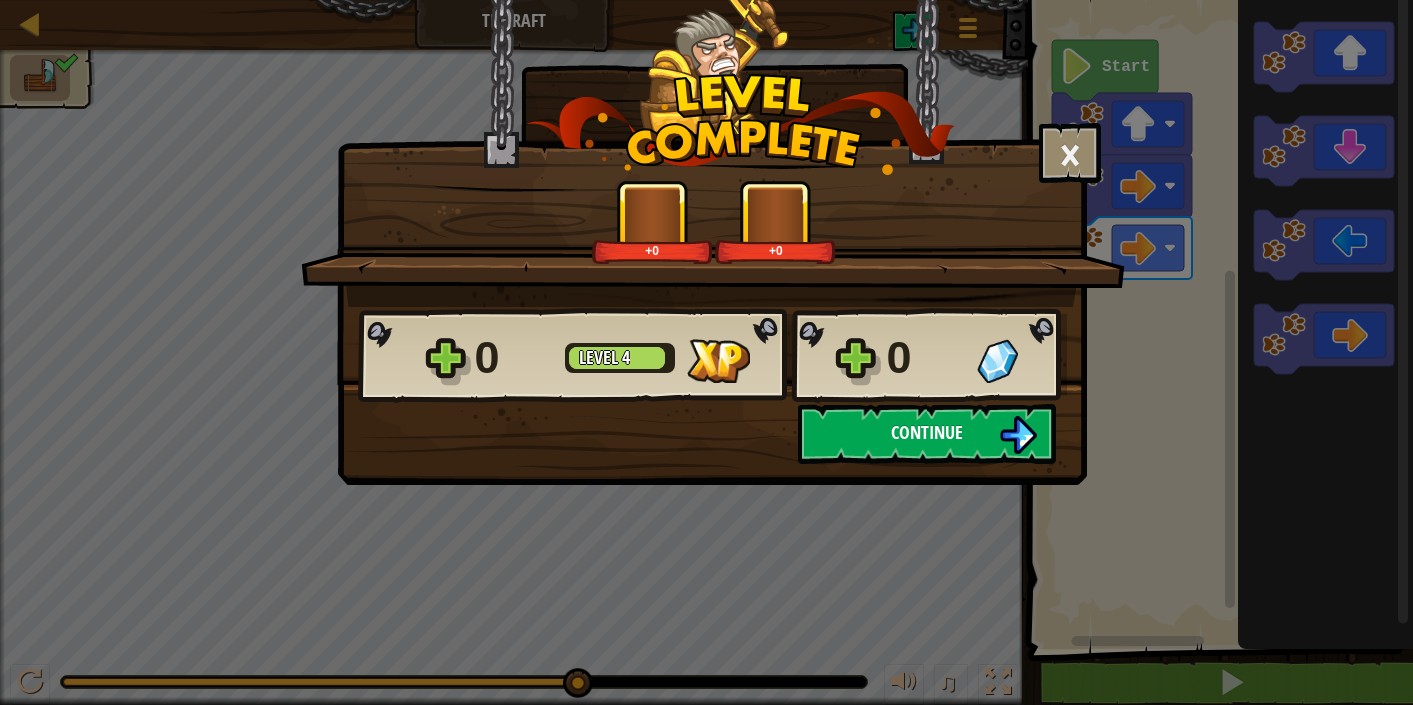 click on "Continue" at bounding box center [927, 434] 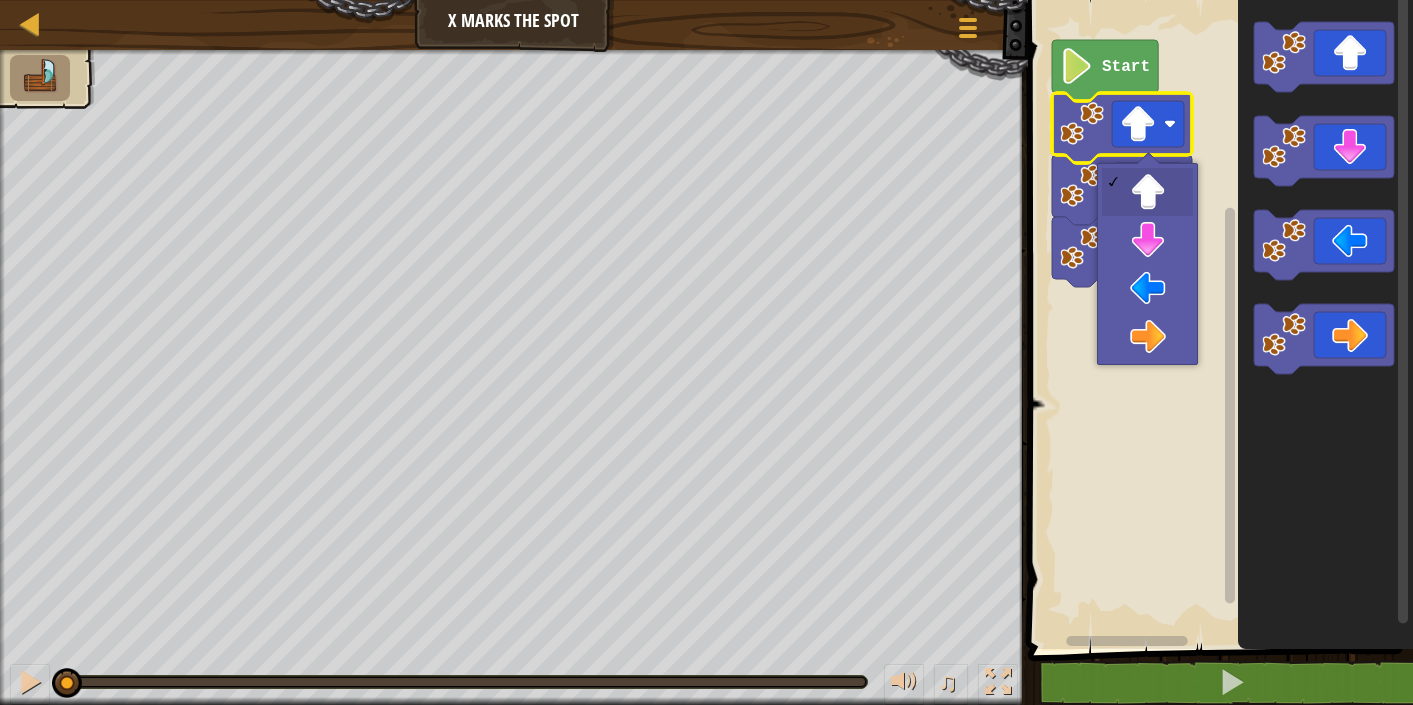 click 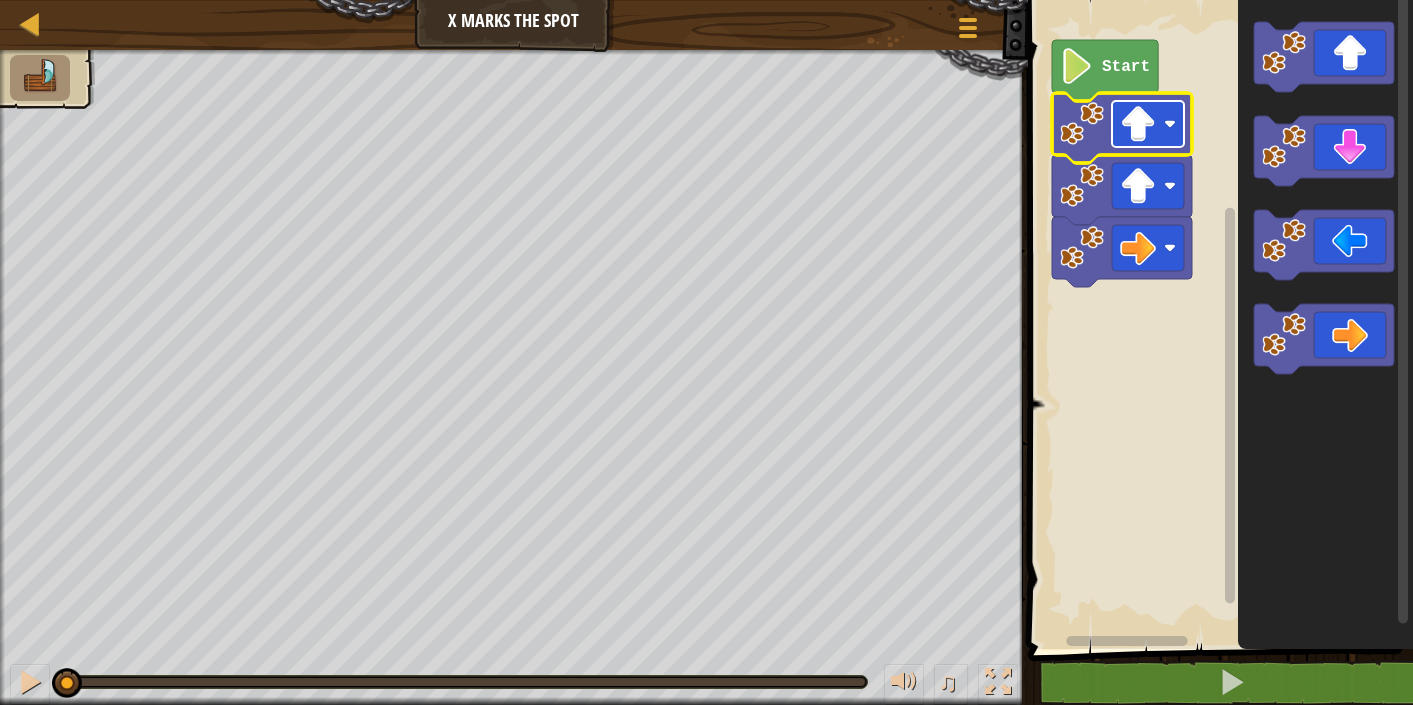 click 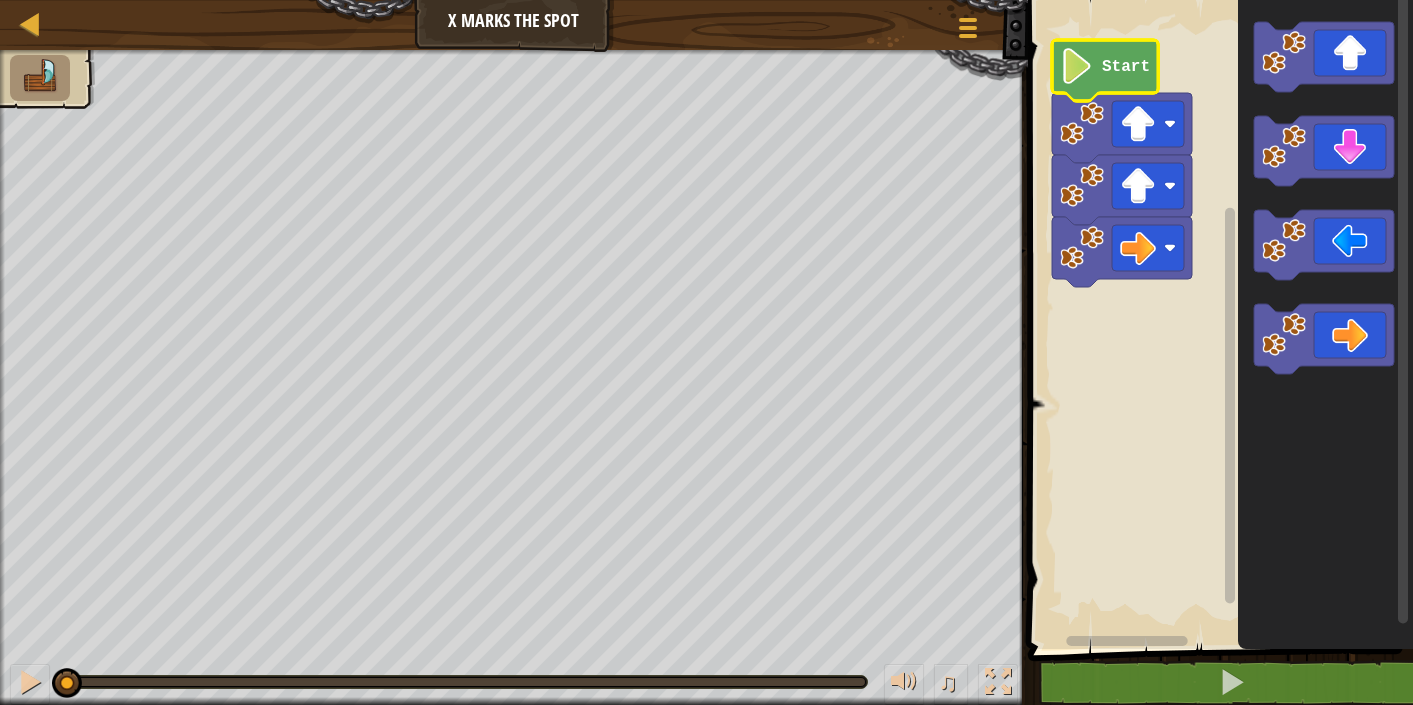 click 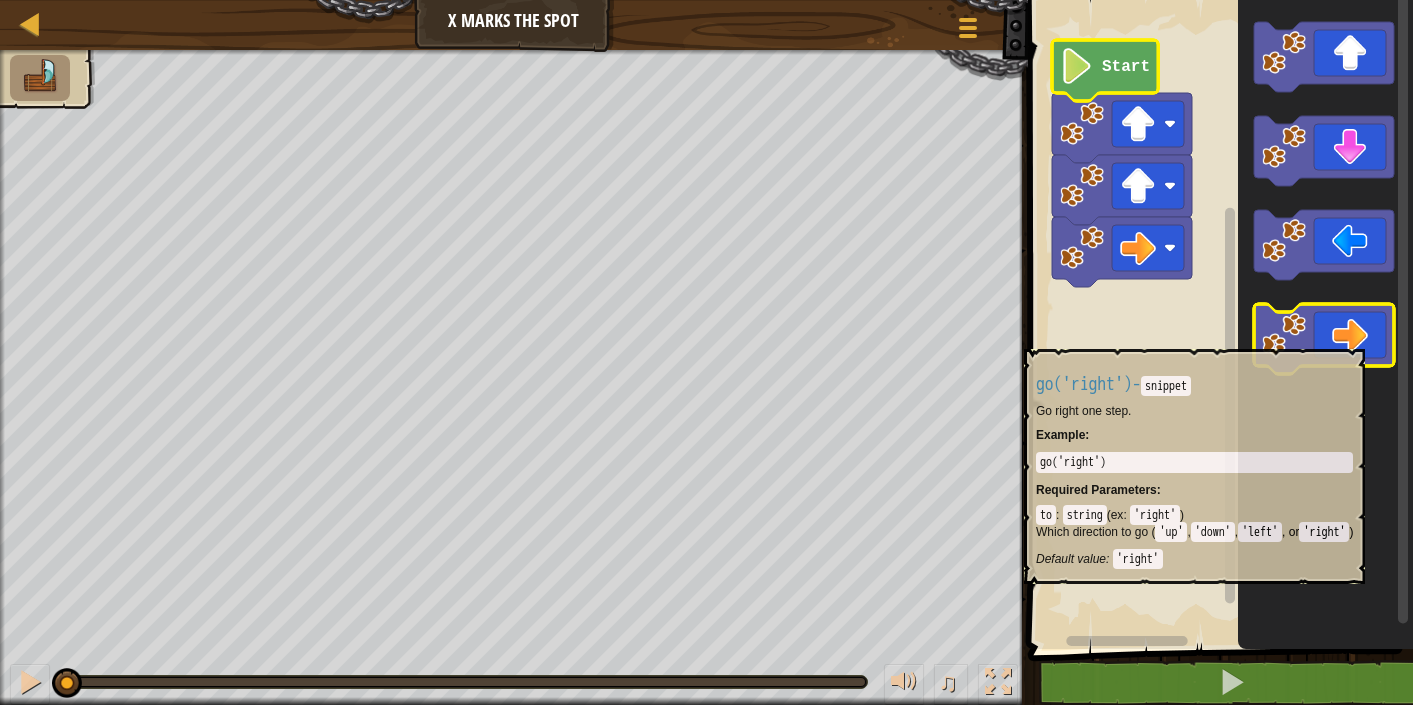 click 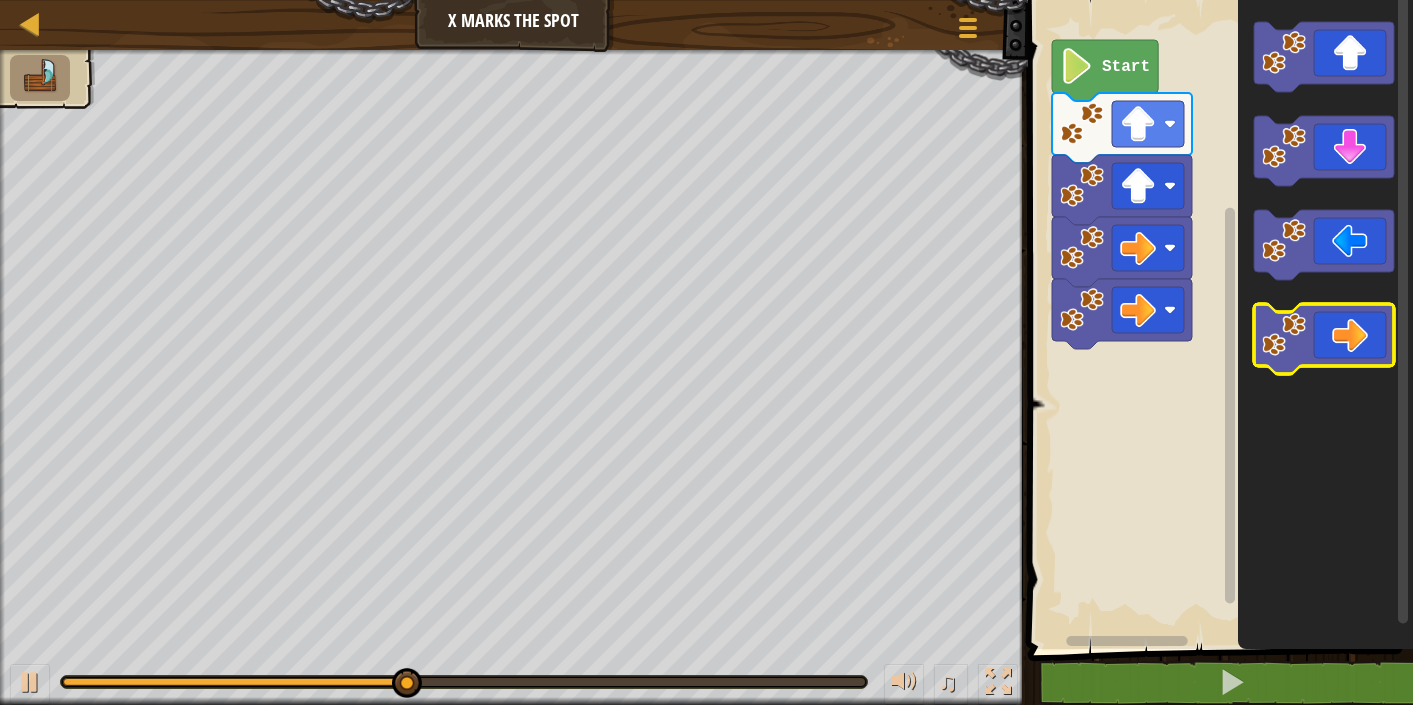 click 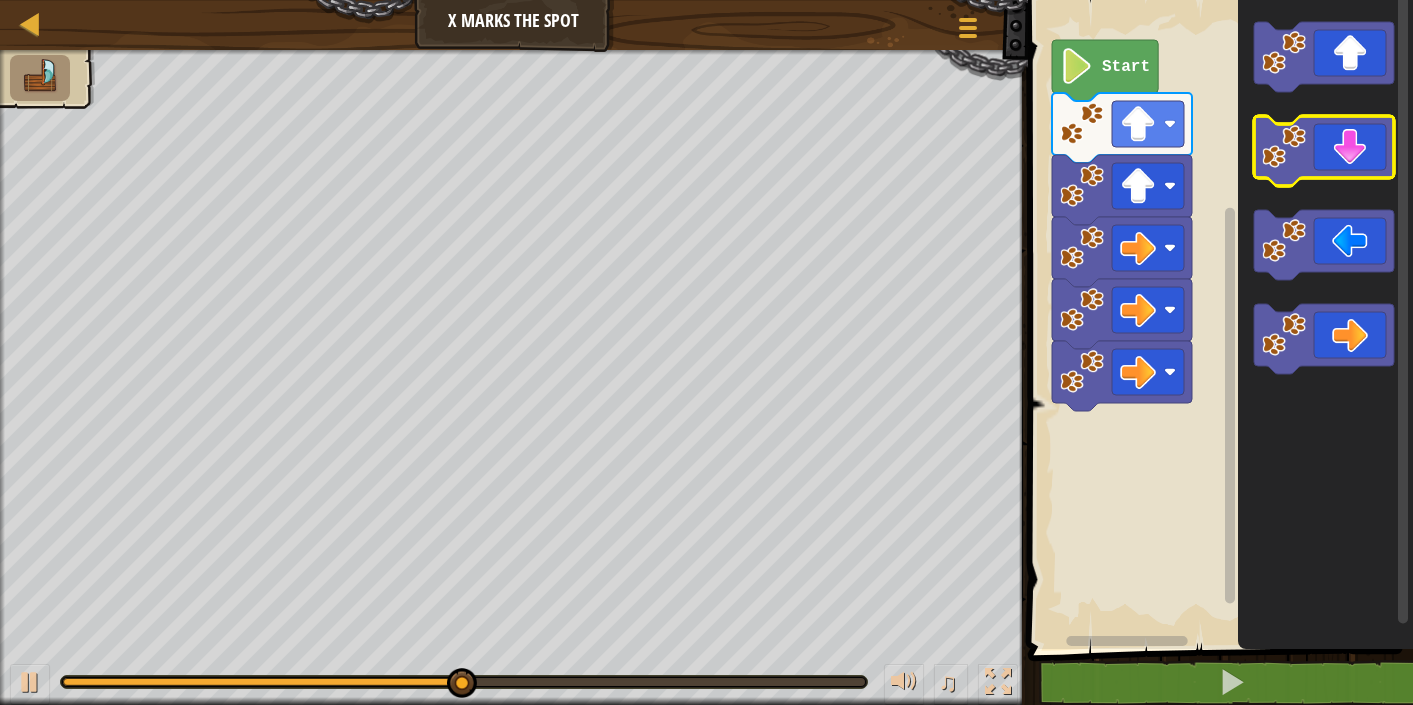 click 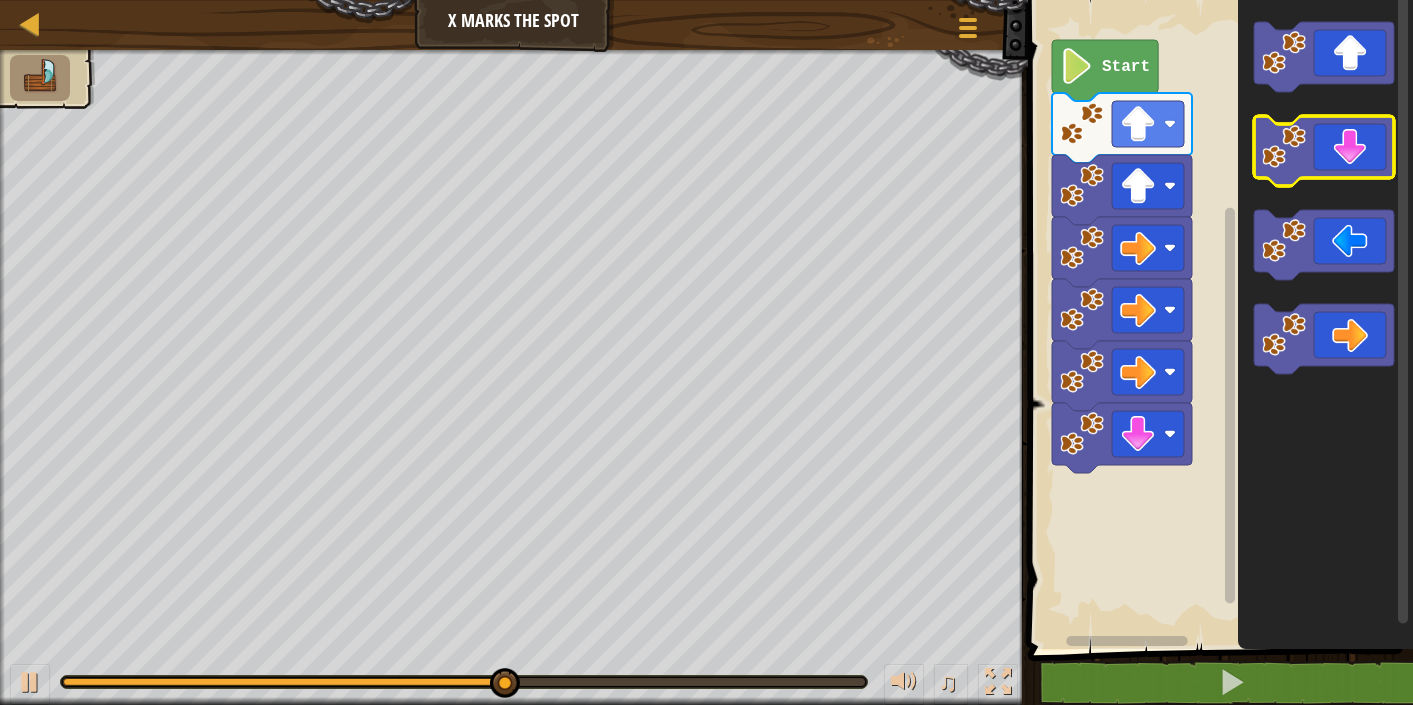 click 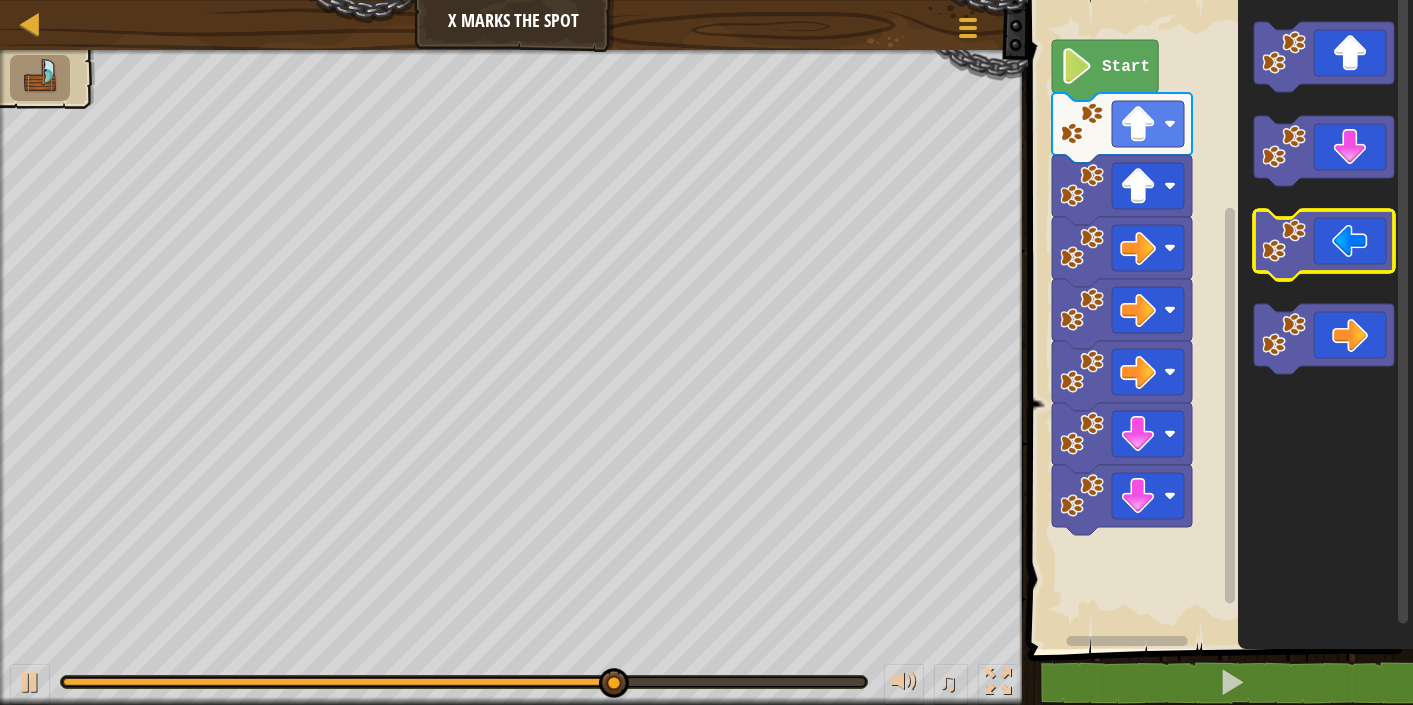 click 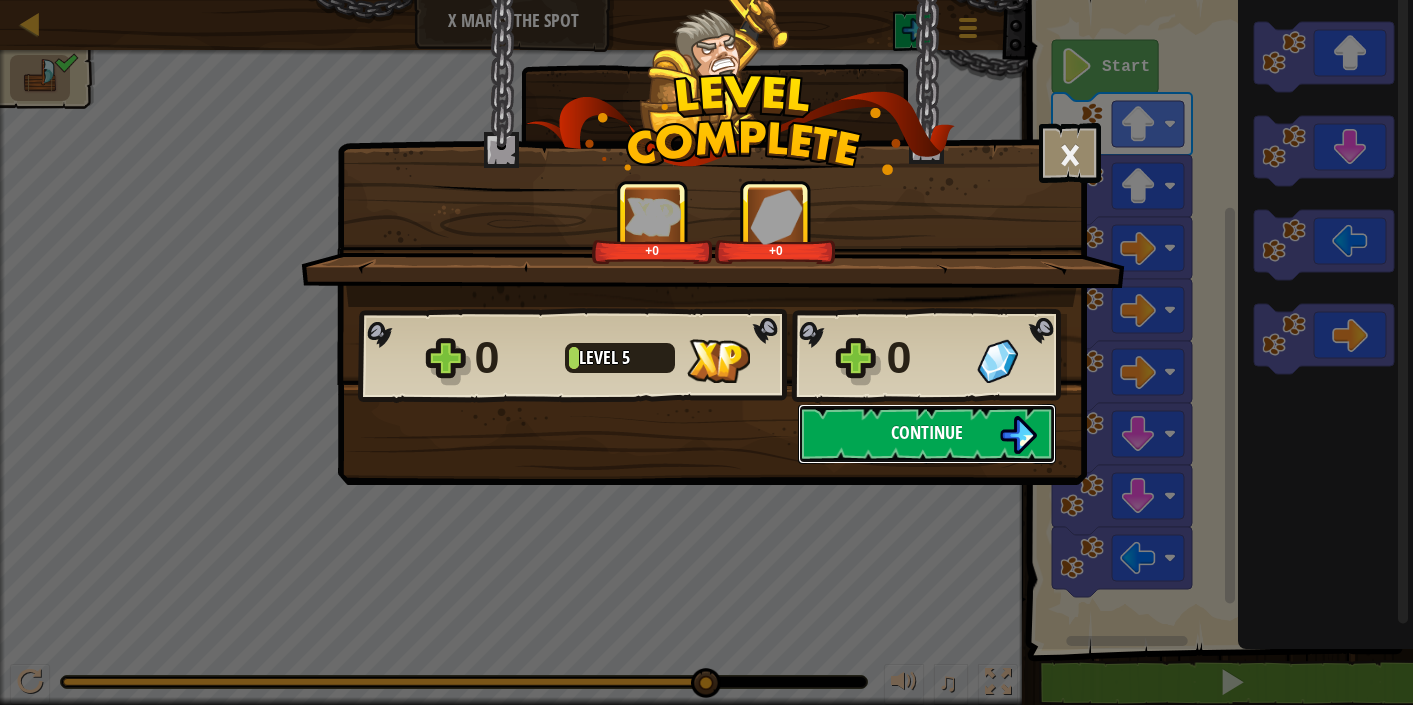 click on "Continue" at bounding box center [927, 434] 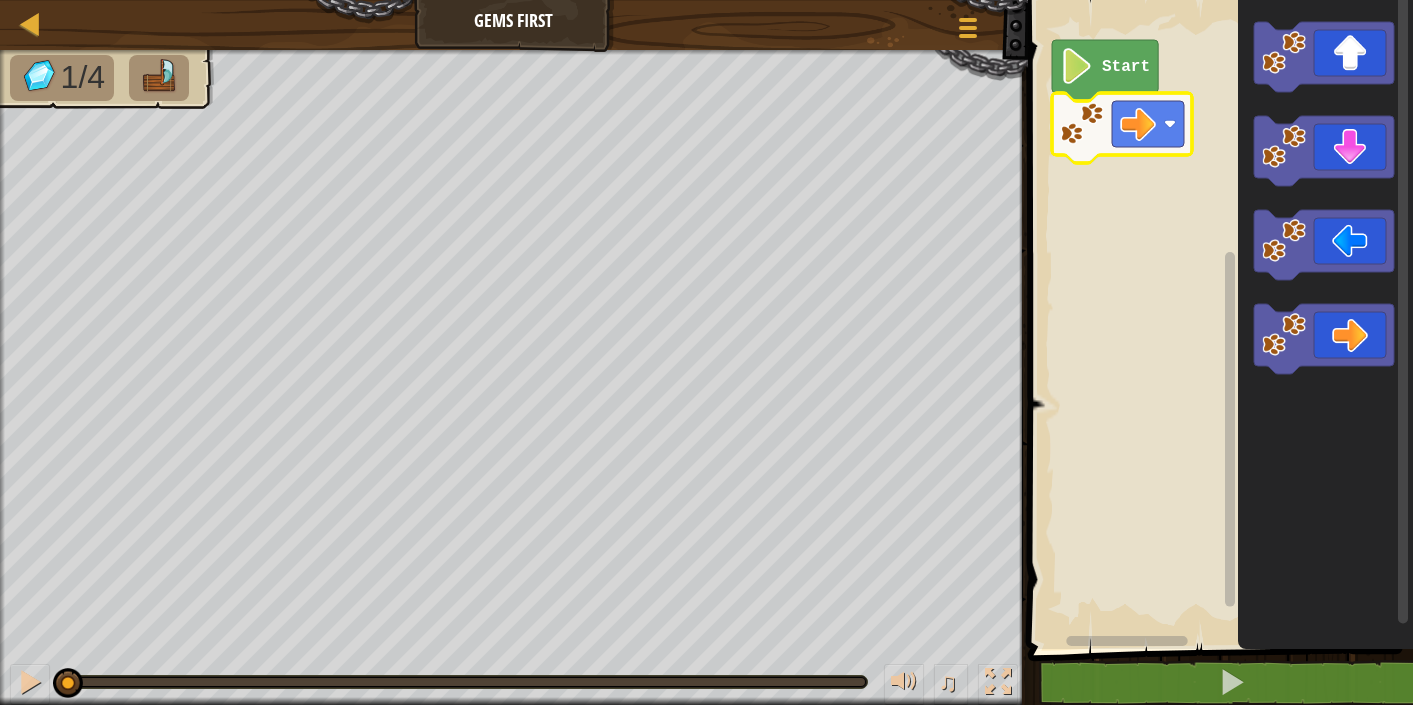 click 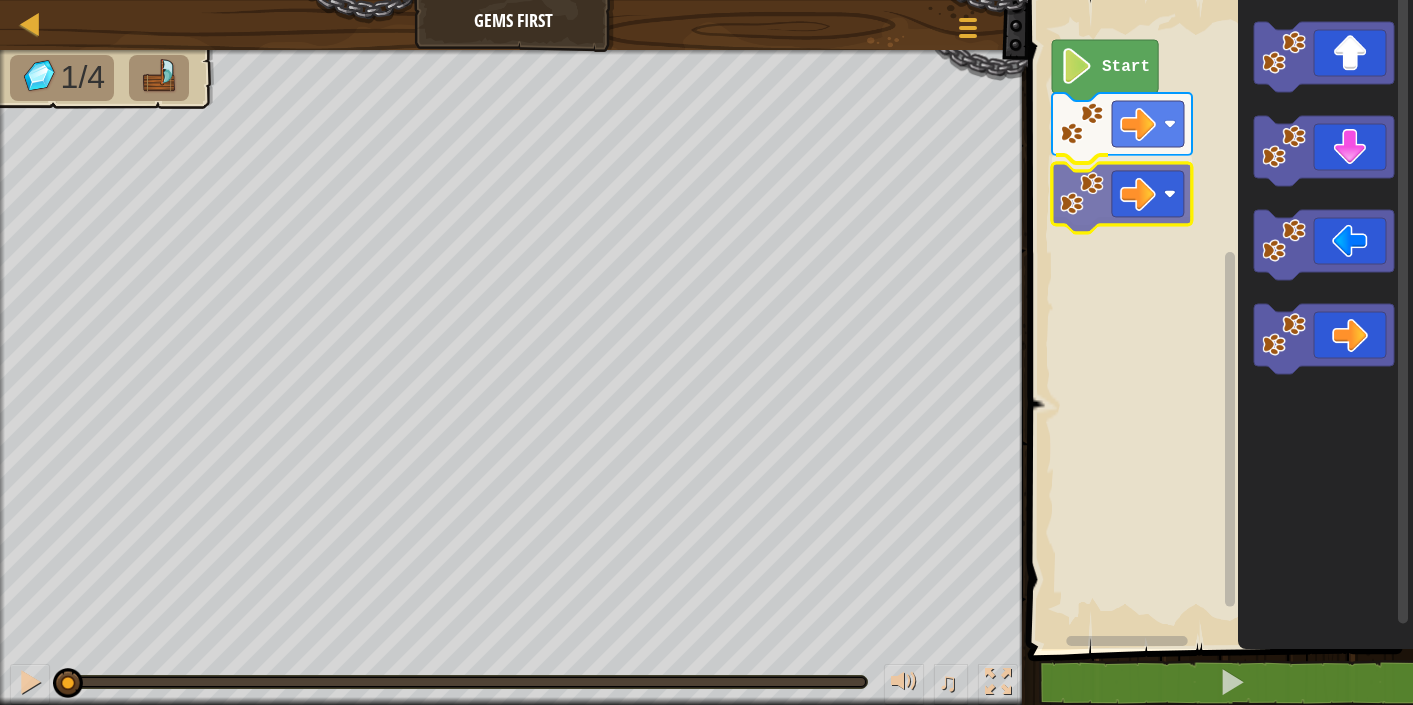 click on "Start" at bounding box center (1217, 319) 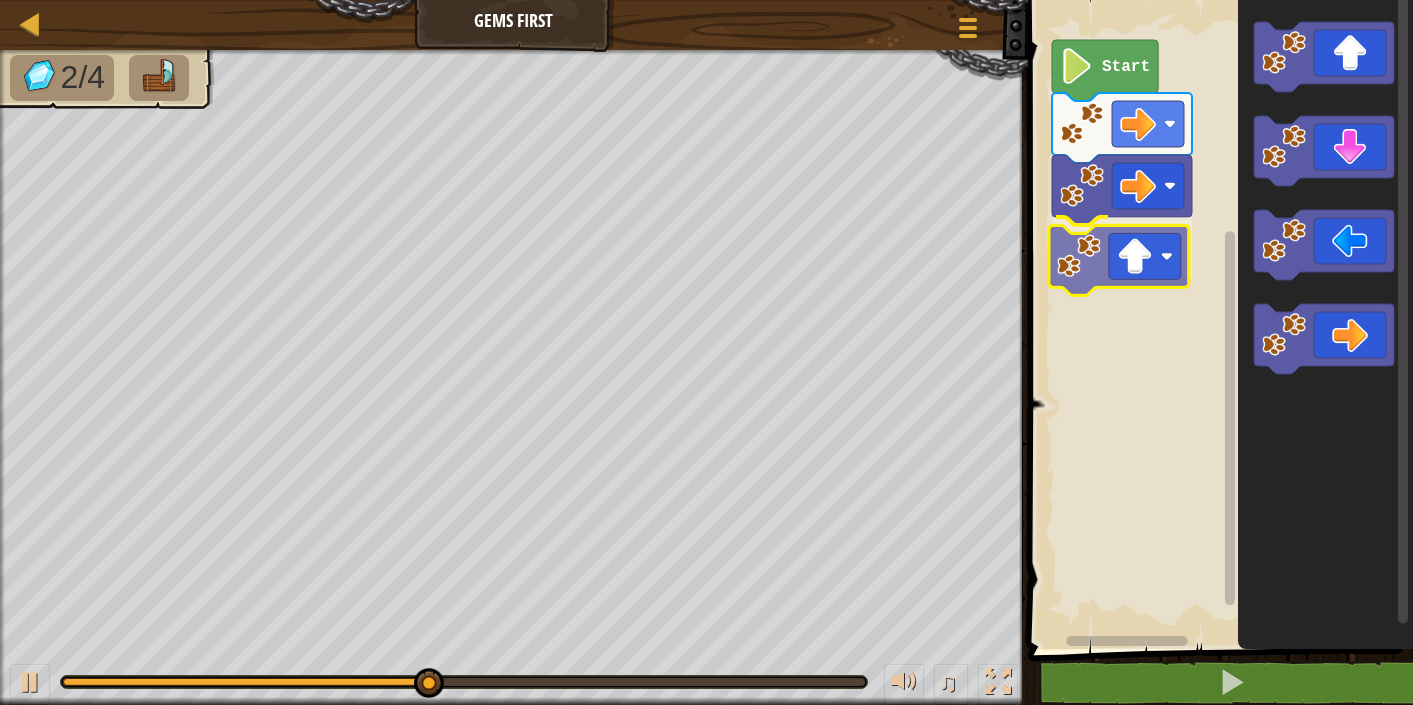 click on "Start" at bounding box center (1217, 319) 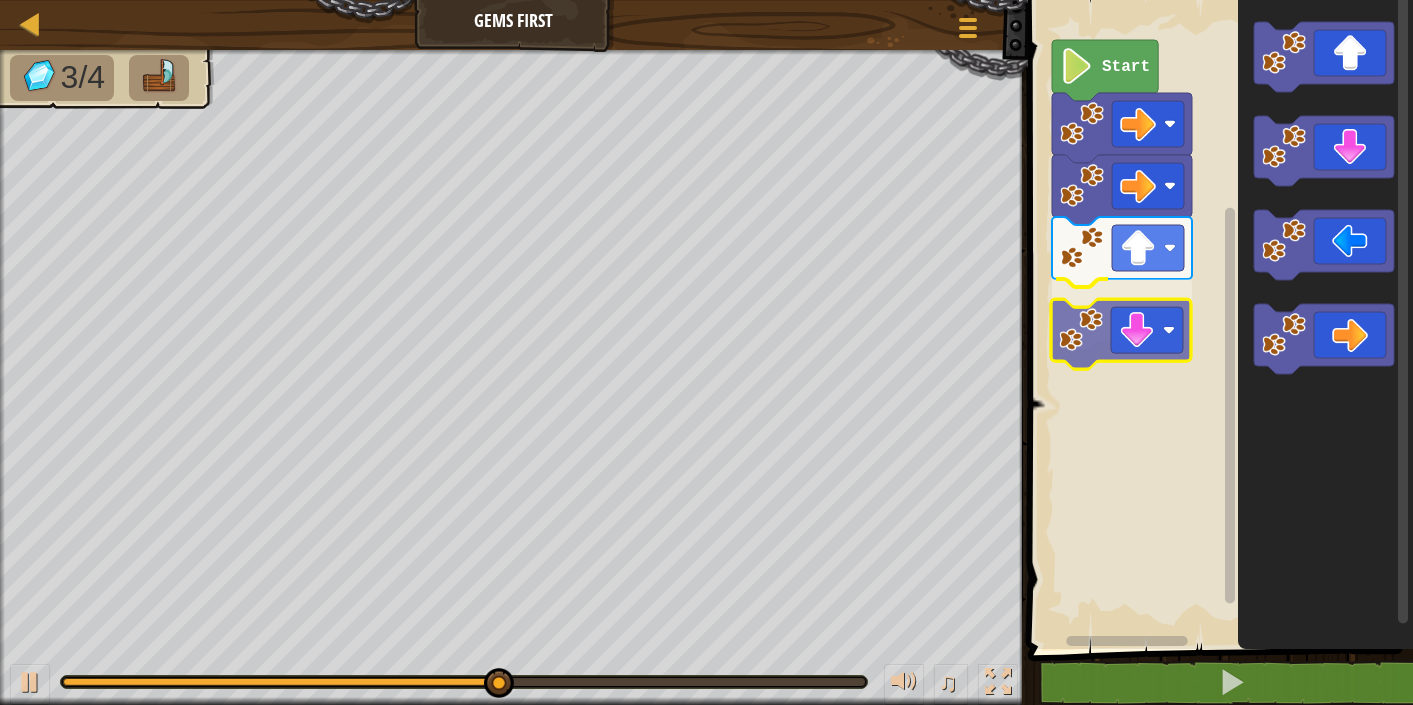 click on "Start" at bounding box center (1217, 319) 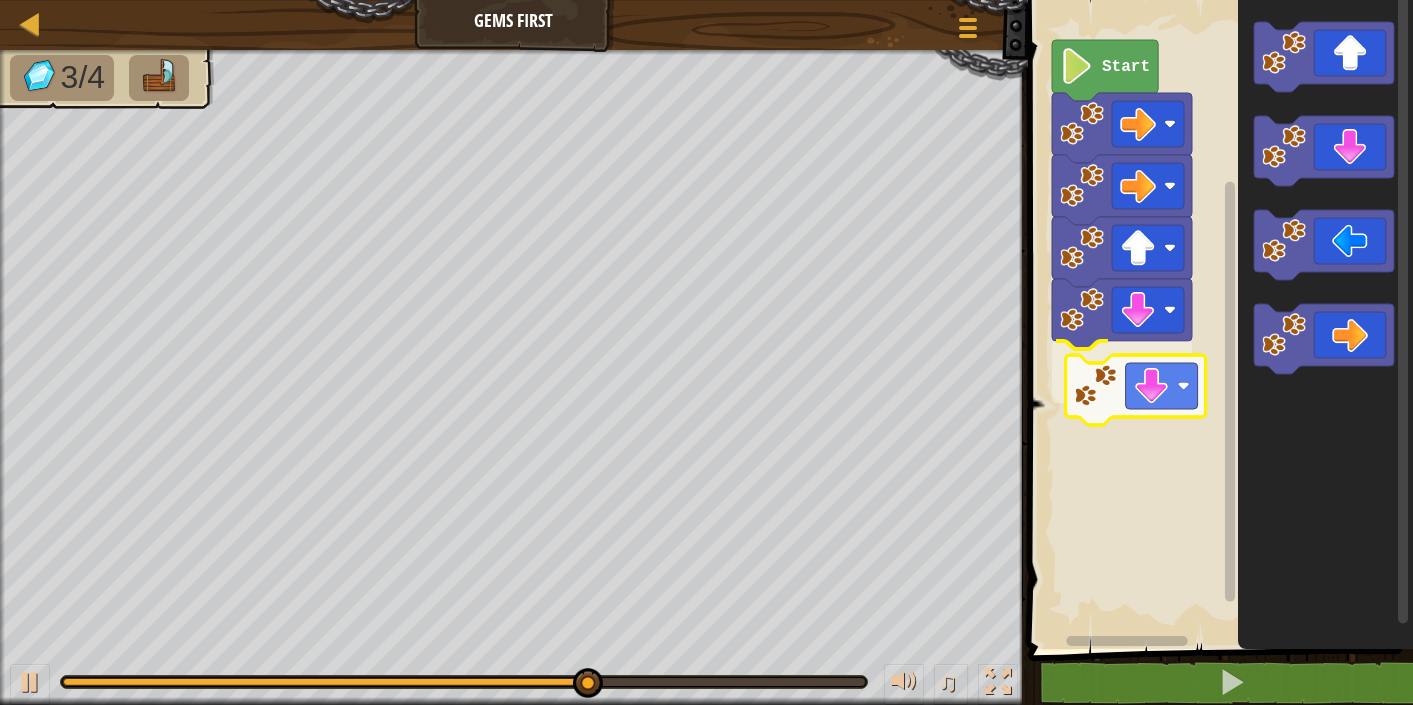 click on "Start" at bounding box center (1217, 319) 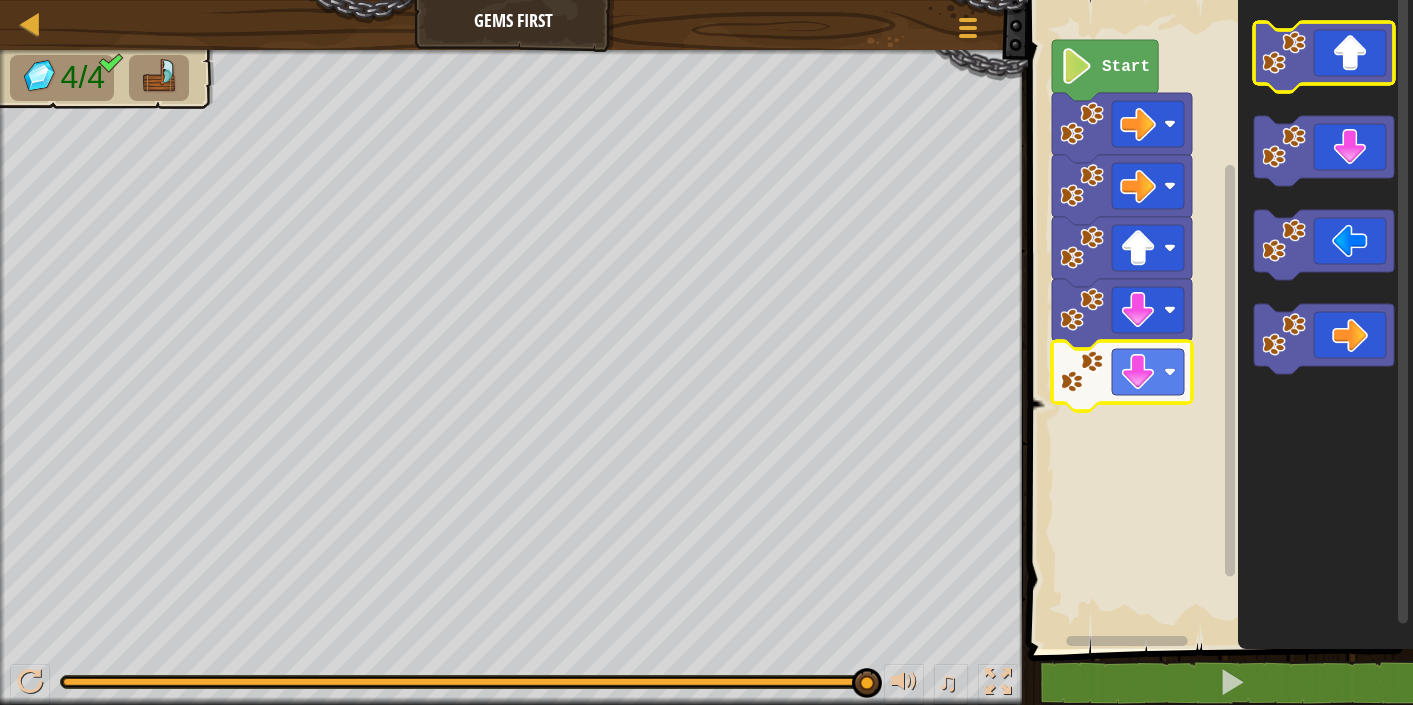 click 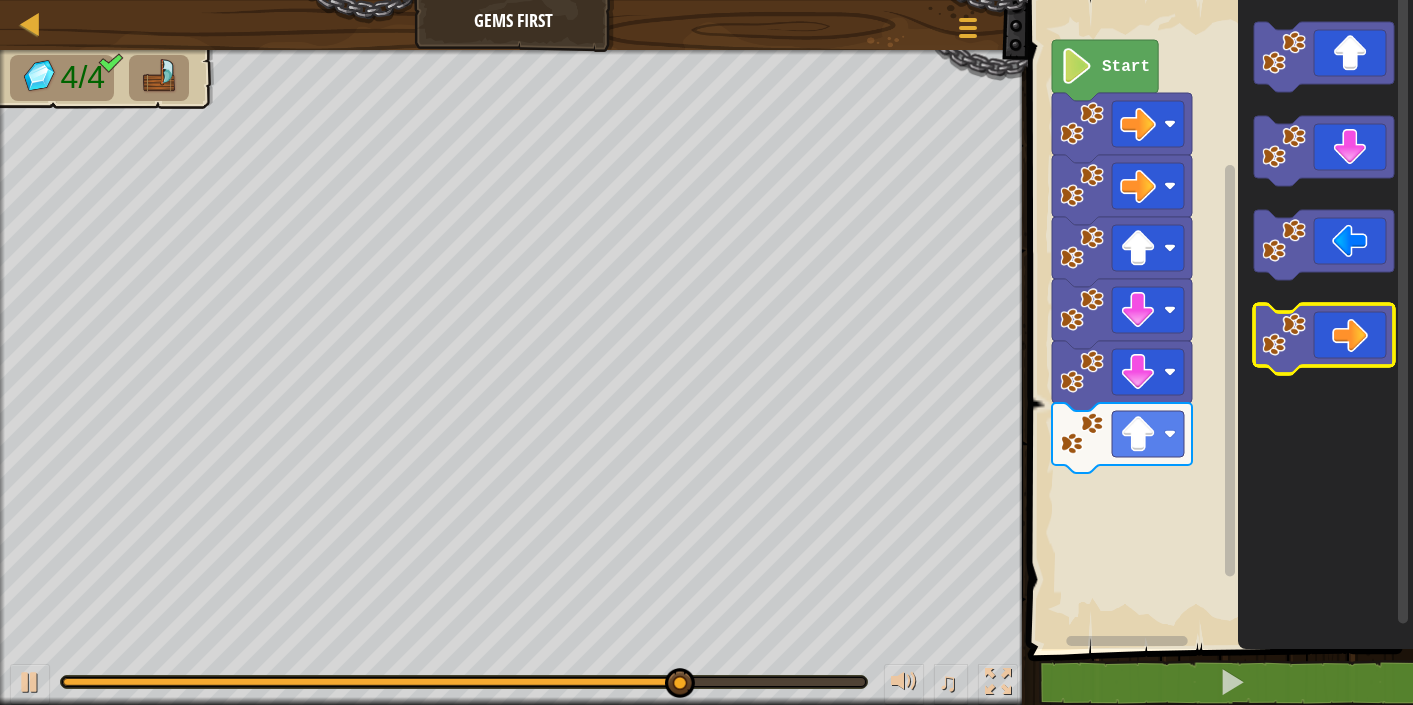 click 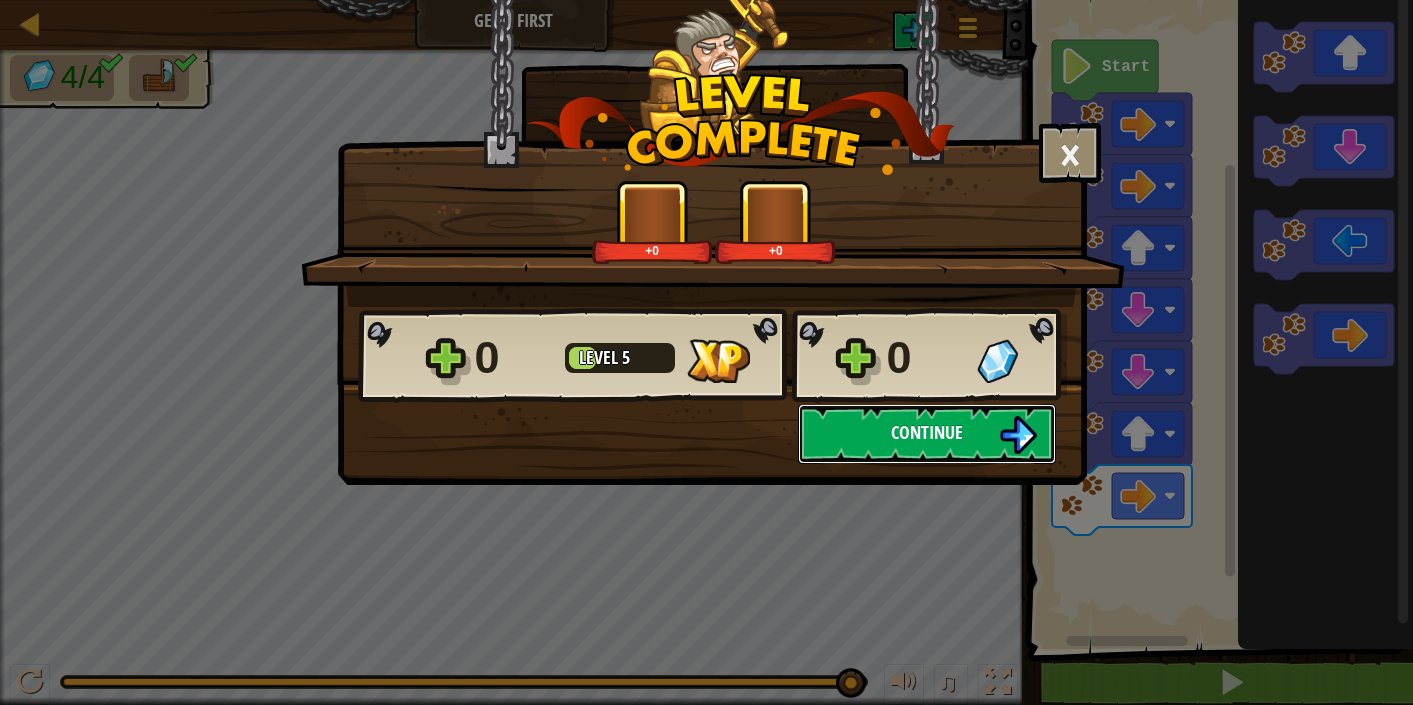 click on "Continue" at bounding box center (927, 434) 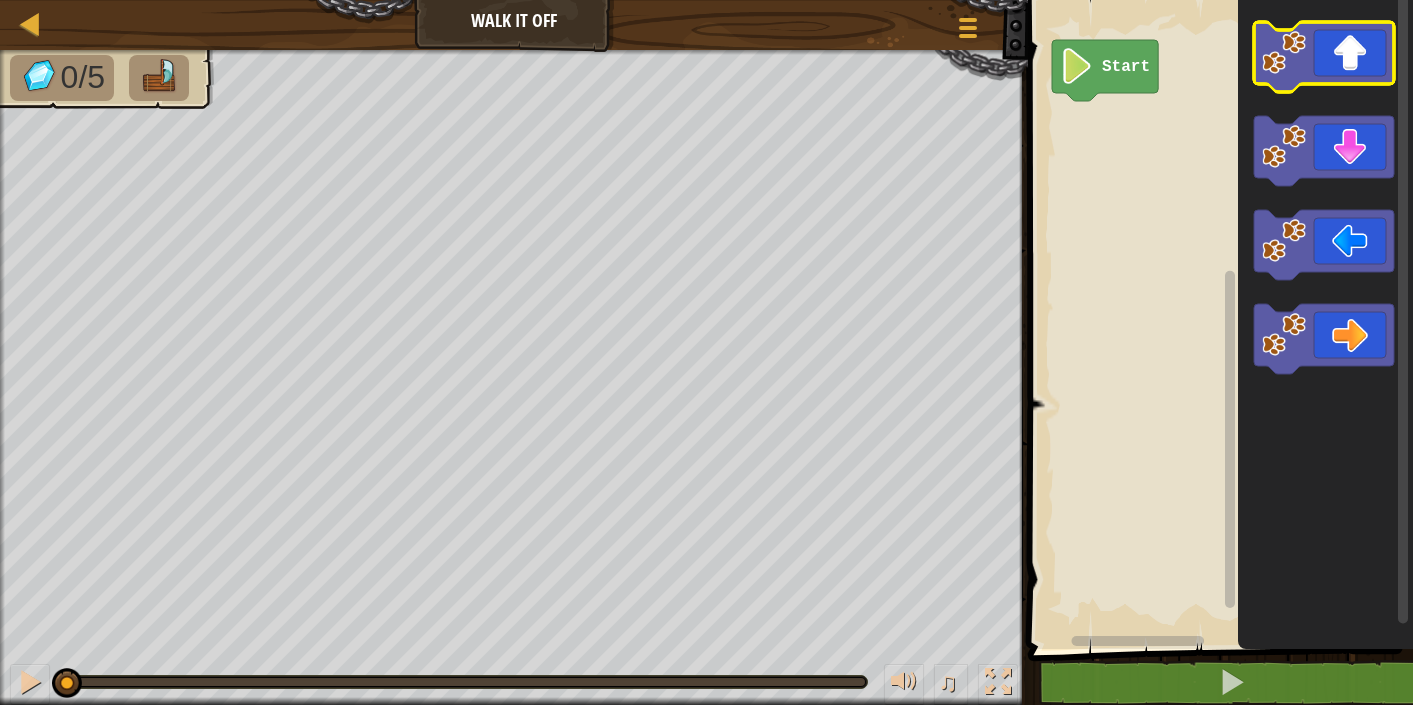 click 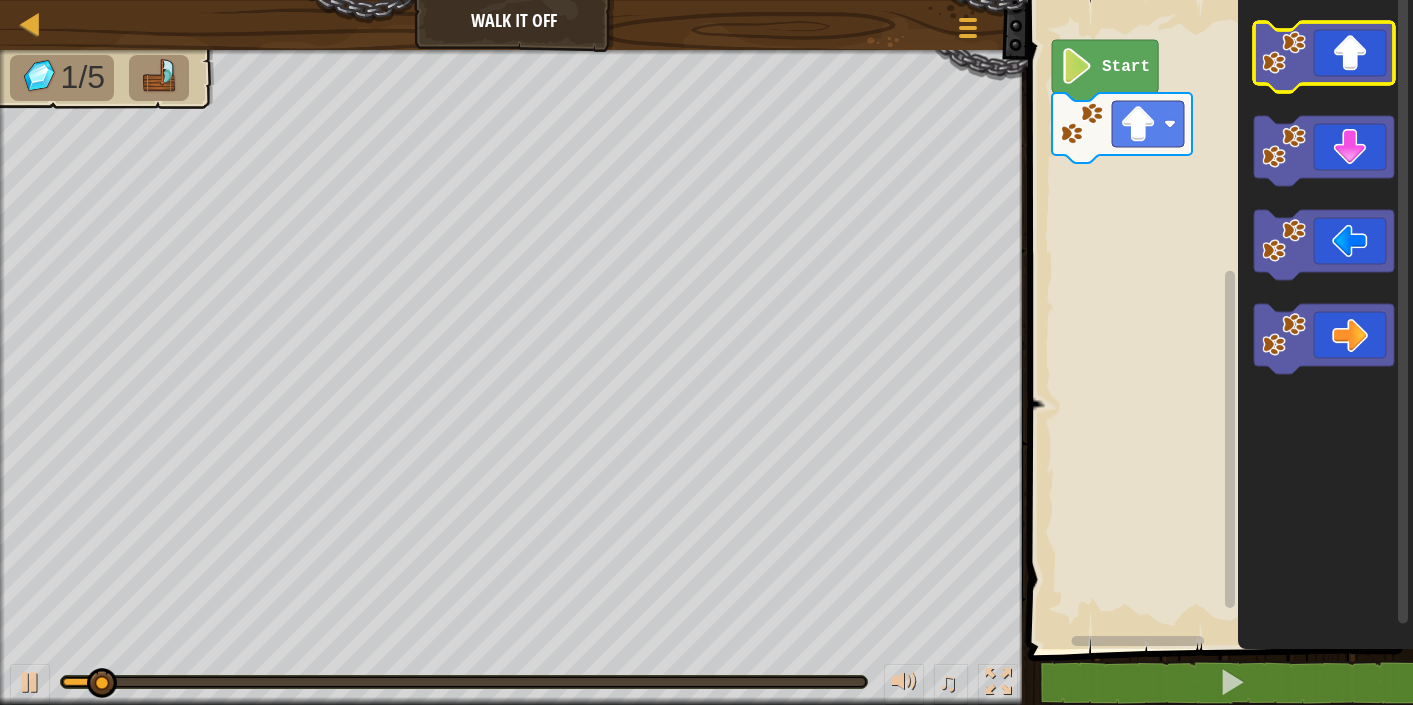 click 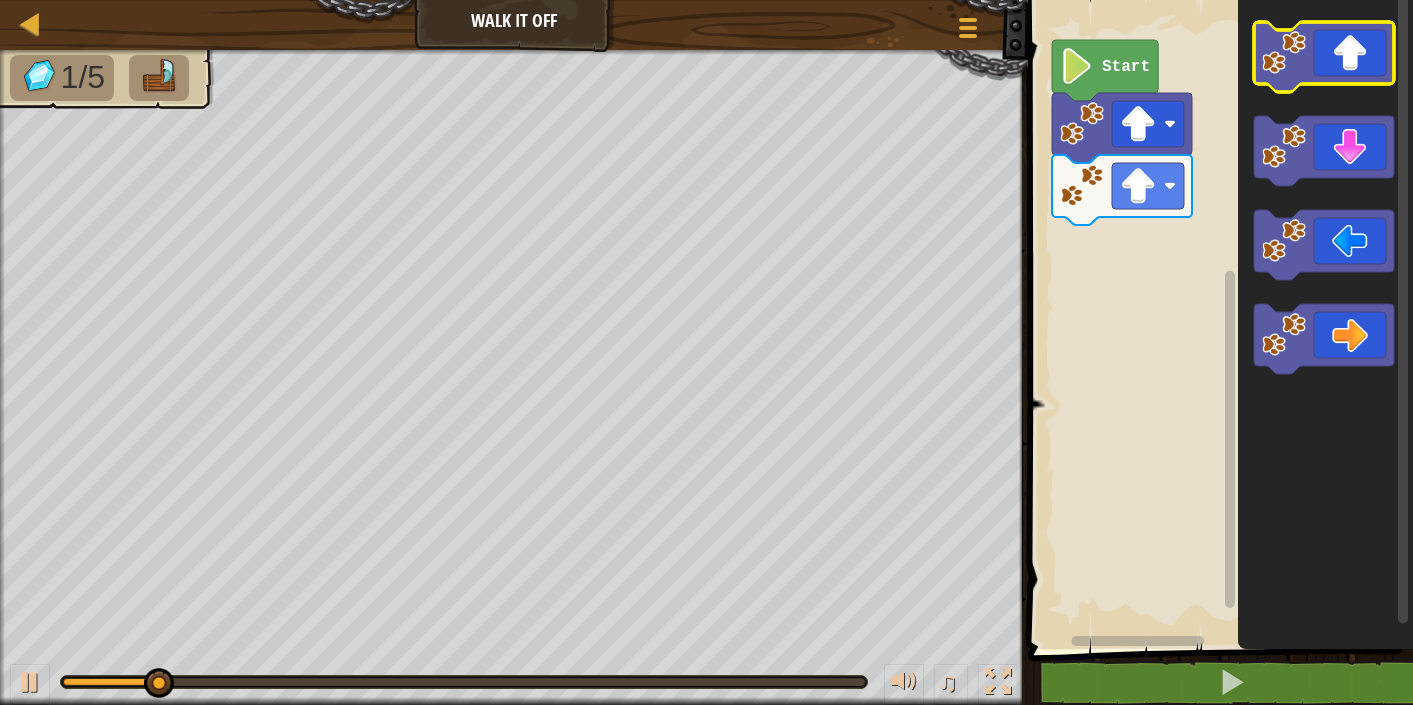 click 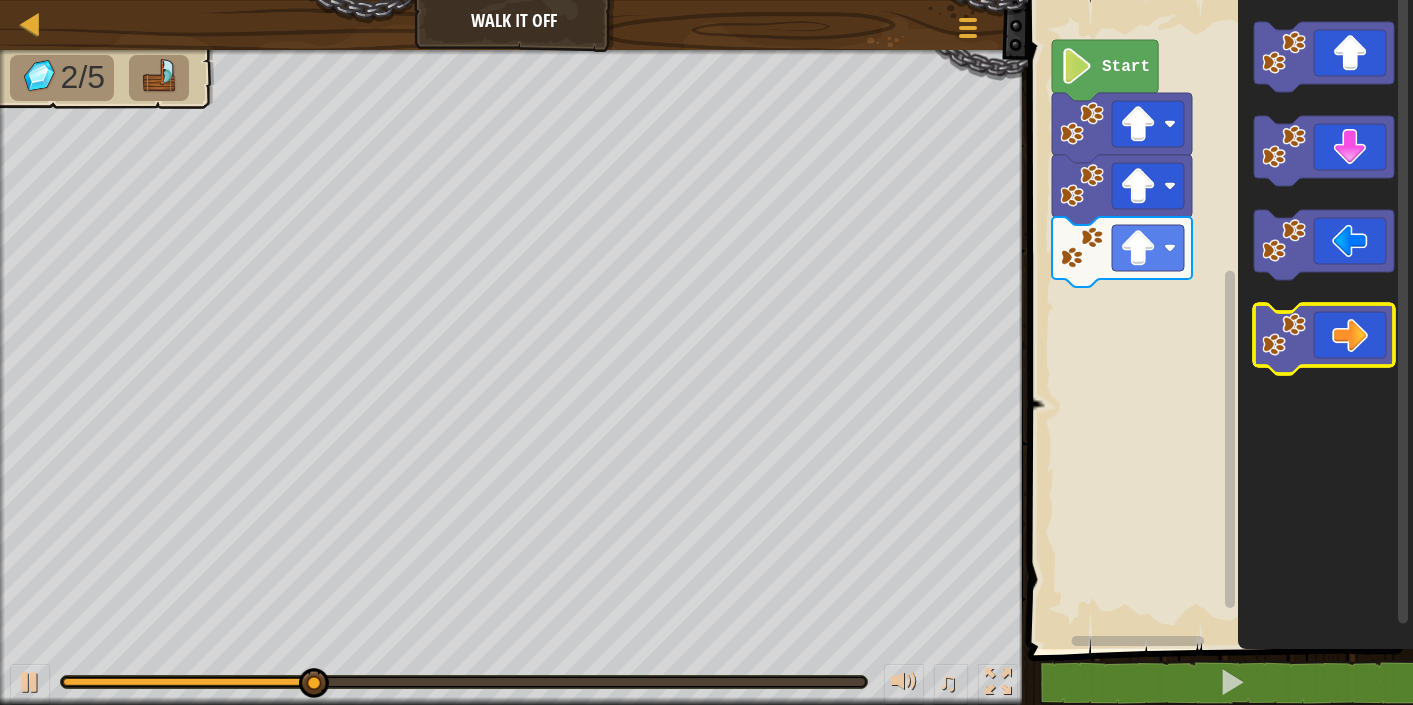 click 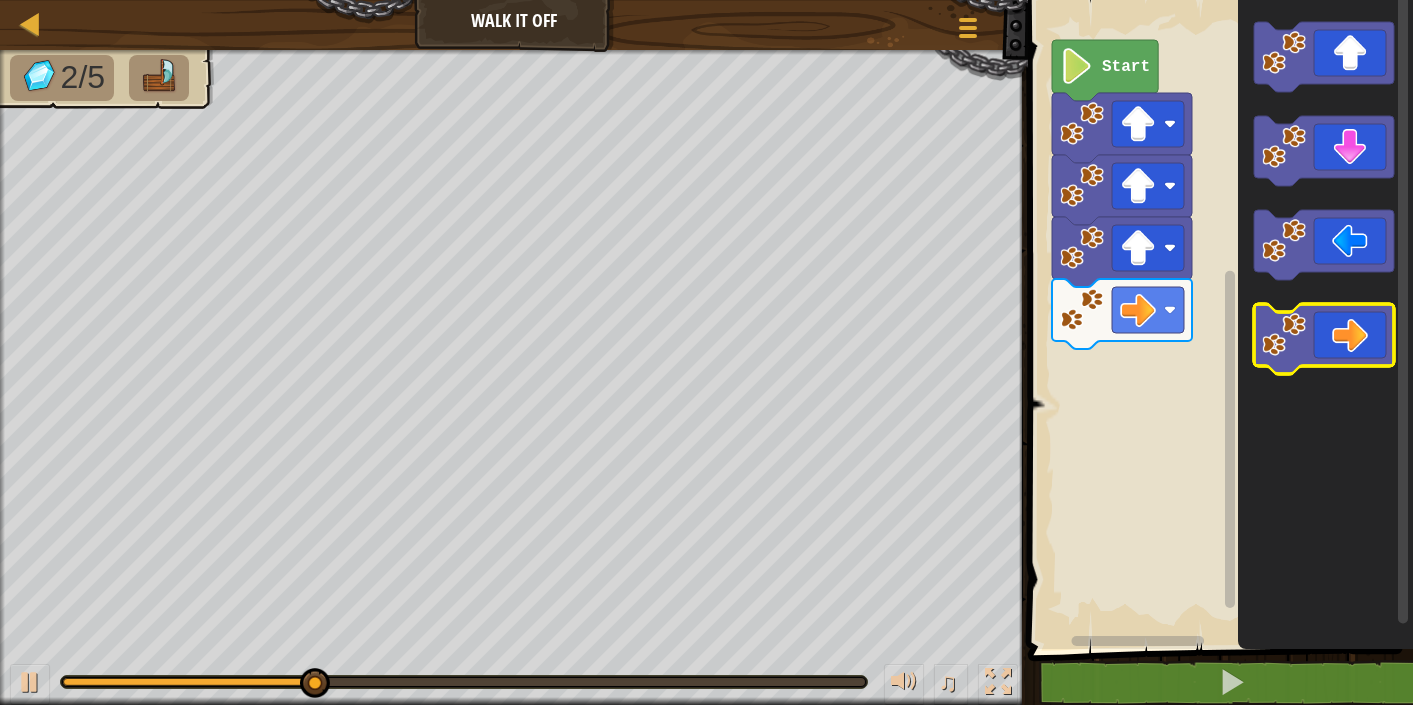 click 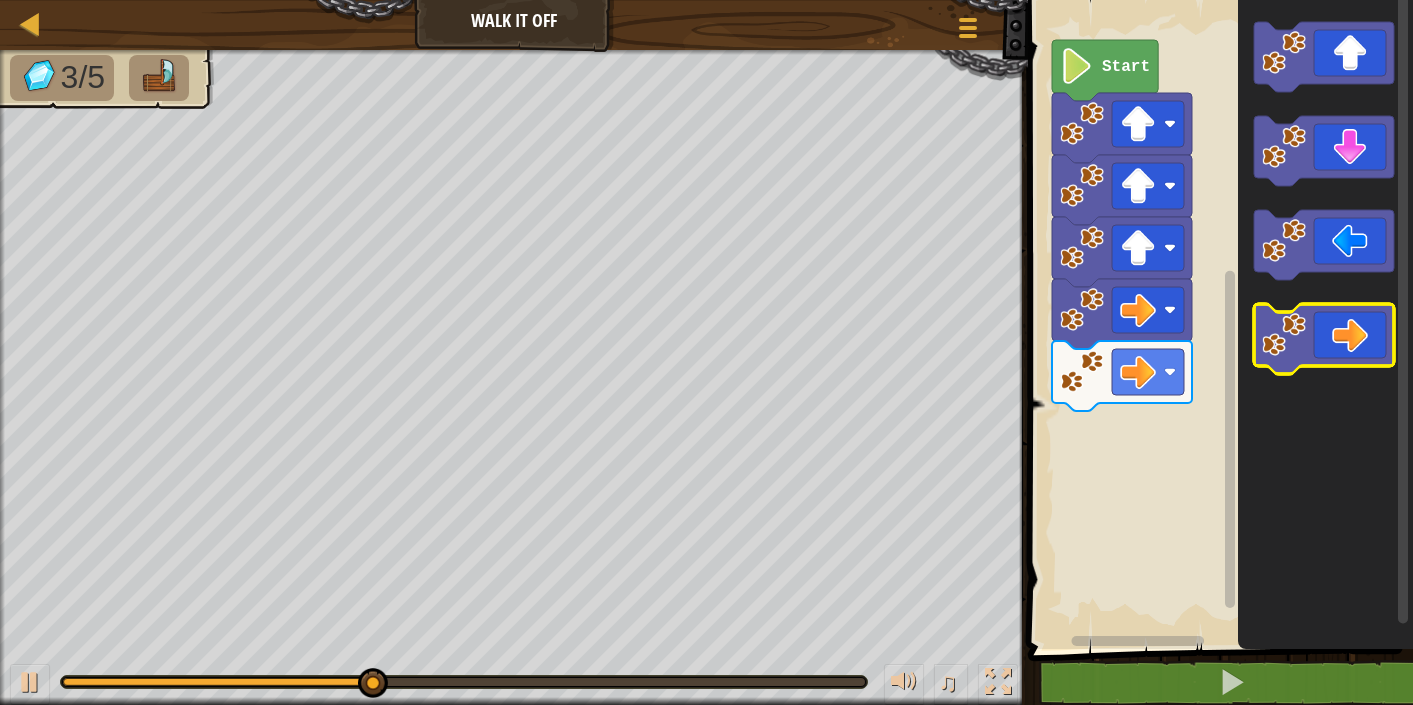 click 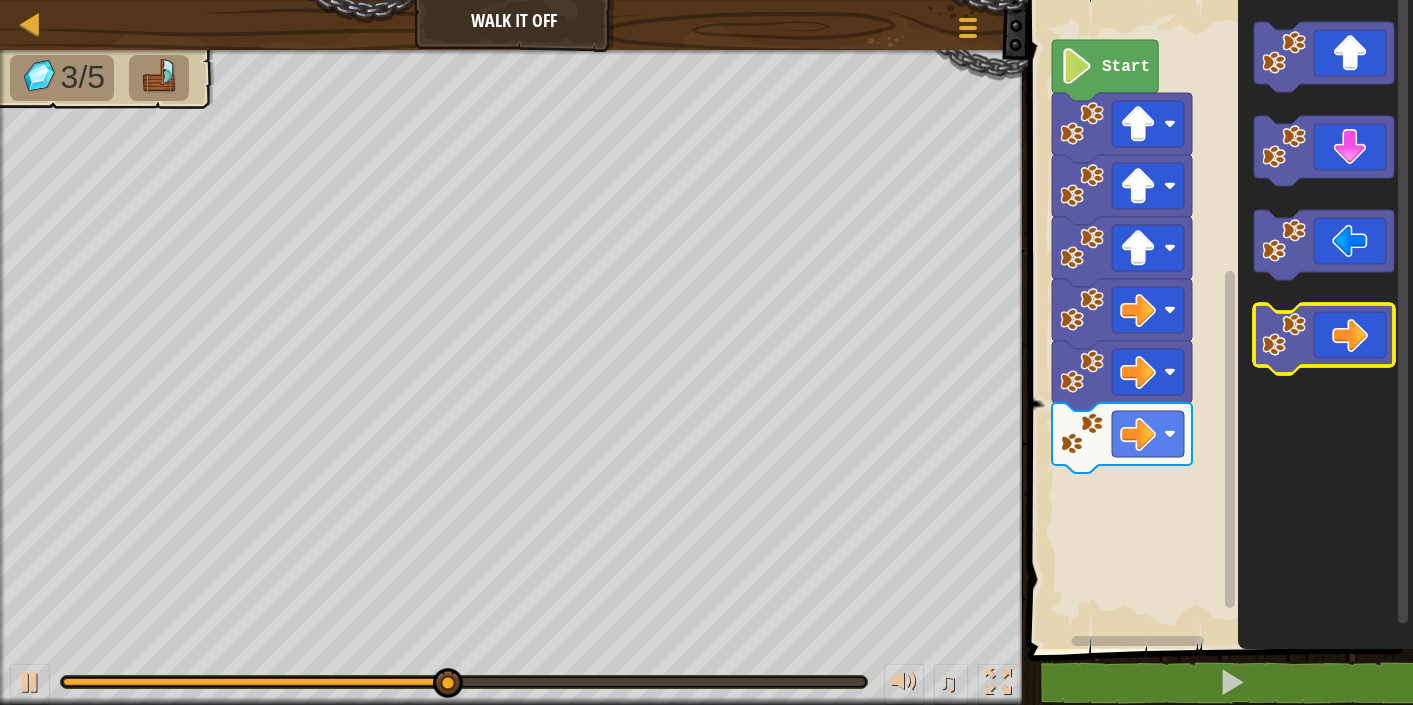 click 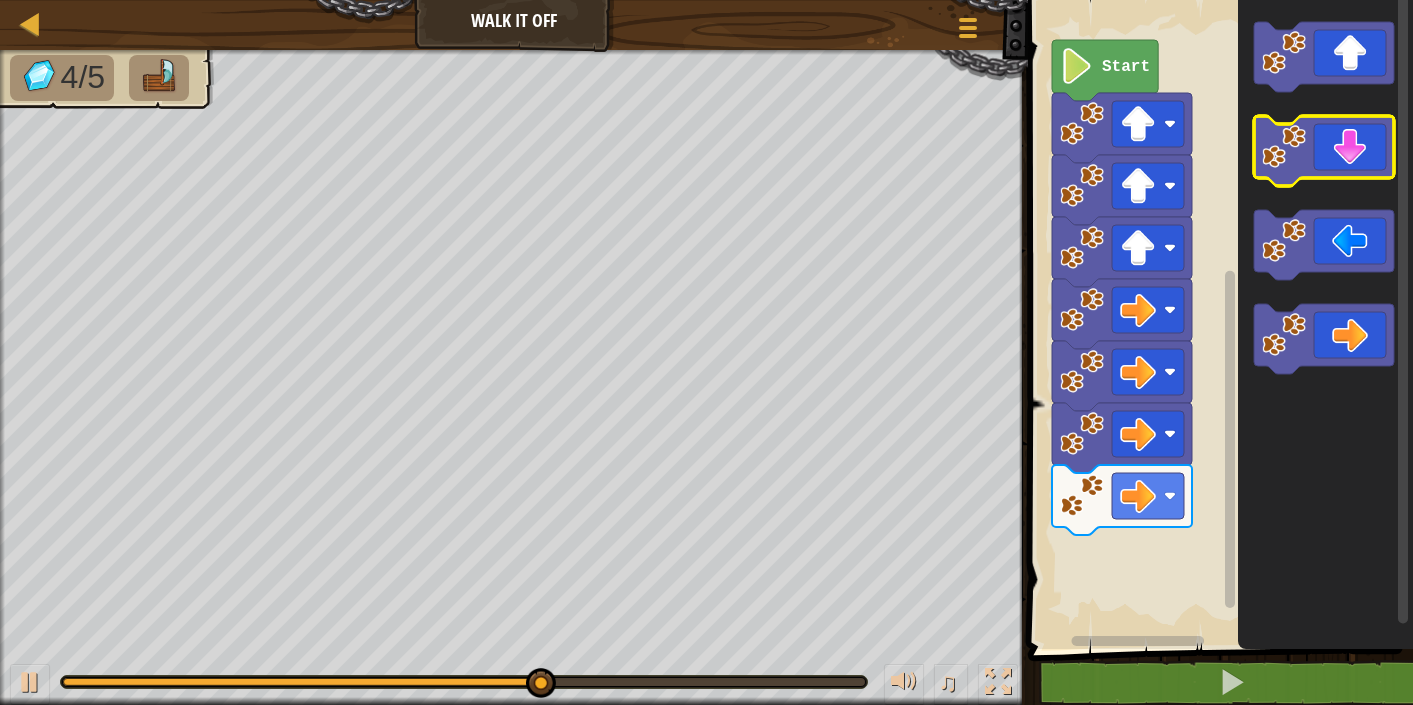 click 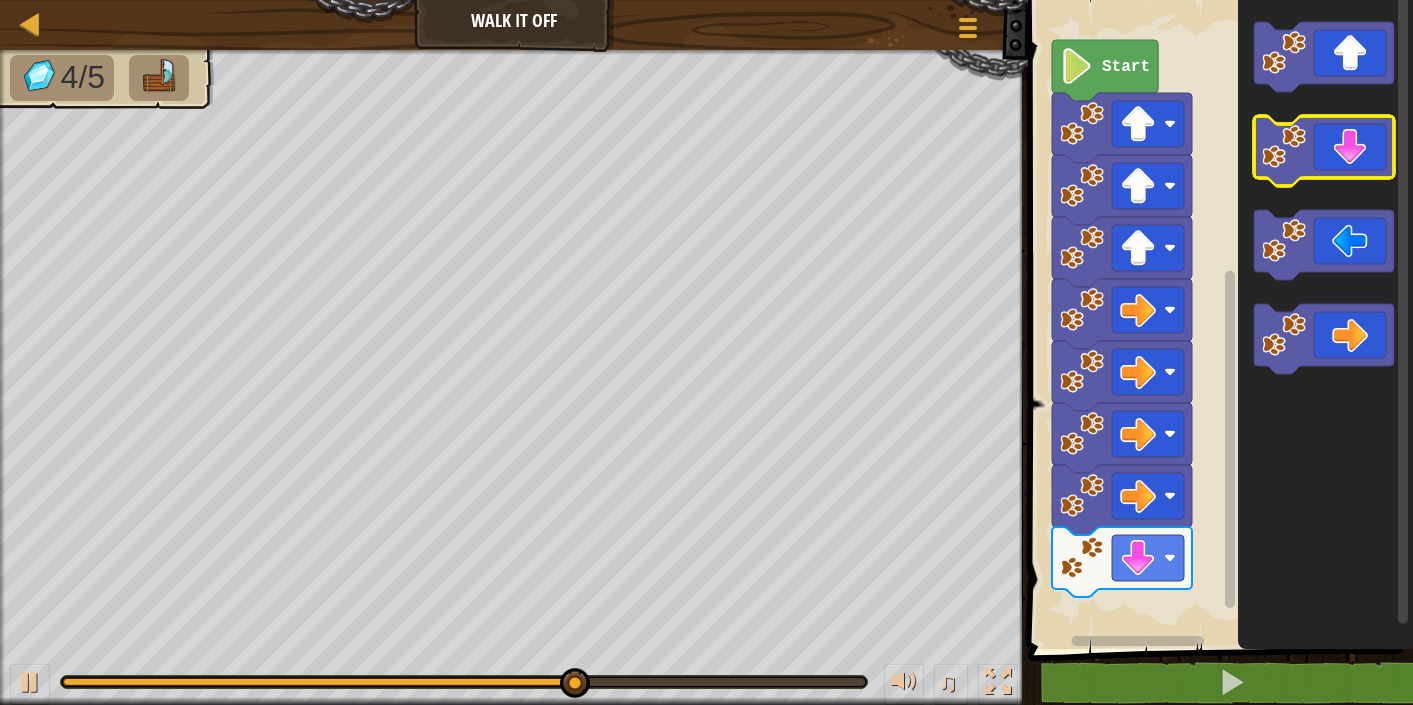 click 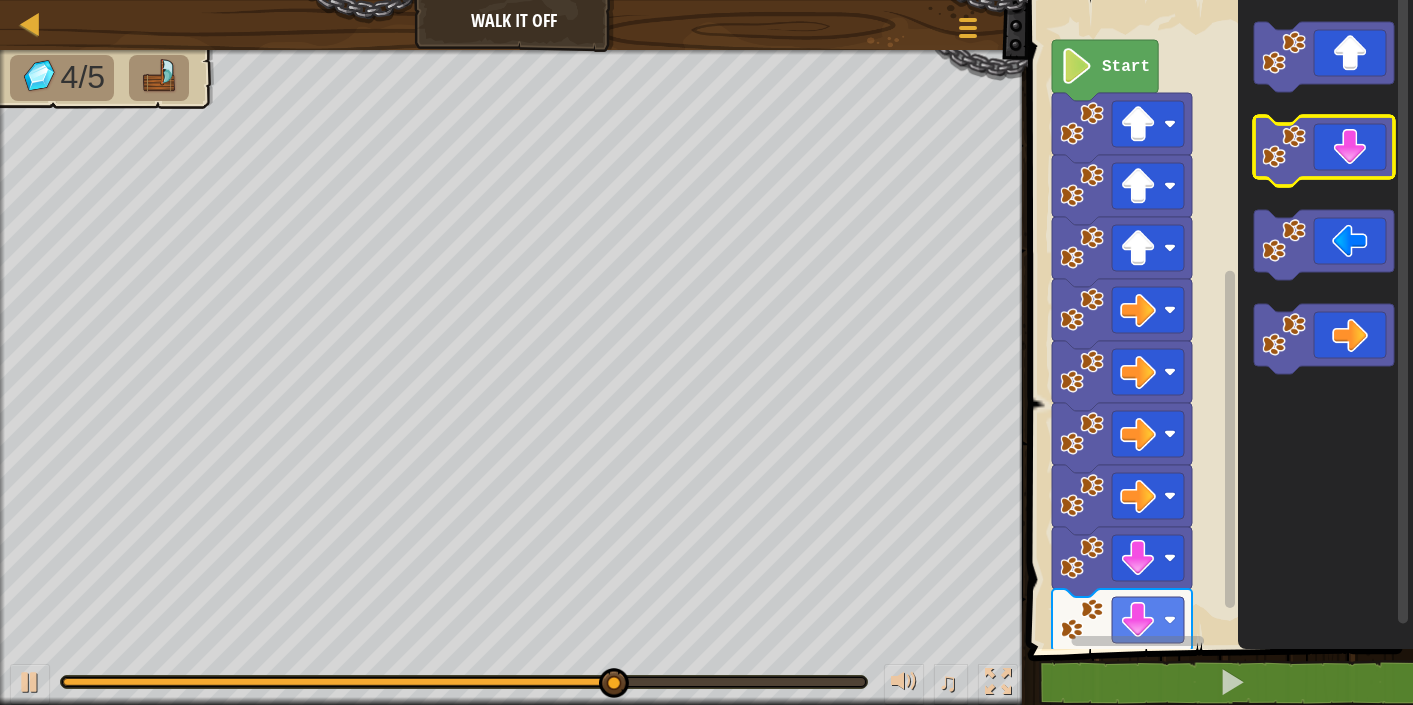 click 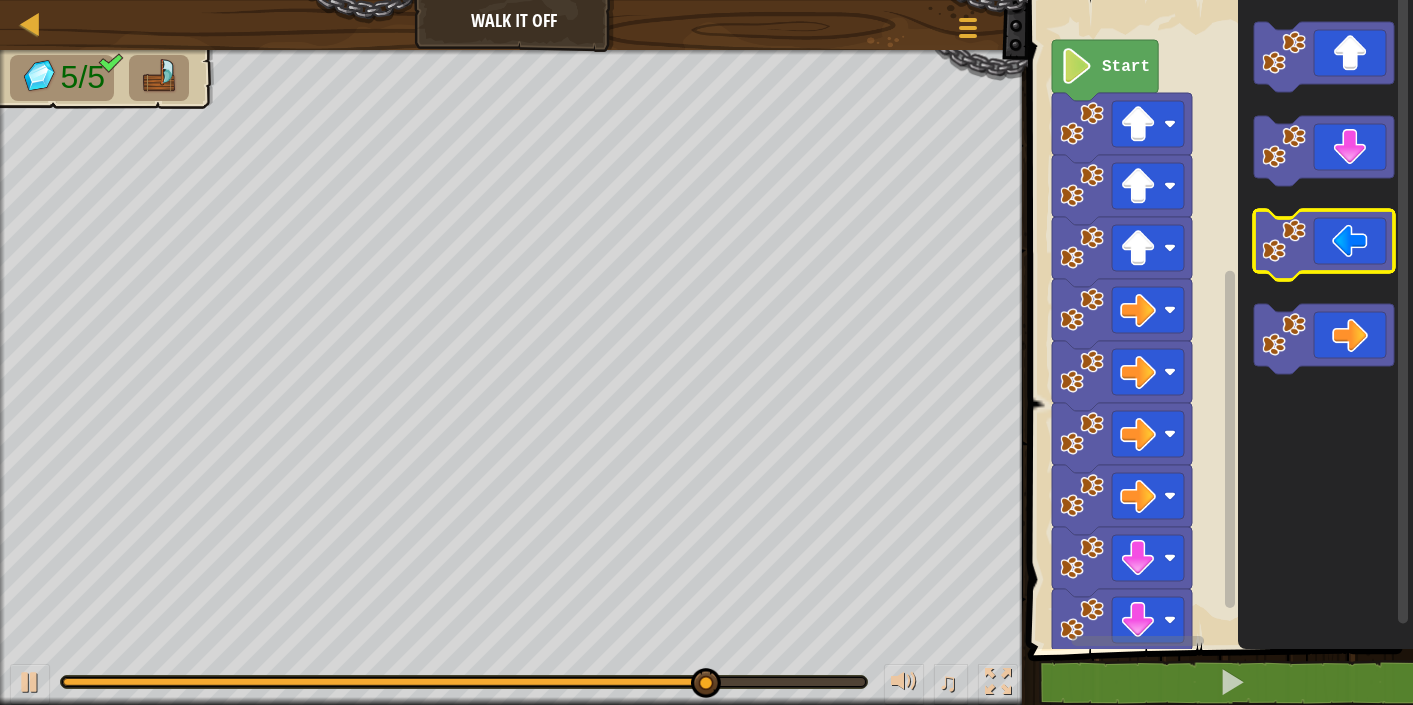 click 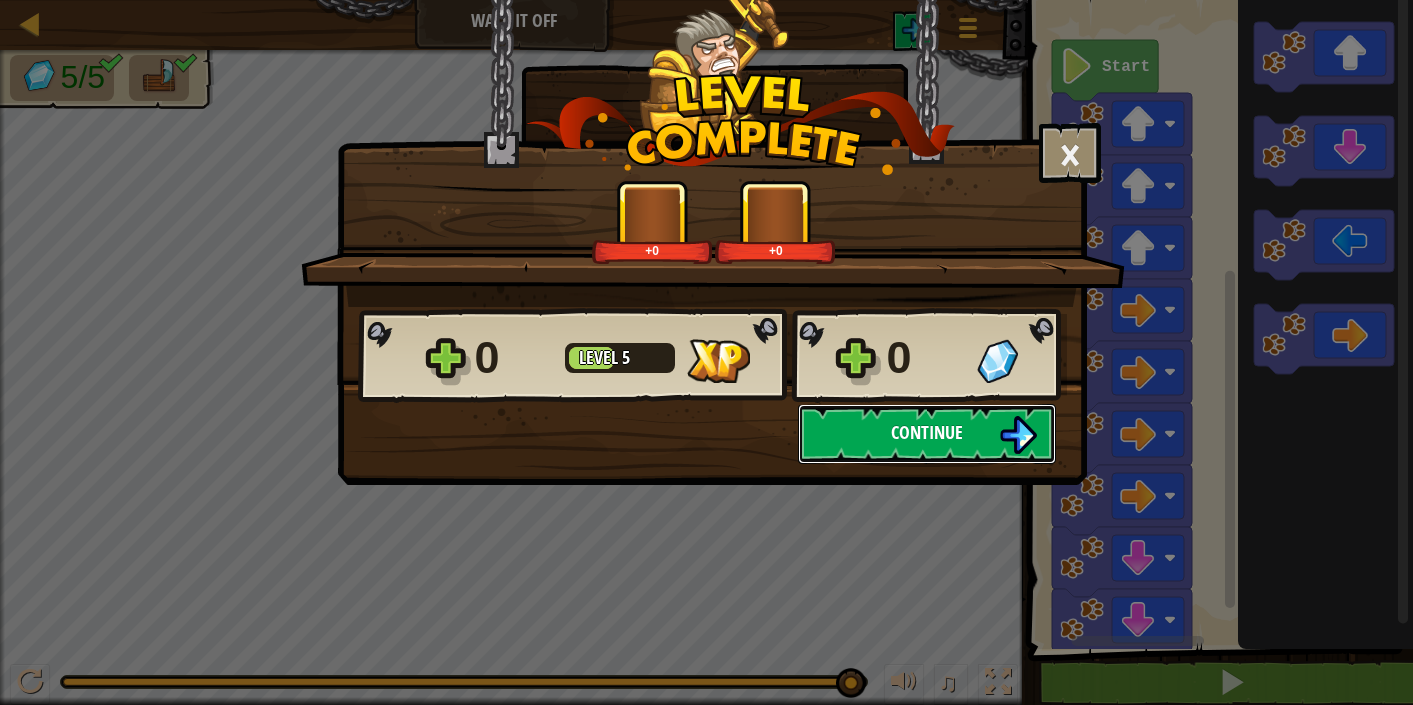 click on "Continue" at bounding box center [927, 434] 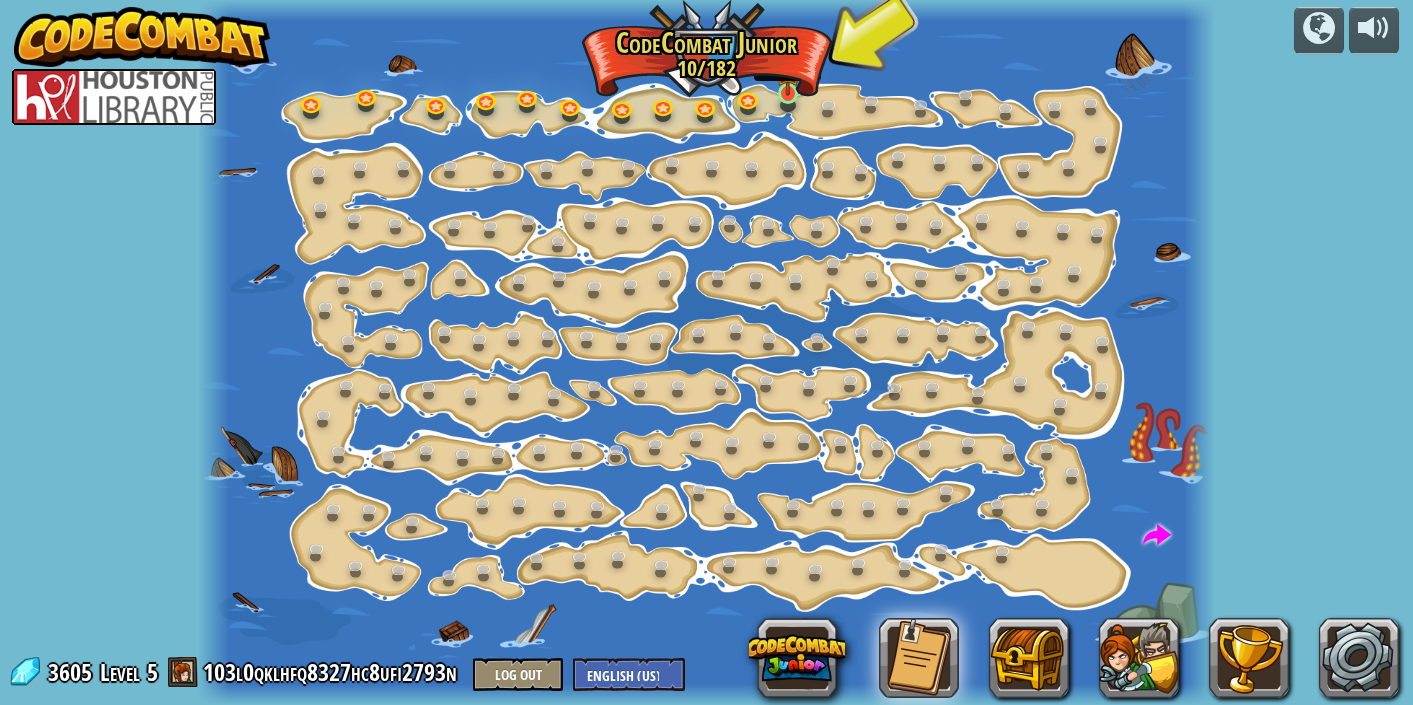 click at bounding box center (788, 68) 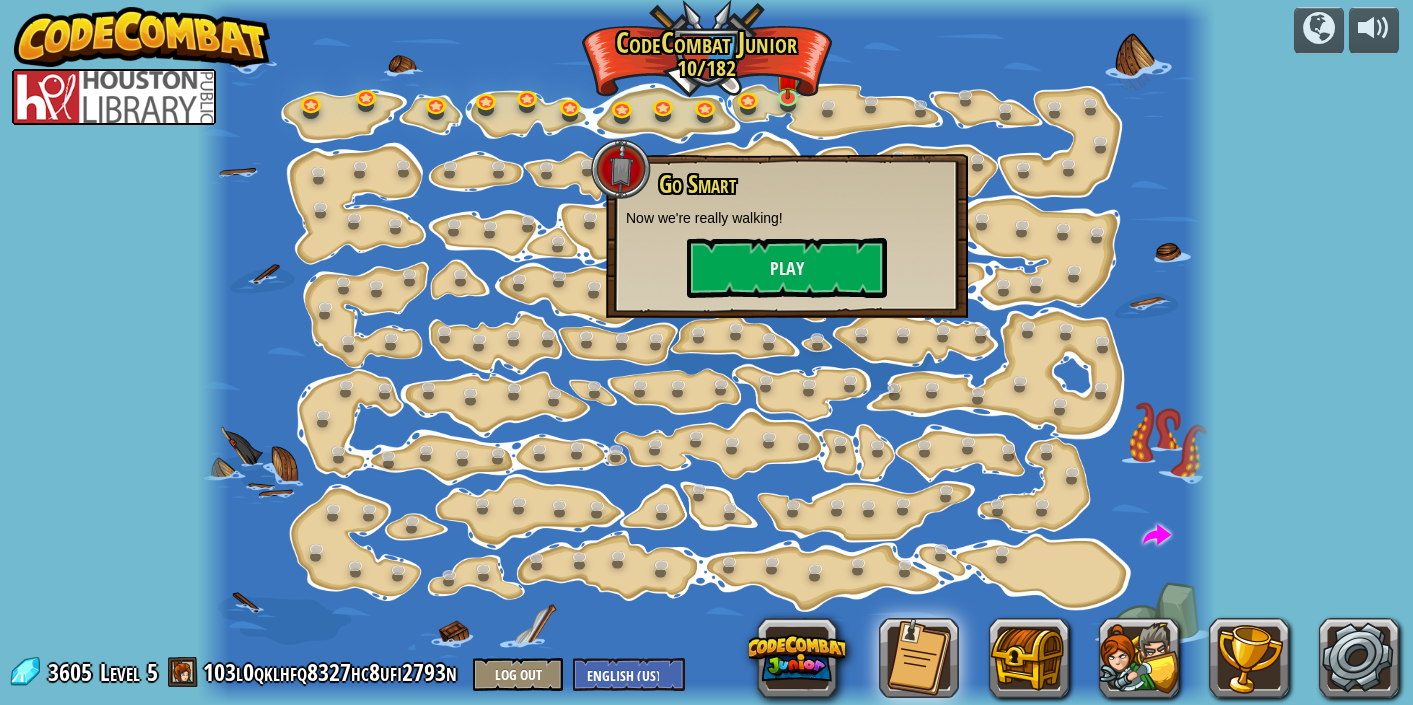 click at bounding box center (706, 352) 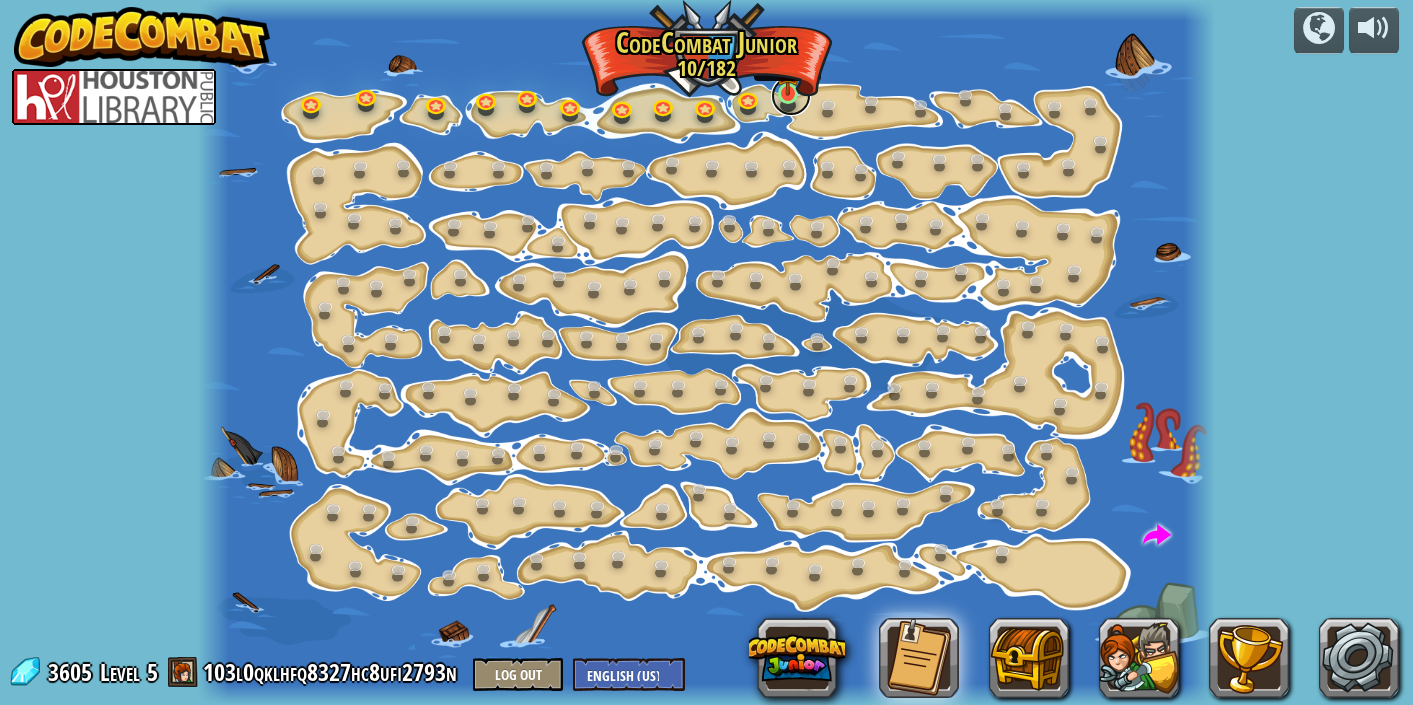 click at bounding box center (791, 96) 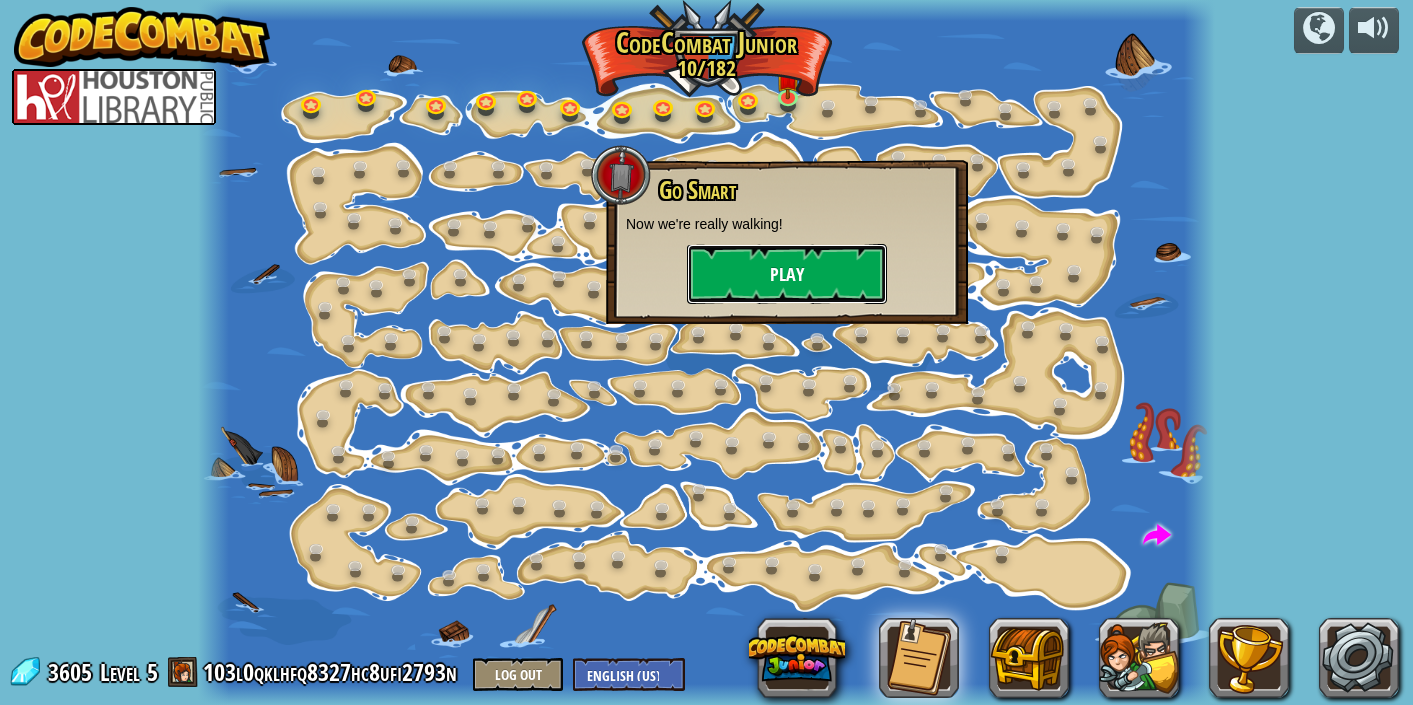 click on "Play" at bounding box center (787, 274) 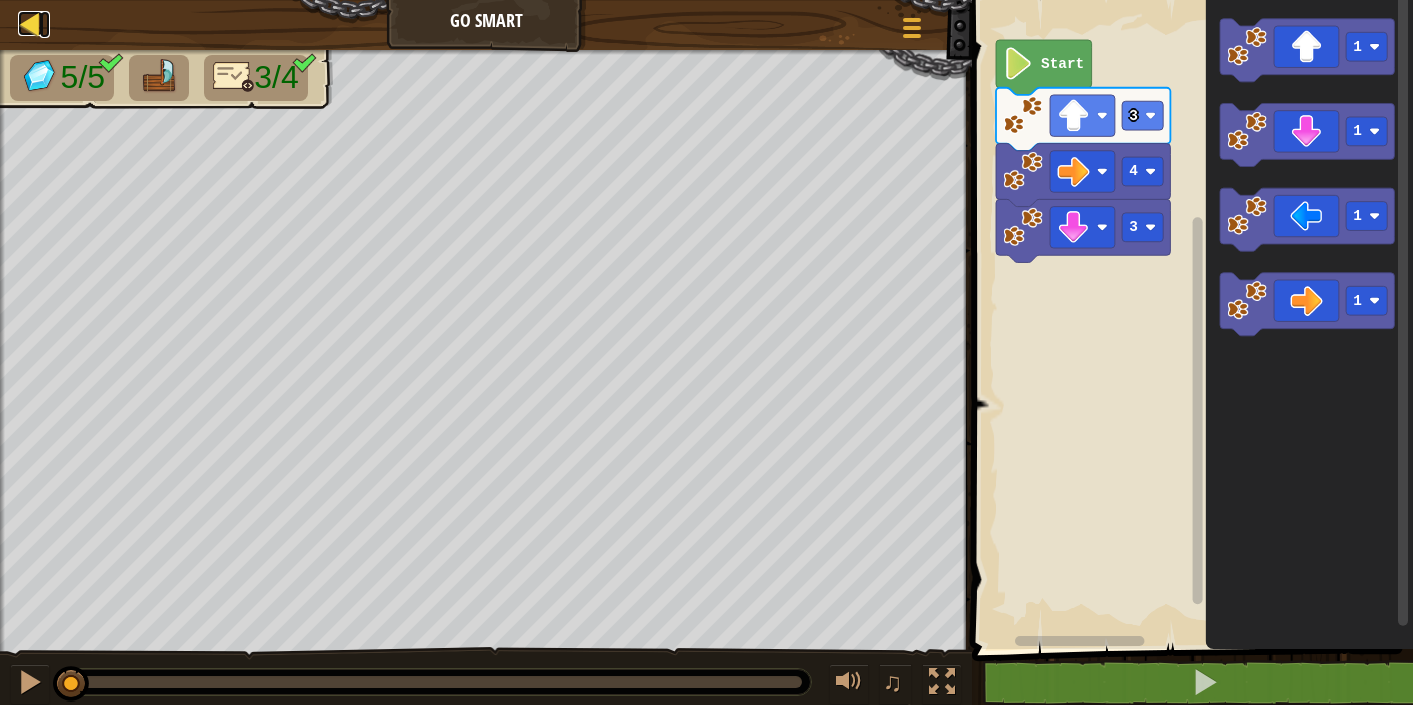 click at bounding box center [30, 23] 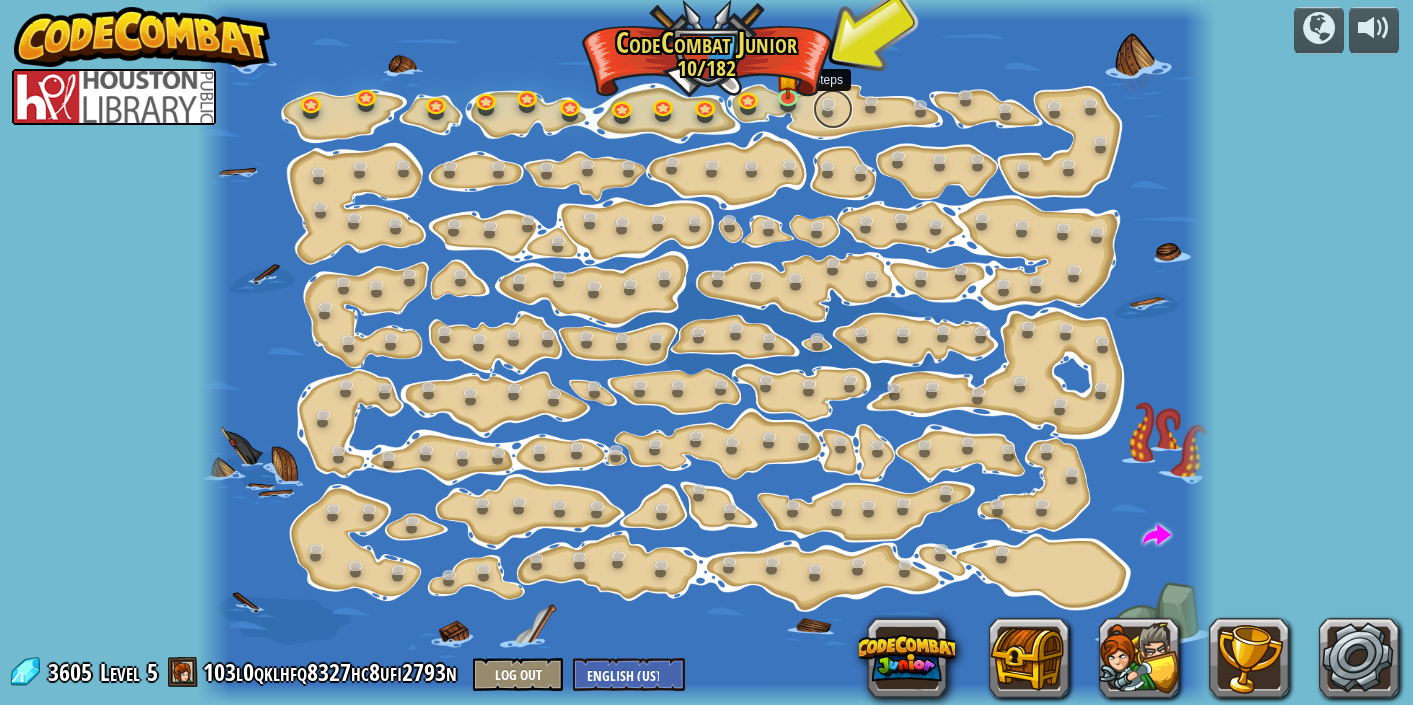 click at bounding box center (833, 109) 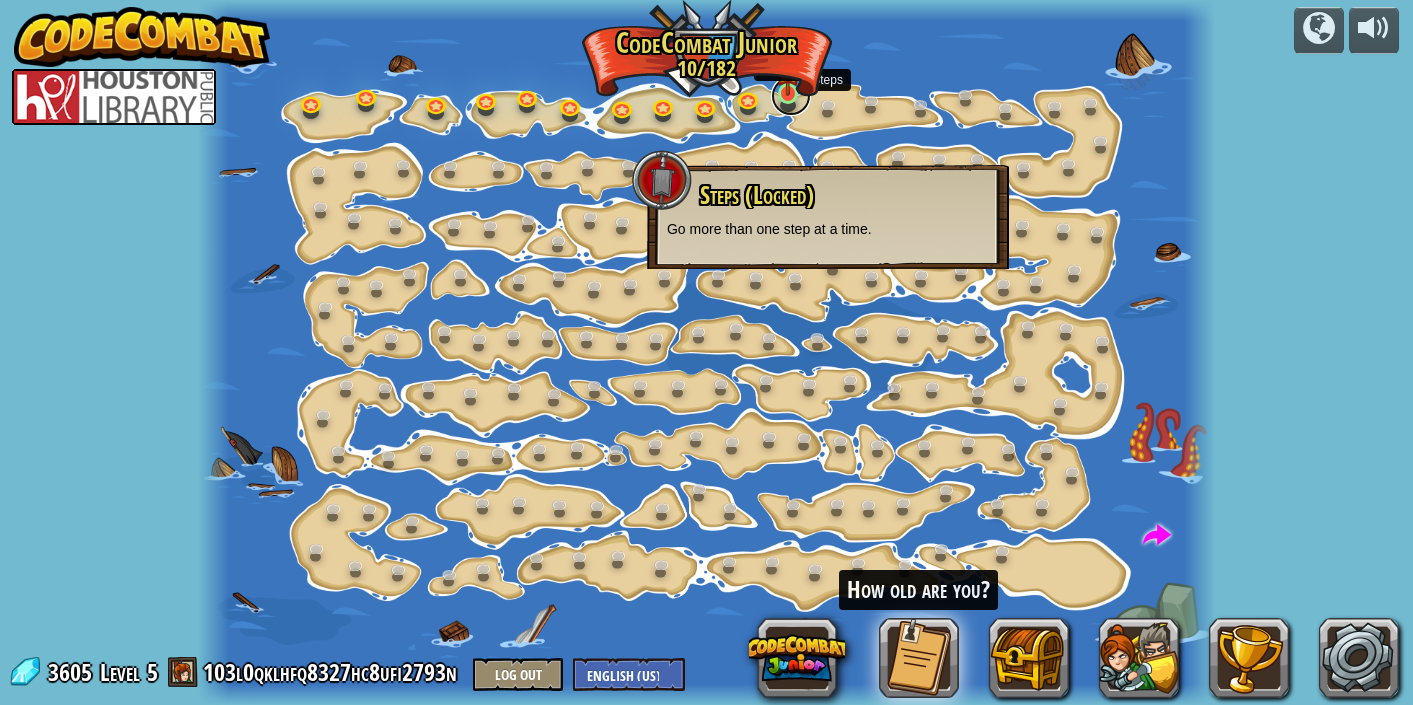 click at bounding box center [791, 96] 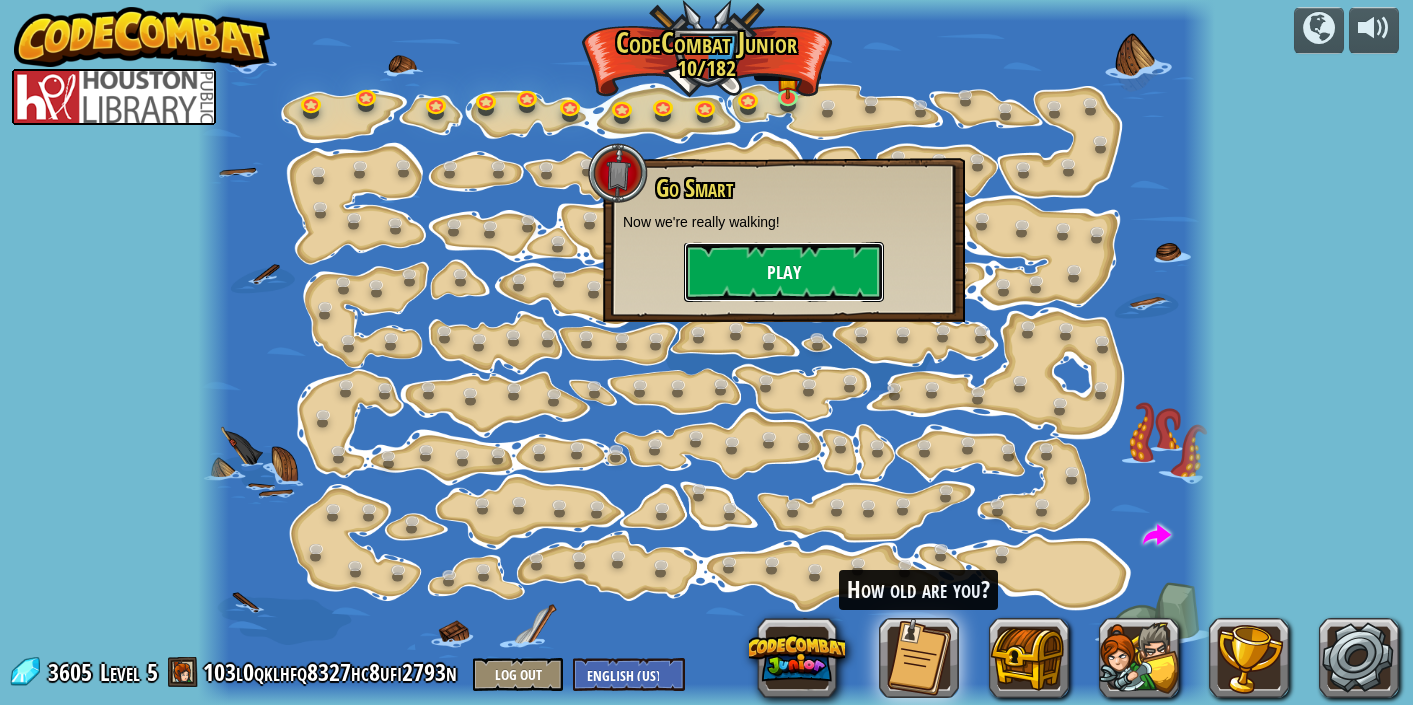 click on "Play" at bounding box center (784, 272) 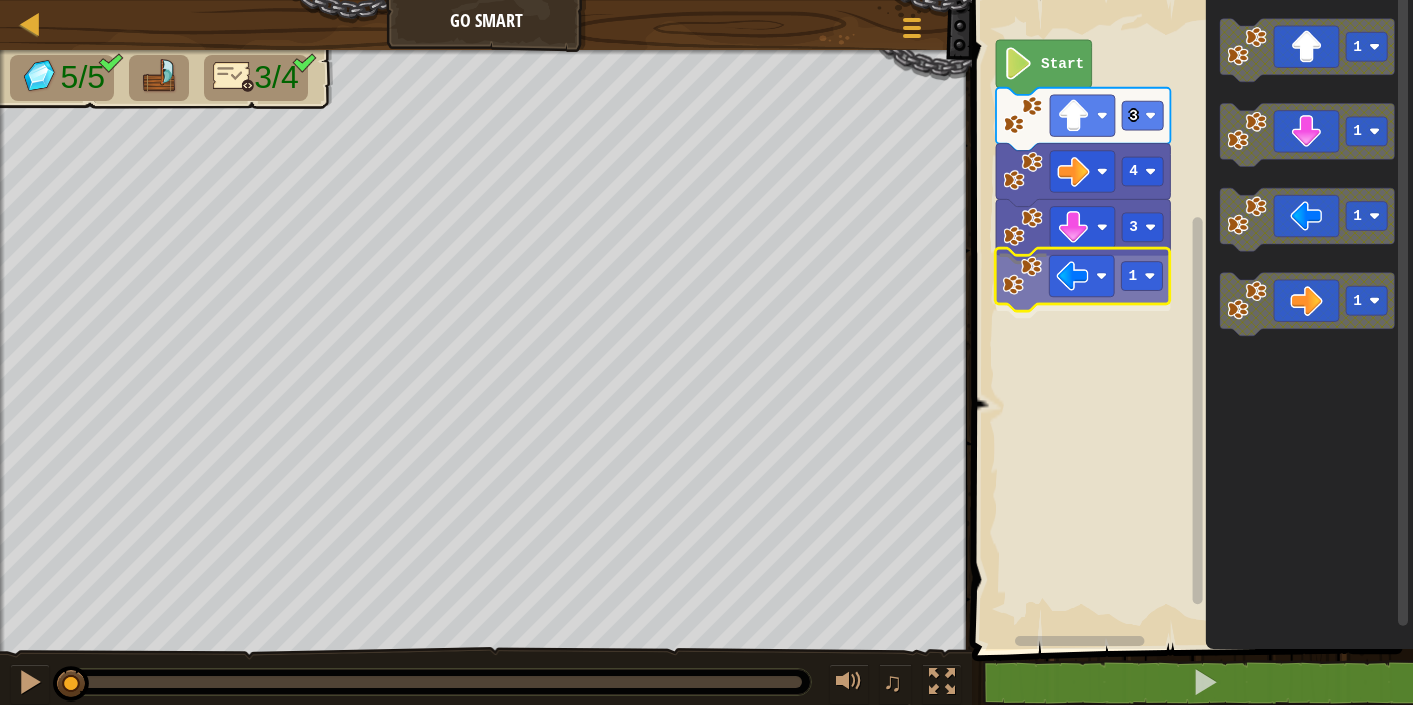click on "3 1 4 3 Start 1 1 1 1 1" at bounding box center (1189, 319) 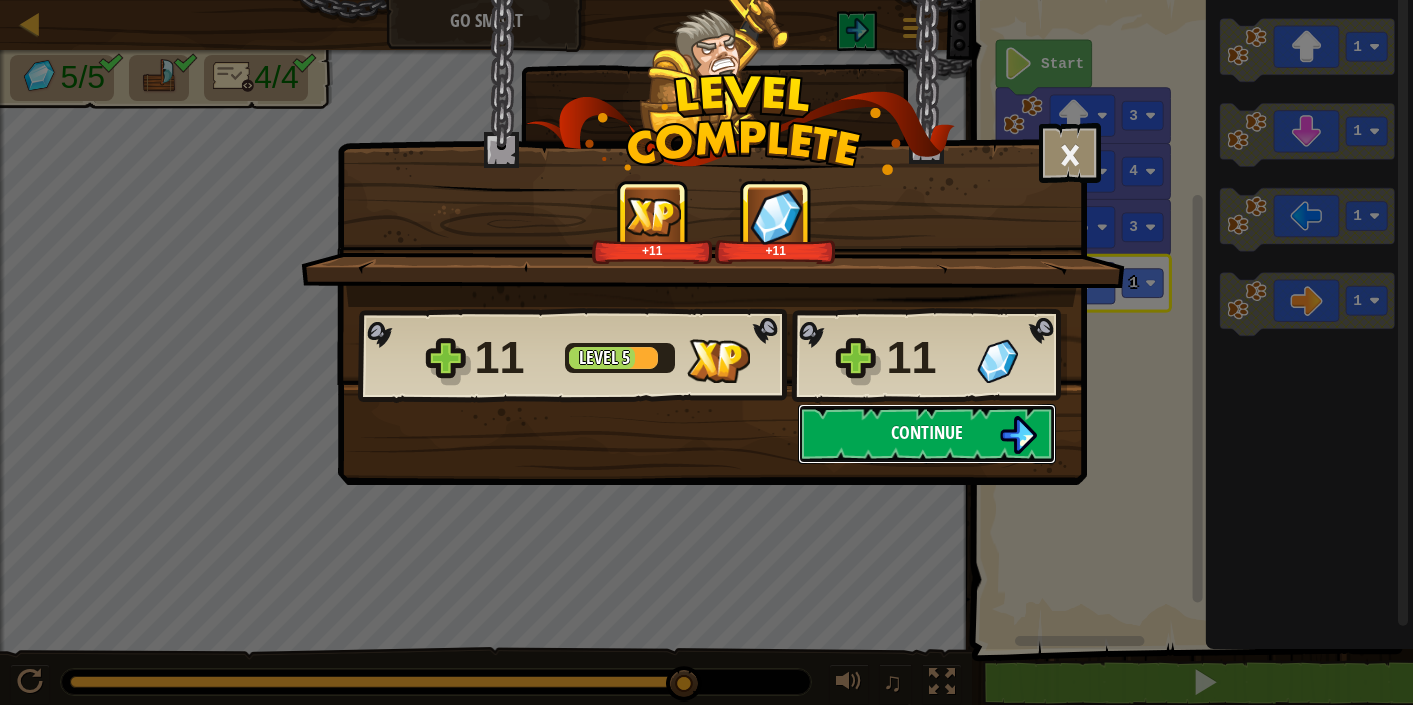 click on "Continue" at bounding box center [927, 432] 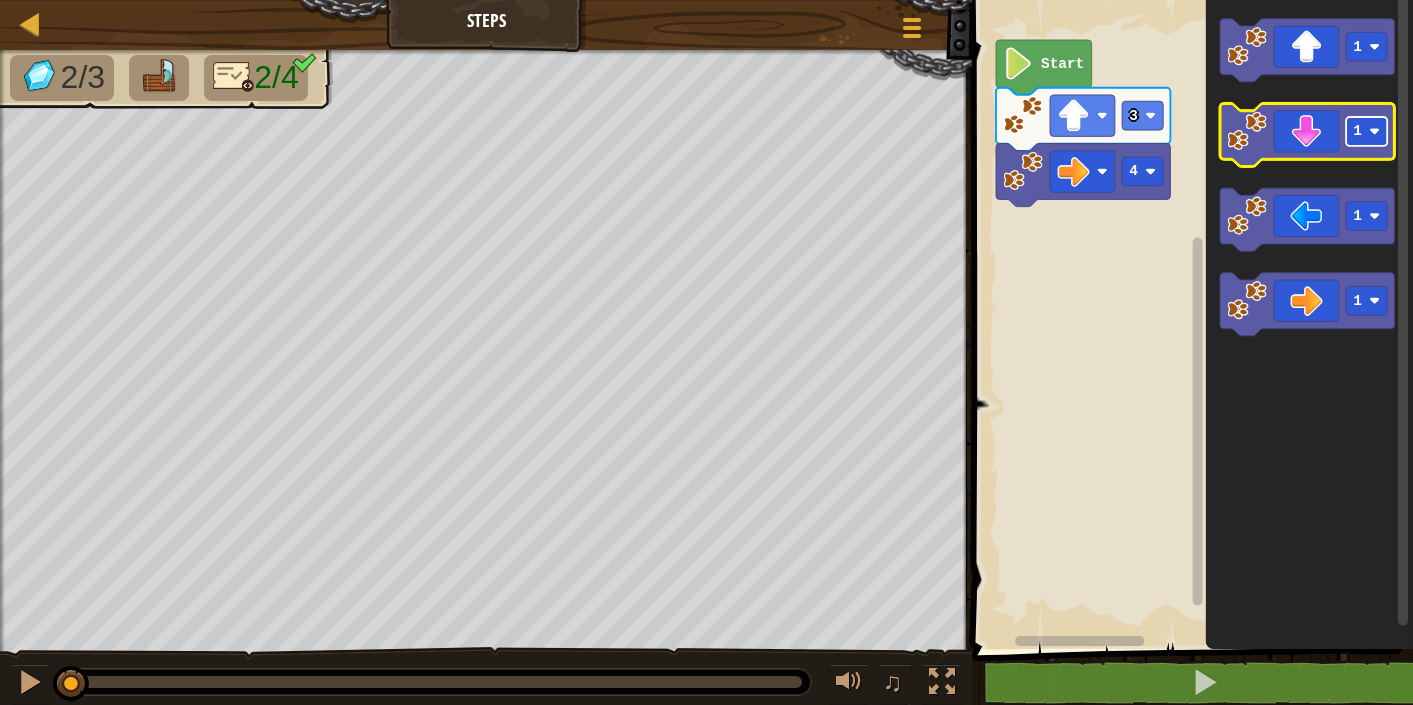 click 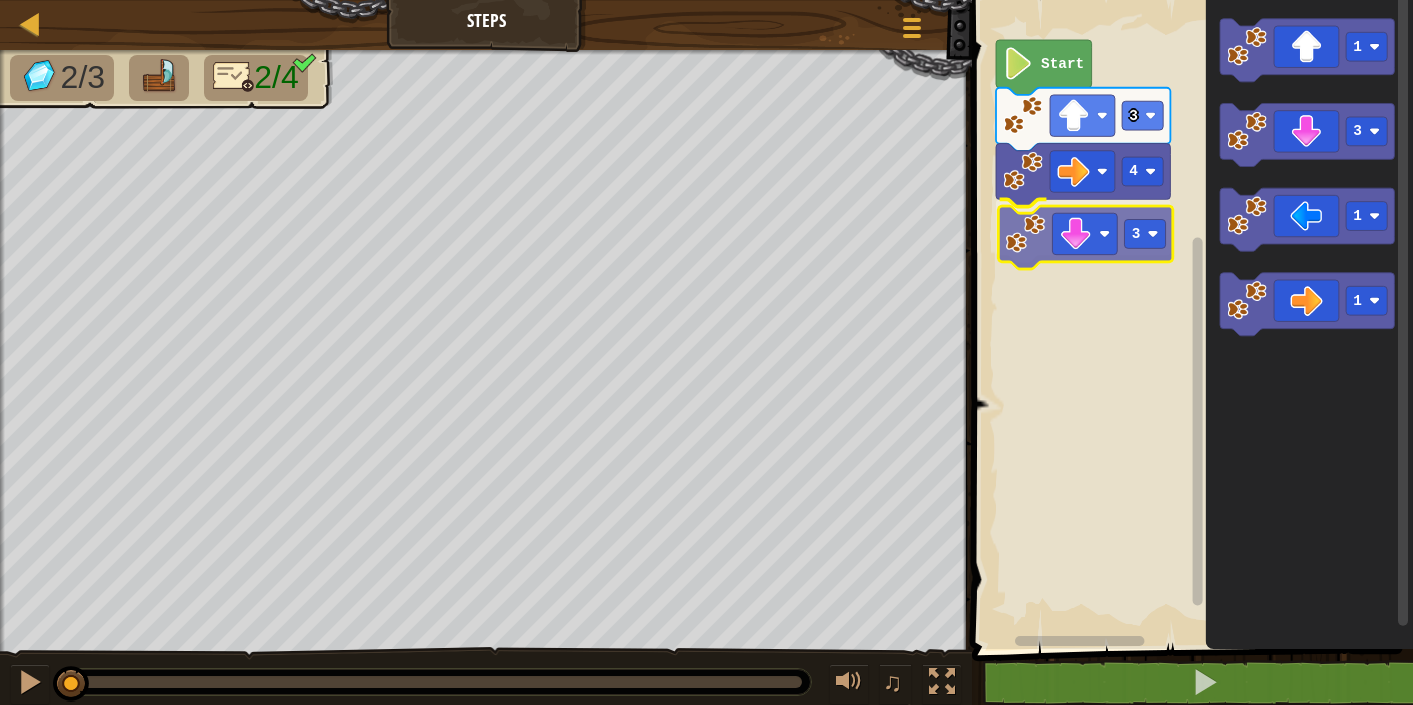 click on "4 3 3 Start 1 3 1 1 3" at bounding box center (1189, 319) 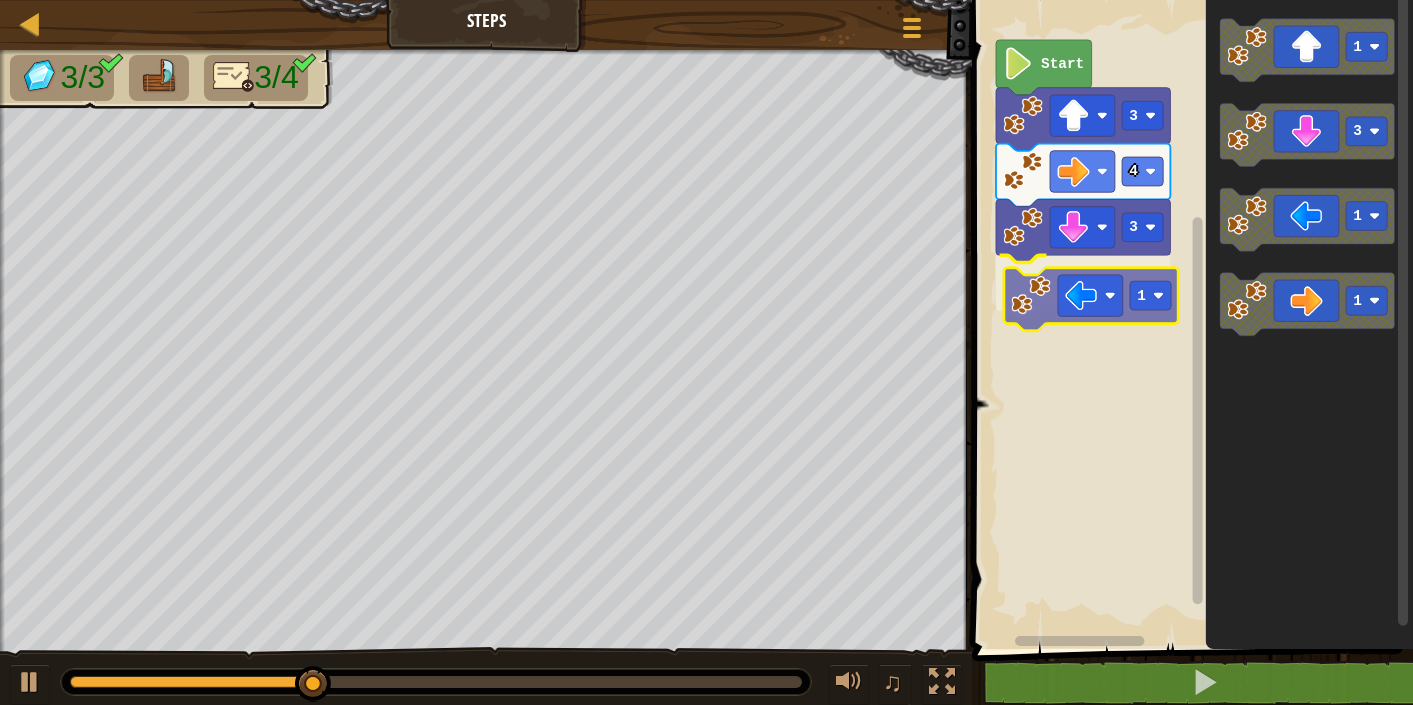 click on "4 3 1 3 Start 1 3 1 1 1" at bounding box center [1189, 319] 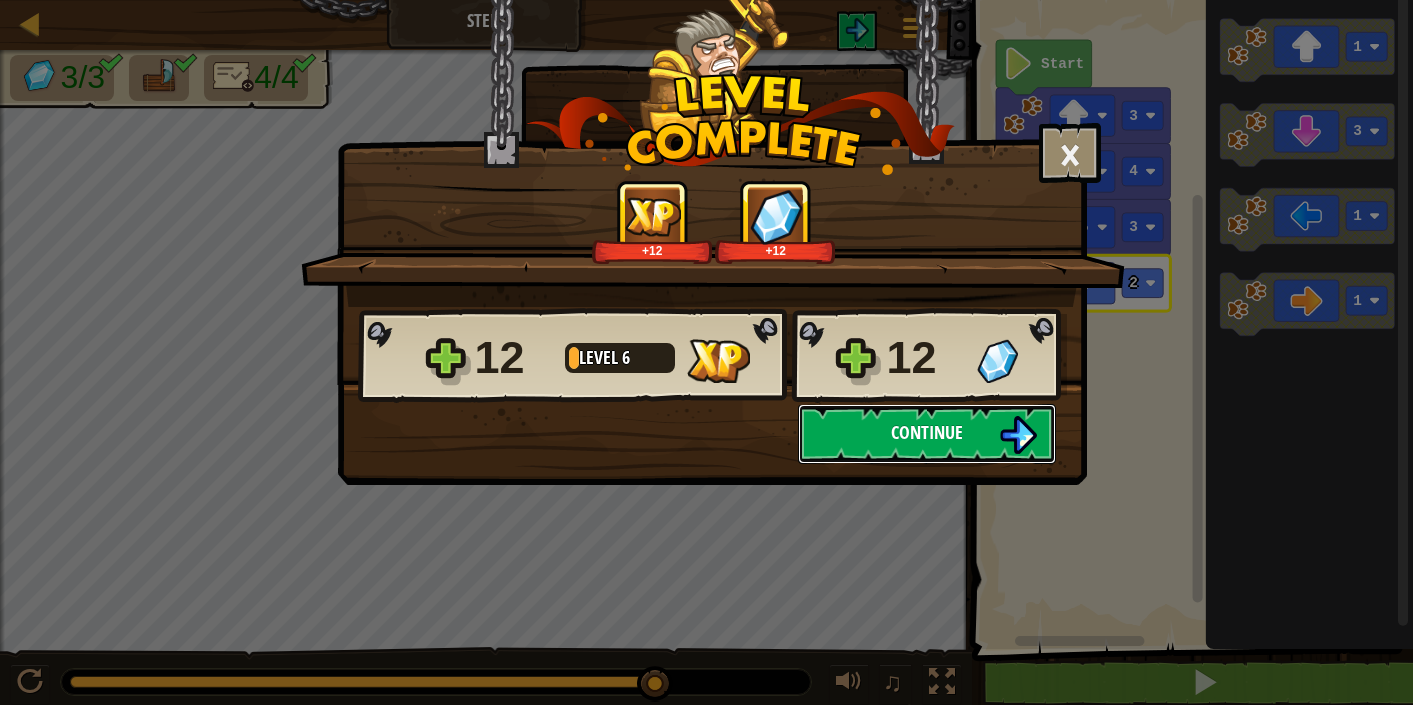 click on "Continue" at bounding box center (927, 432) 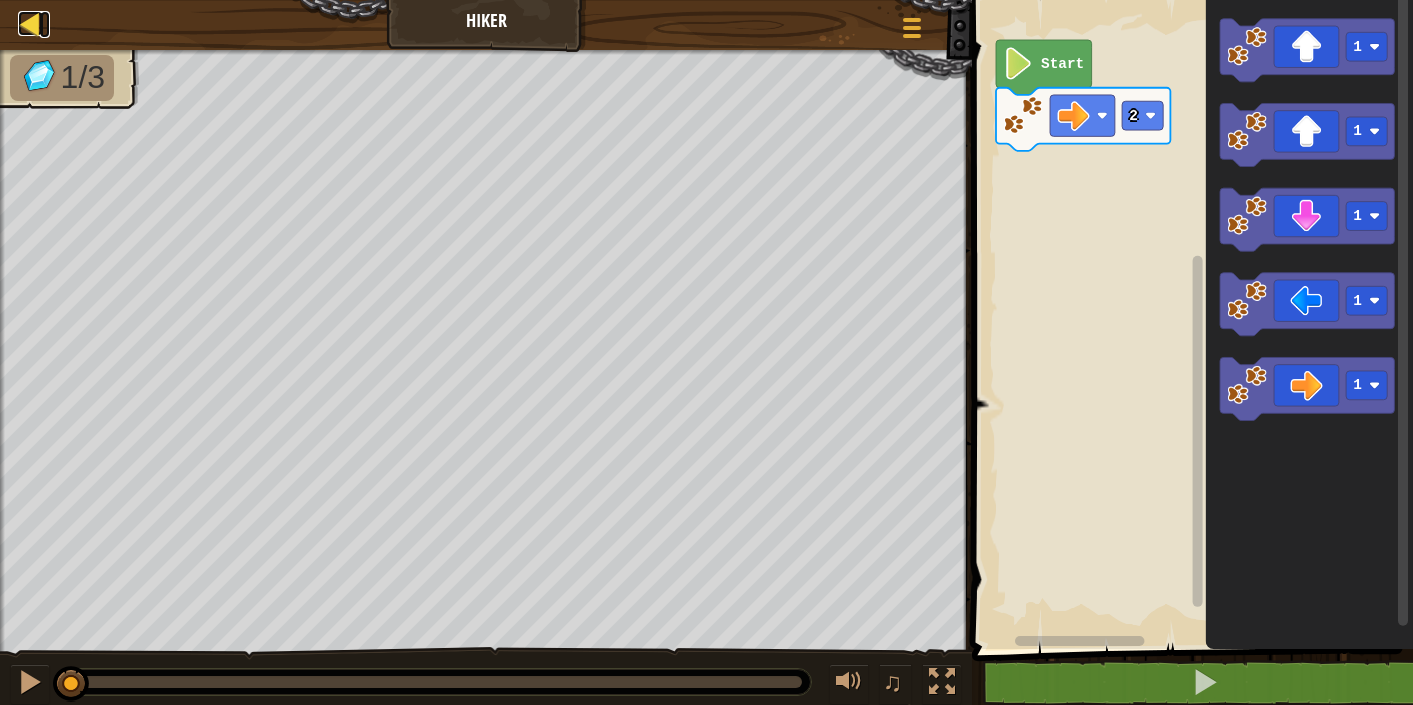 click at bounding box center (30, 23) 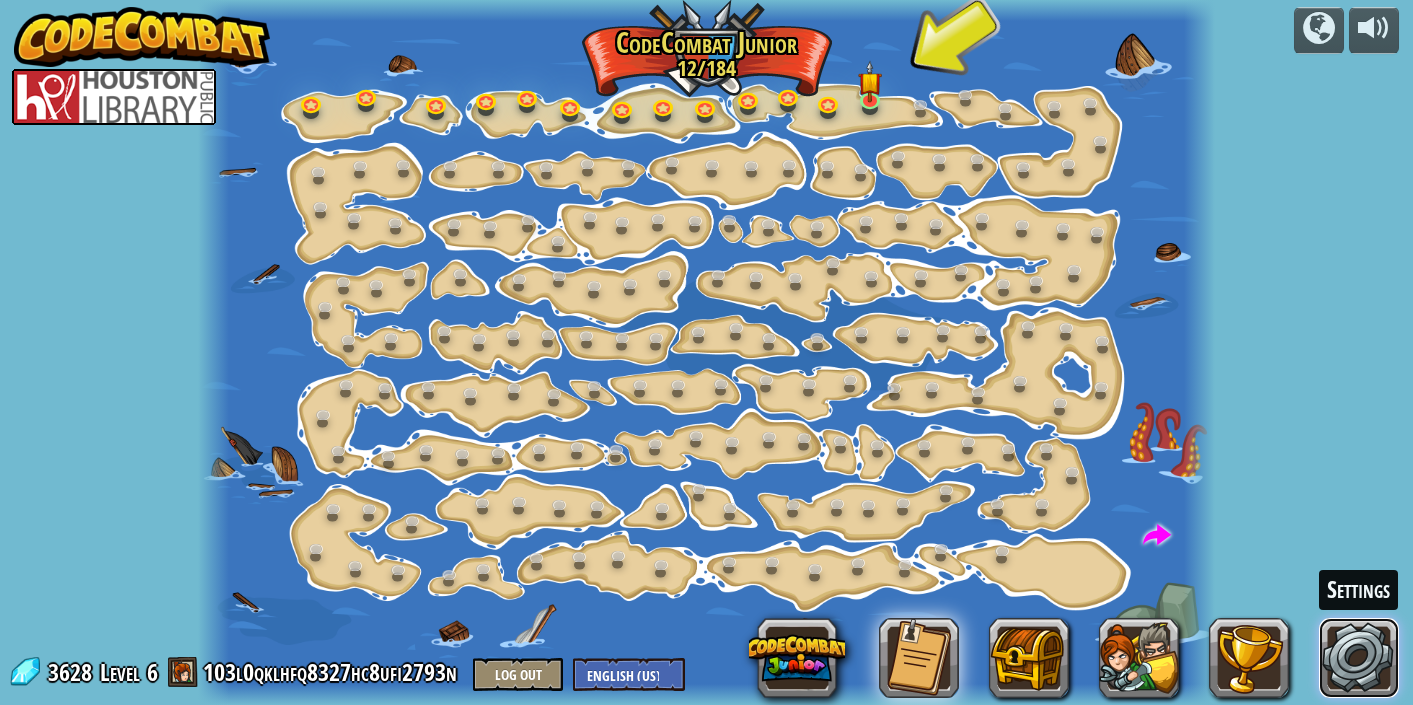 click at bounding box center (1359, 658) 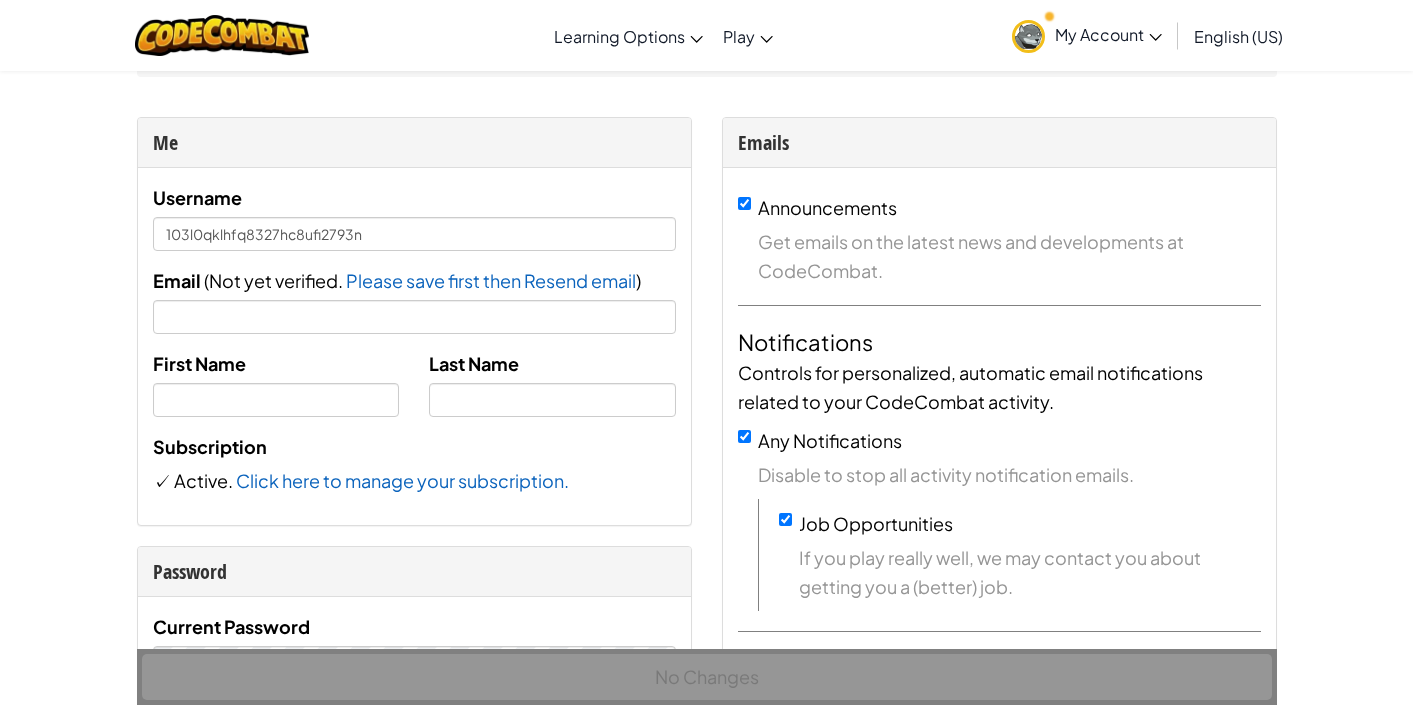 scroll, scrollTop: 0, scrollLeft: 0, axis: both 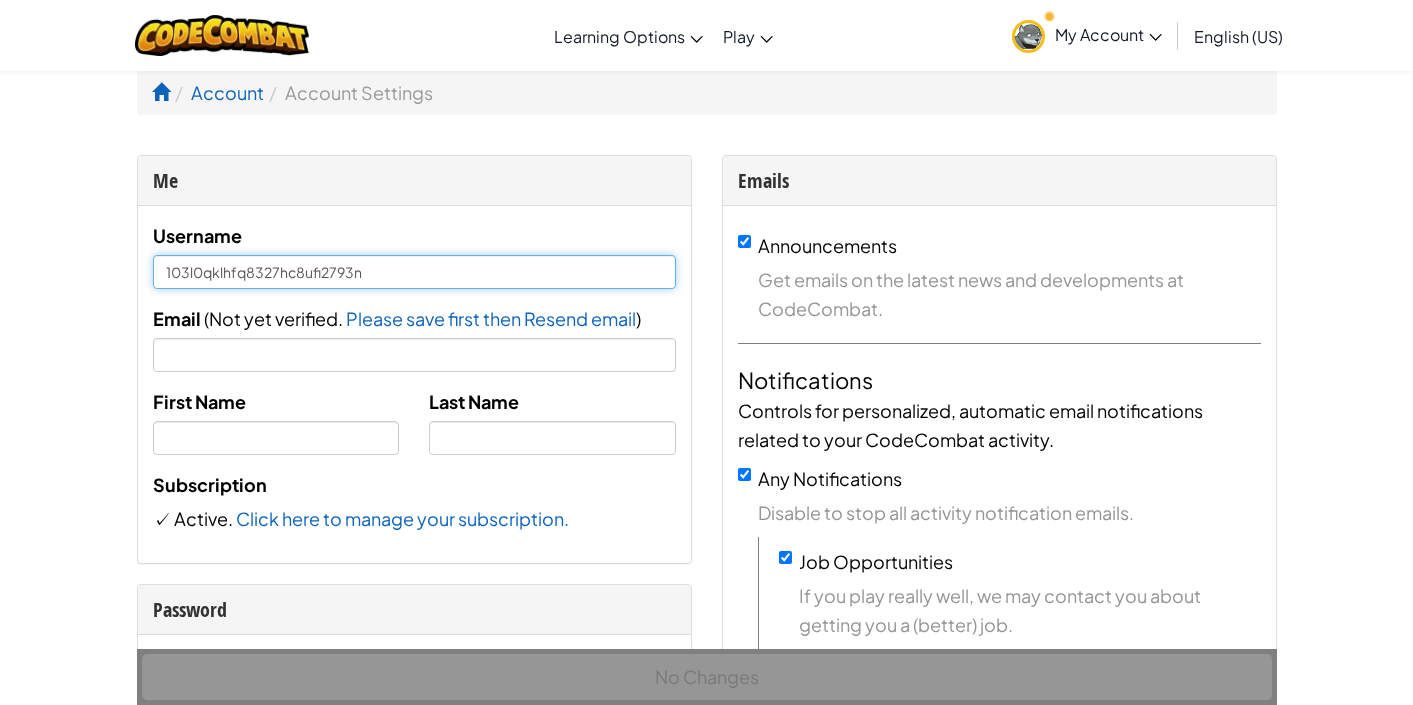 click on "103l0qklhfq8327hc8ufi2793n" at bounding box center [414, 272] 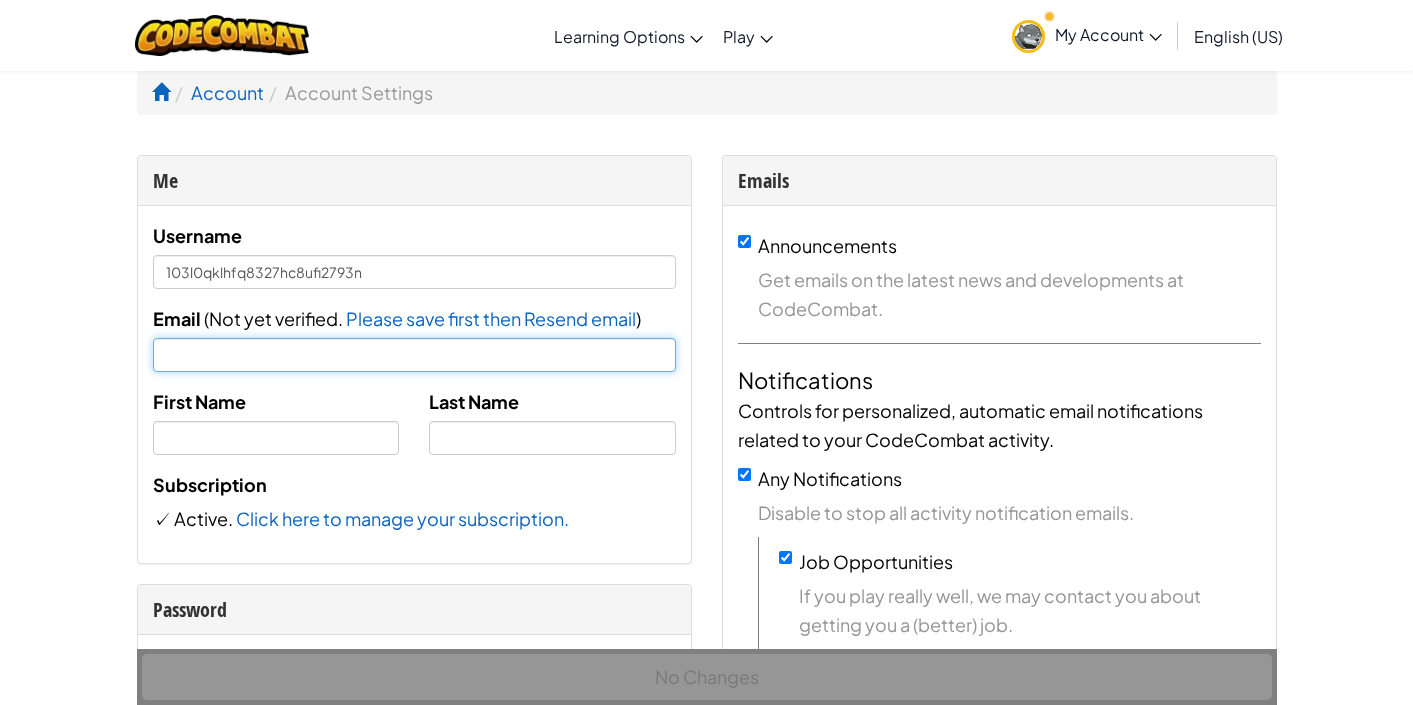 click on "Email" at bounding box center [414, 355] 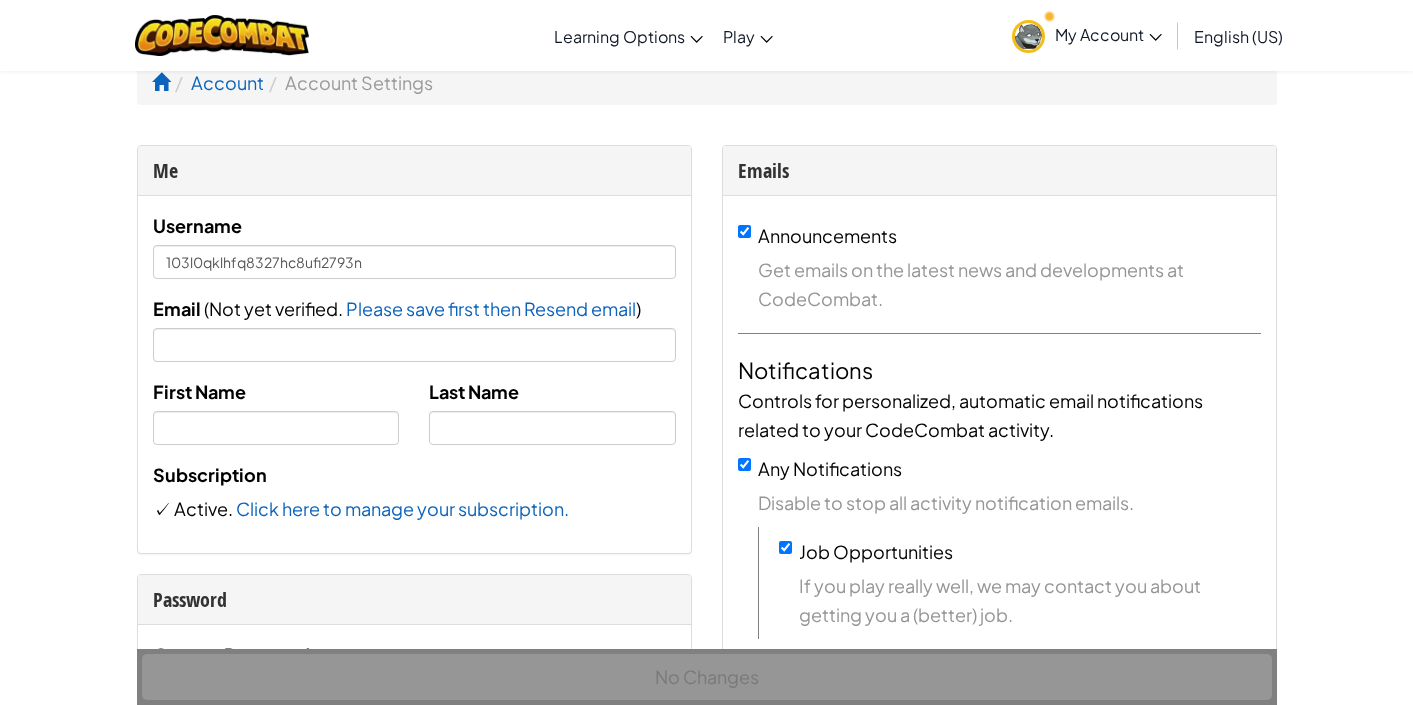 click on "My Account" at bounding box center [1108, 34] 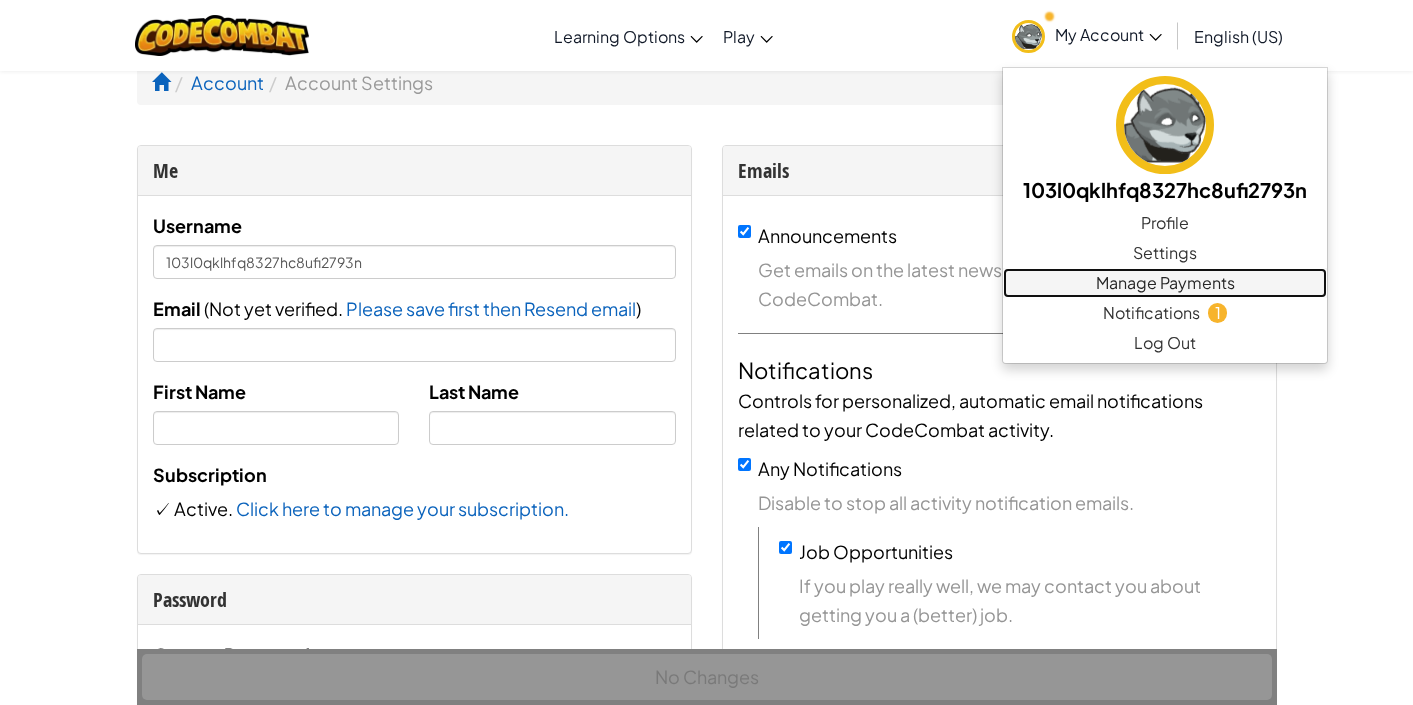 click on "Manage Payments" at bounding box center (1165, 283) 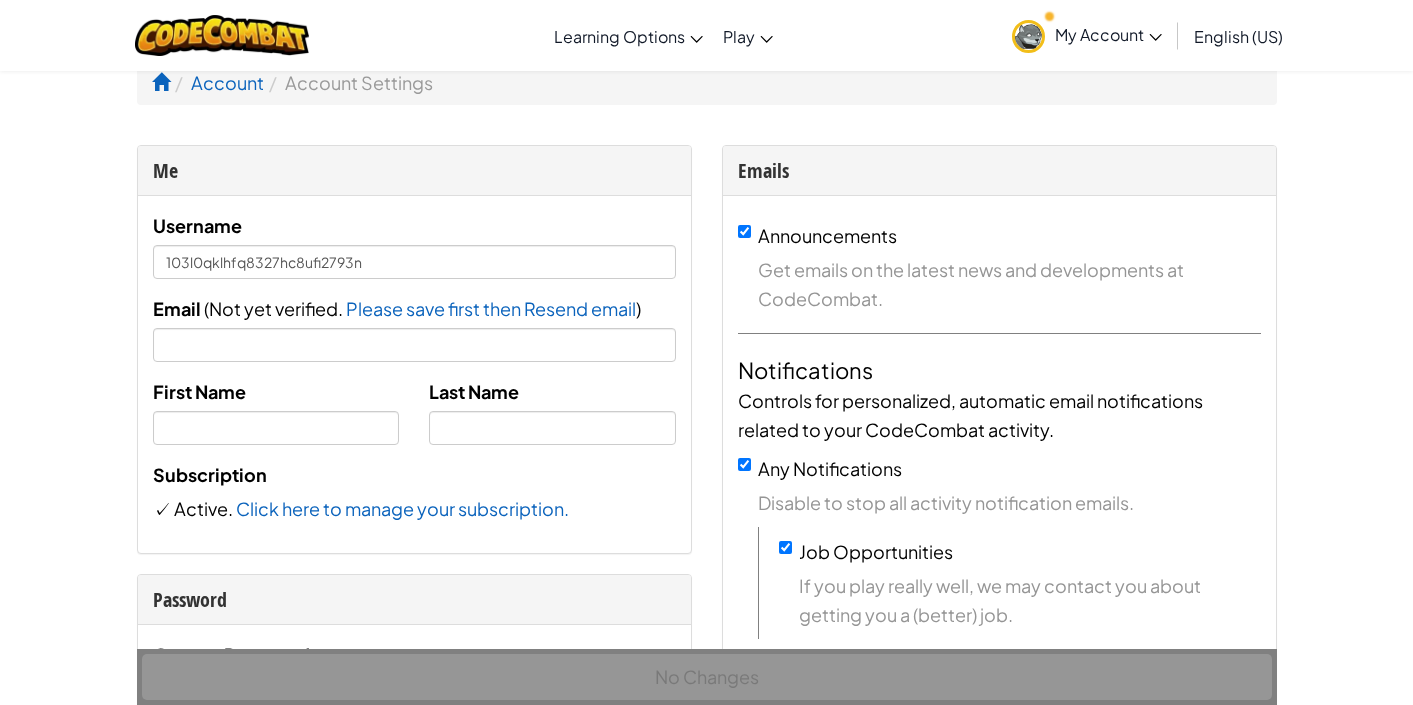 click 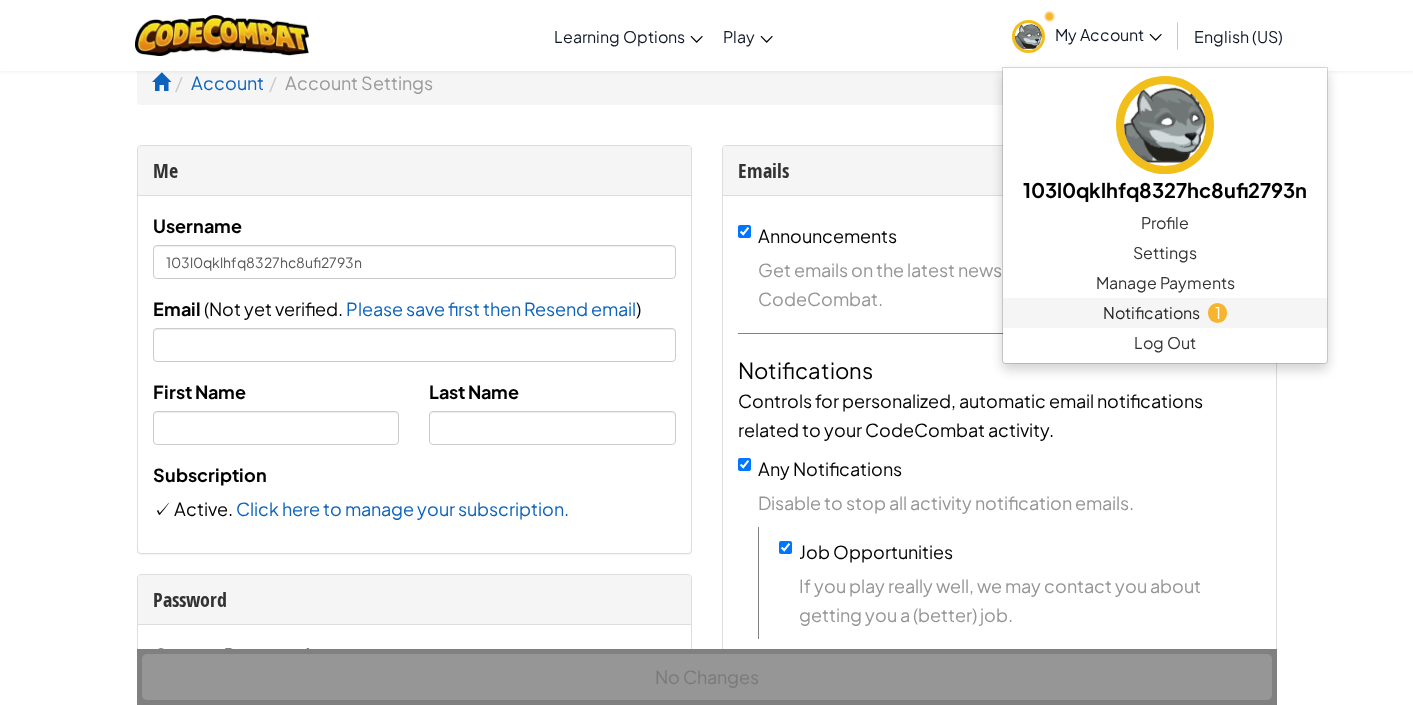 click on "Notifications" at bounding box center (1151, 313) 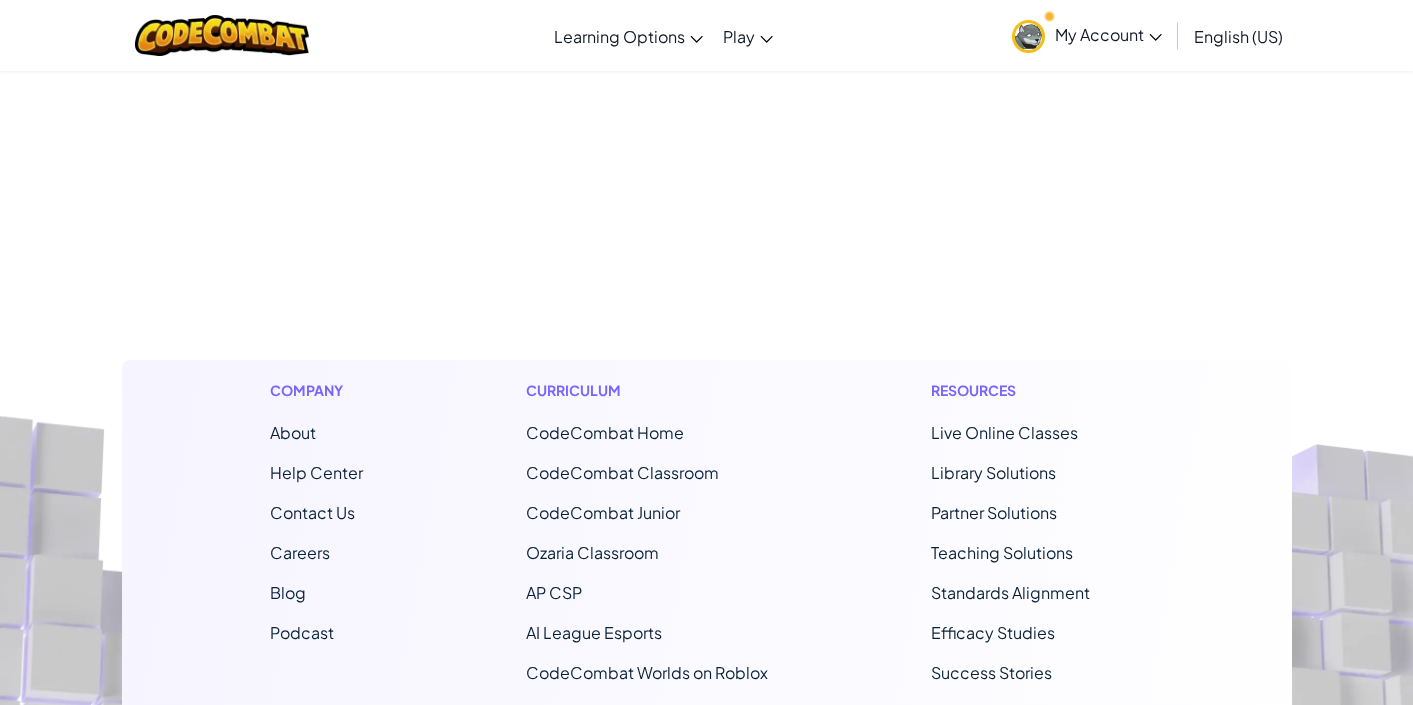 scroll, scrollTop: 0, scrollLeft: 0, axis: both 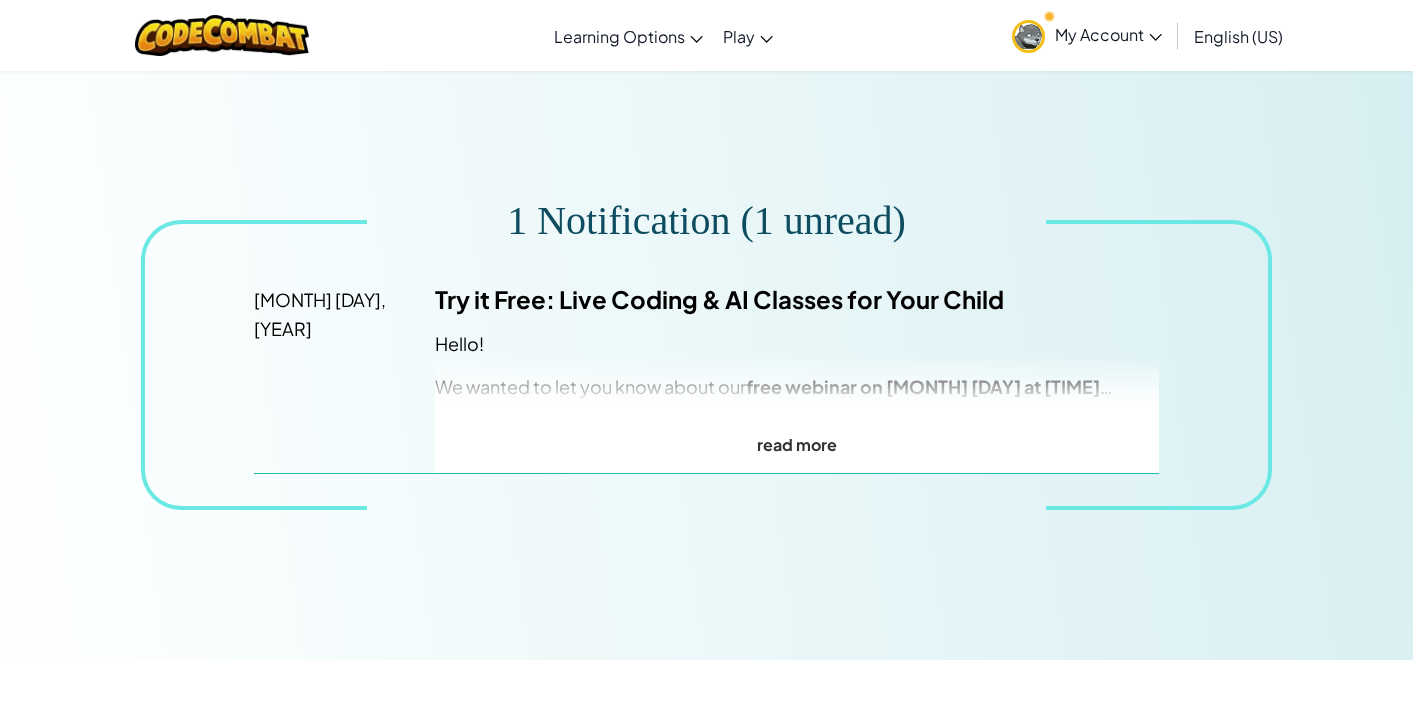 click on "read more" at bounding box center [796, 444] 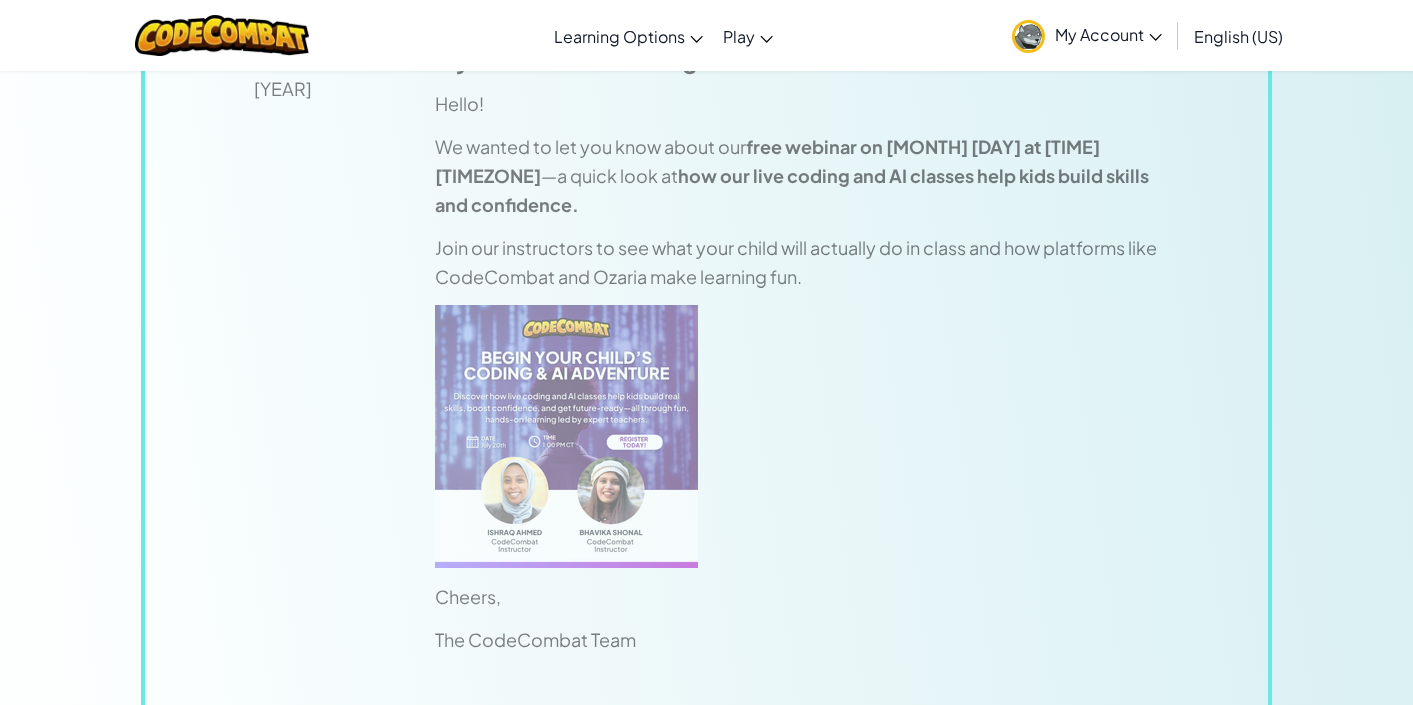 scroll, scrollTop: 0, scrollLeft: 0, axis: both 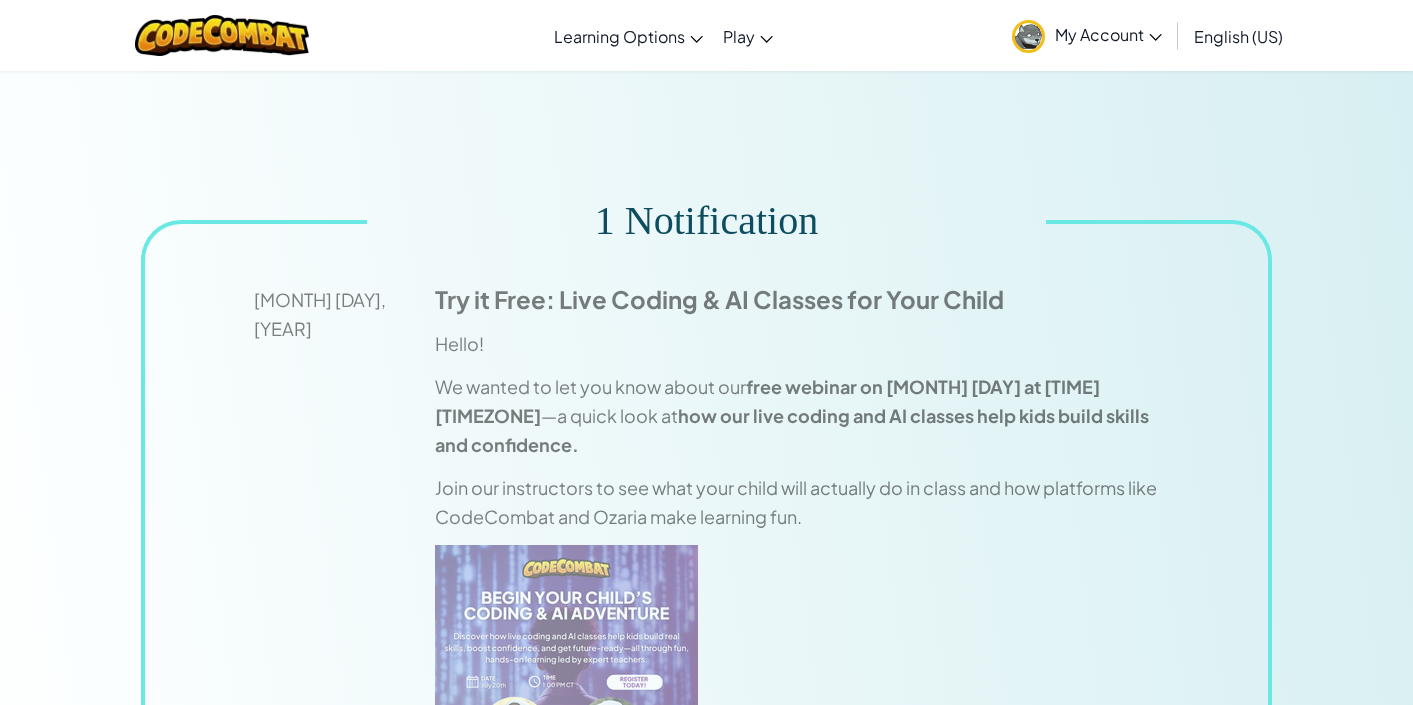click on "My Account" at bounding box center (1108, 34) 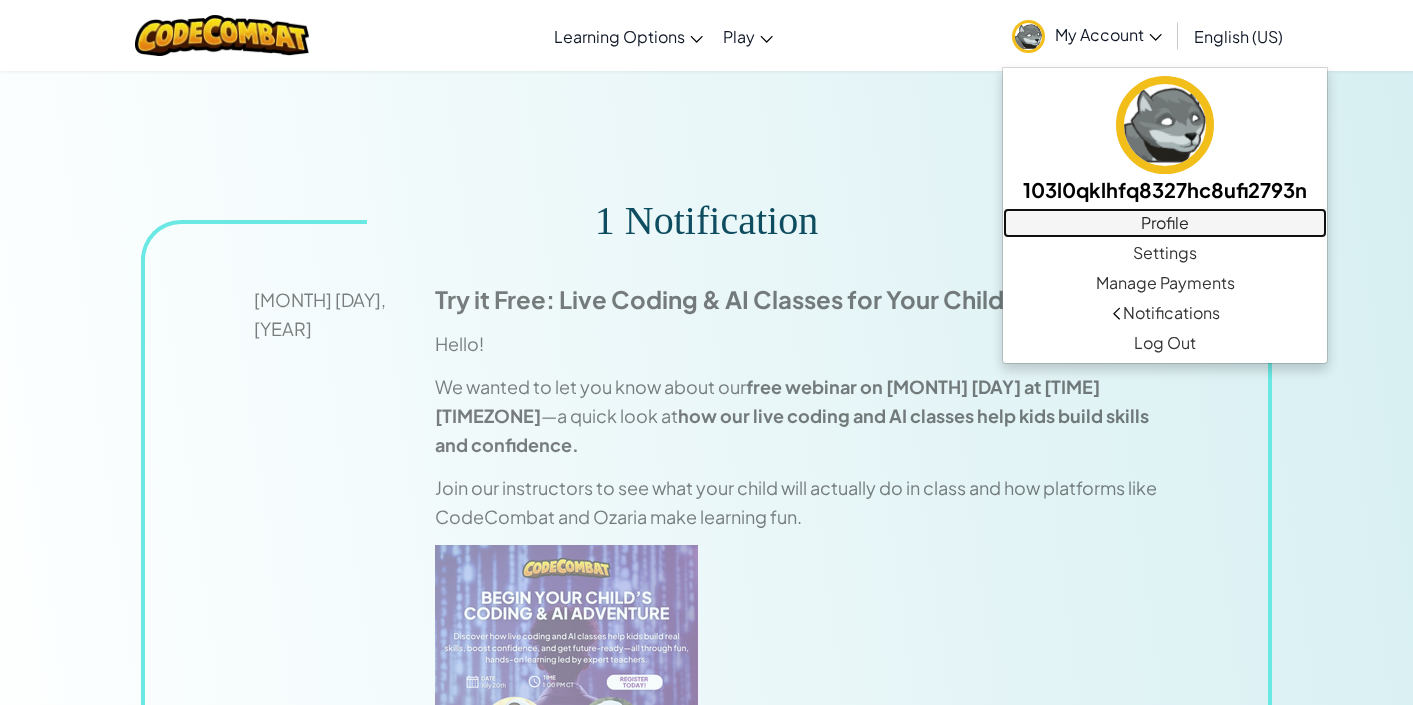 click on "Profile" at bounding box center [1165, 223] 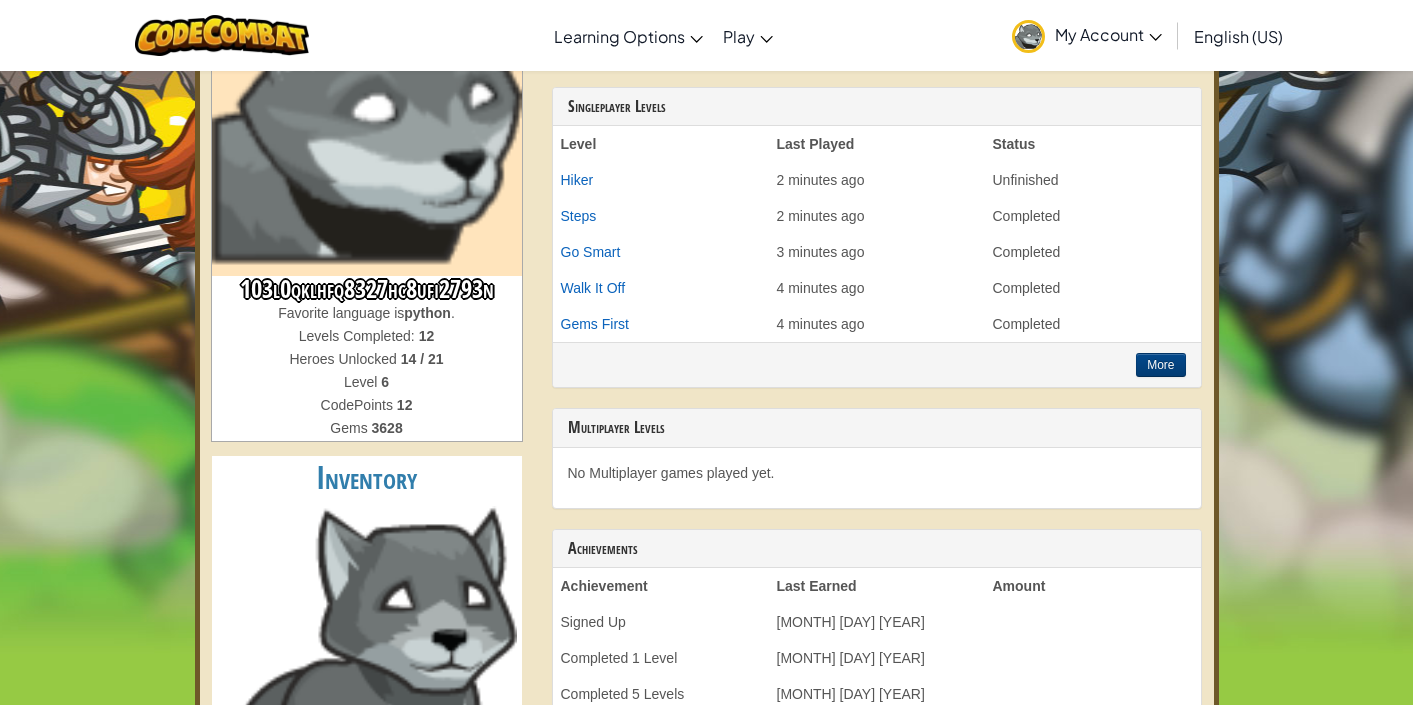 scroll, scrollTop: 0, scrollLeft: 0, axis: both 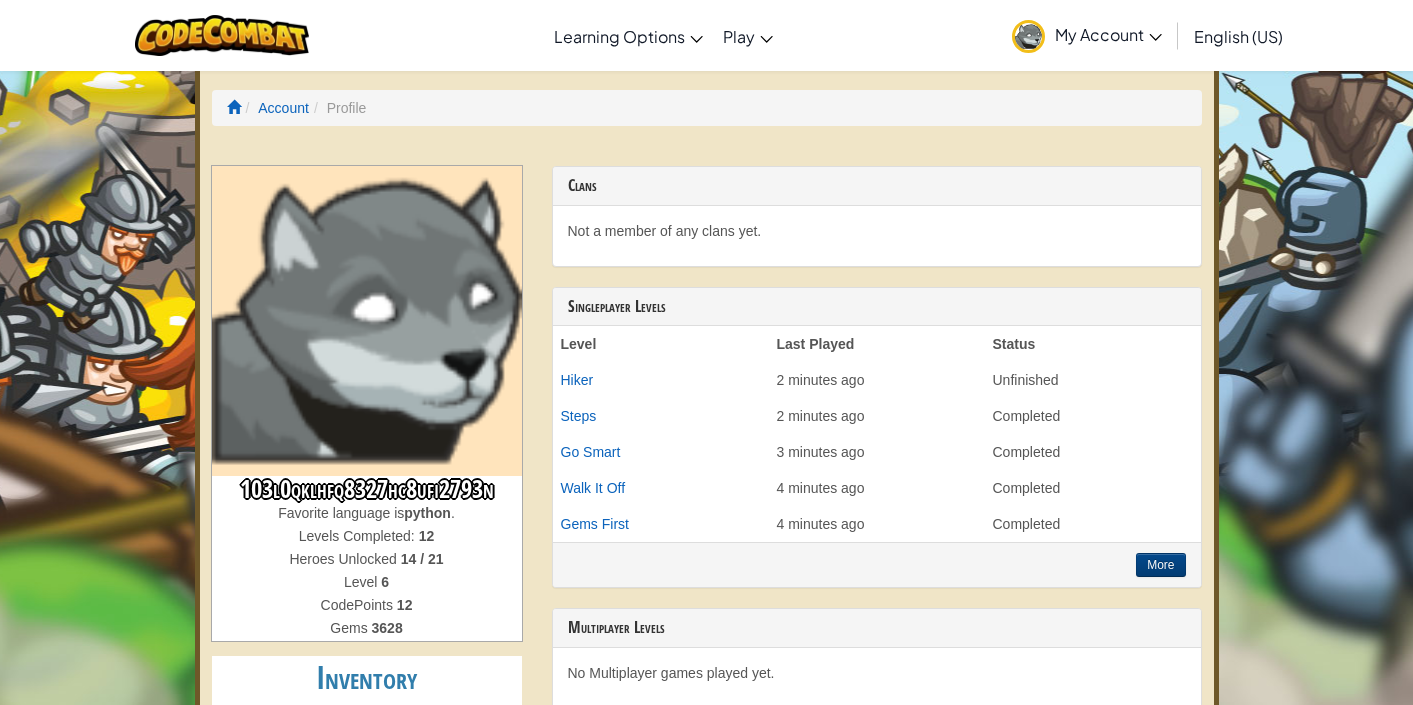 click 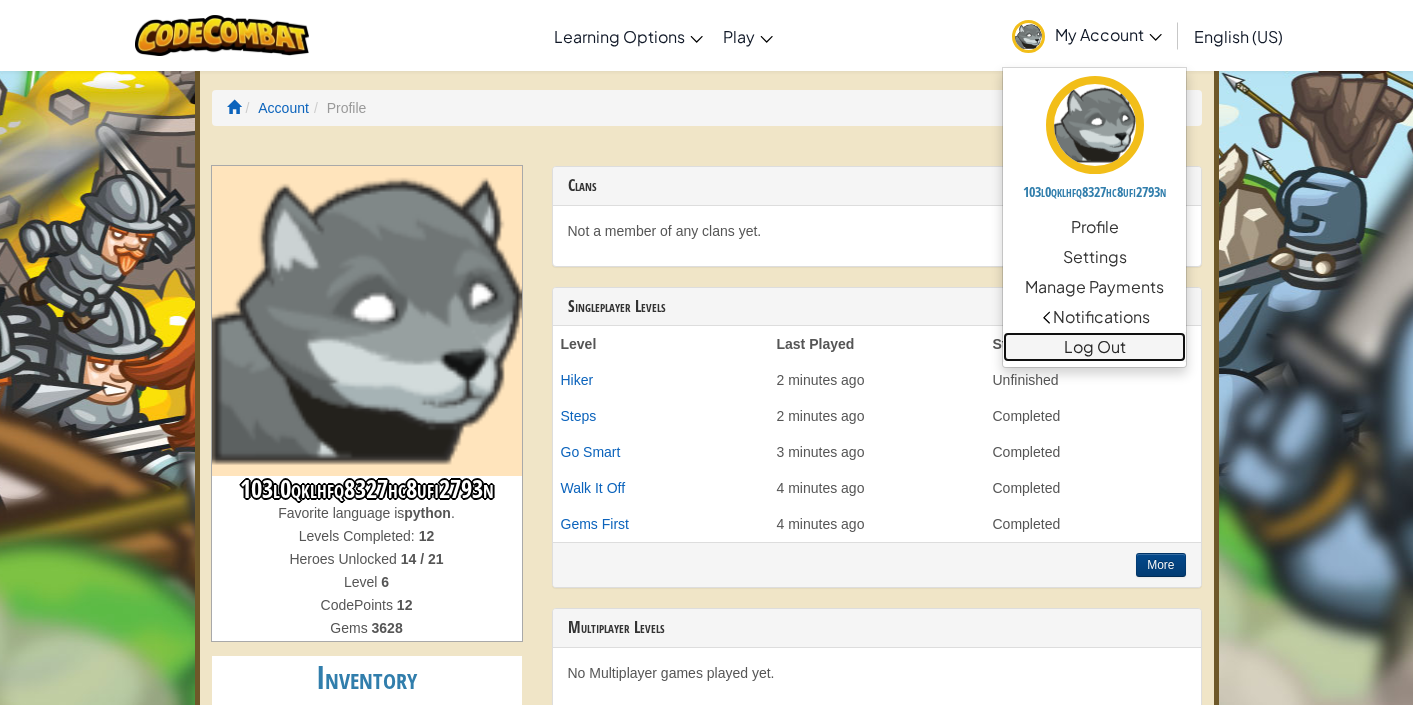 click on "Log Out" at bounding box center [1094, 347] 